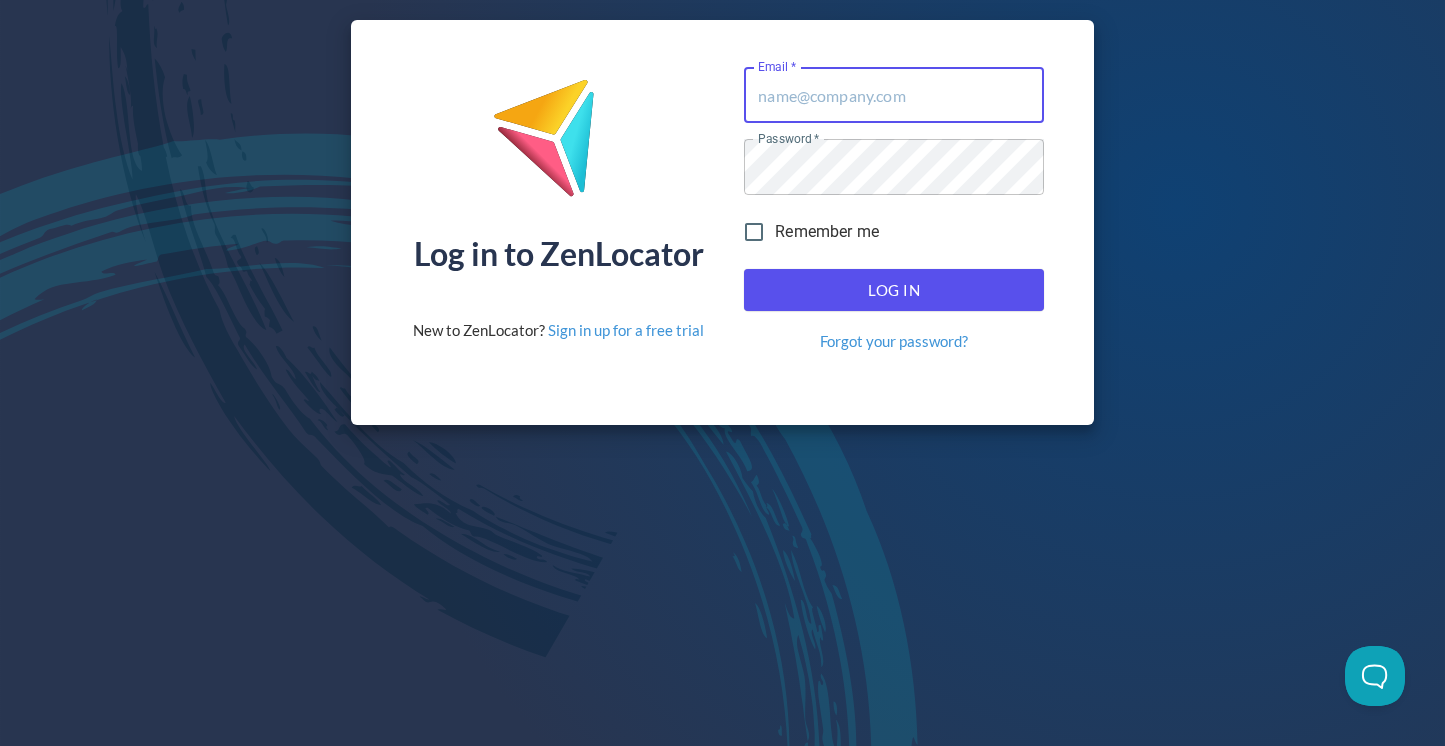 scroll, scrollTop: 0, scrollLeft: 0, axis: both 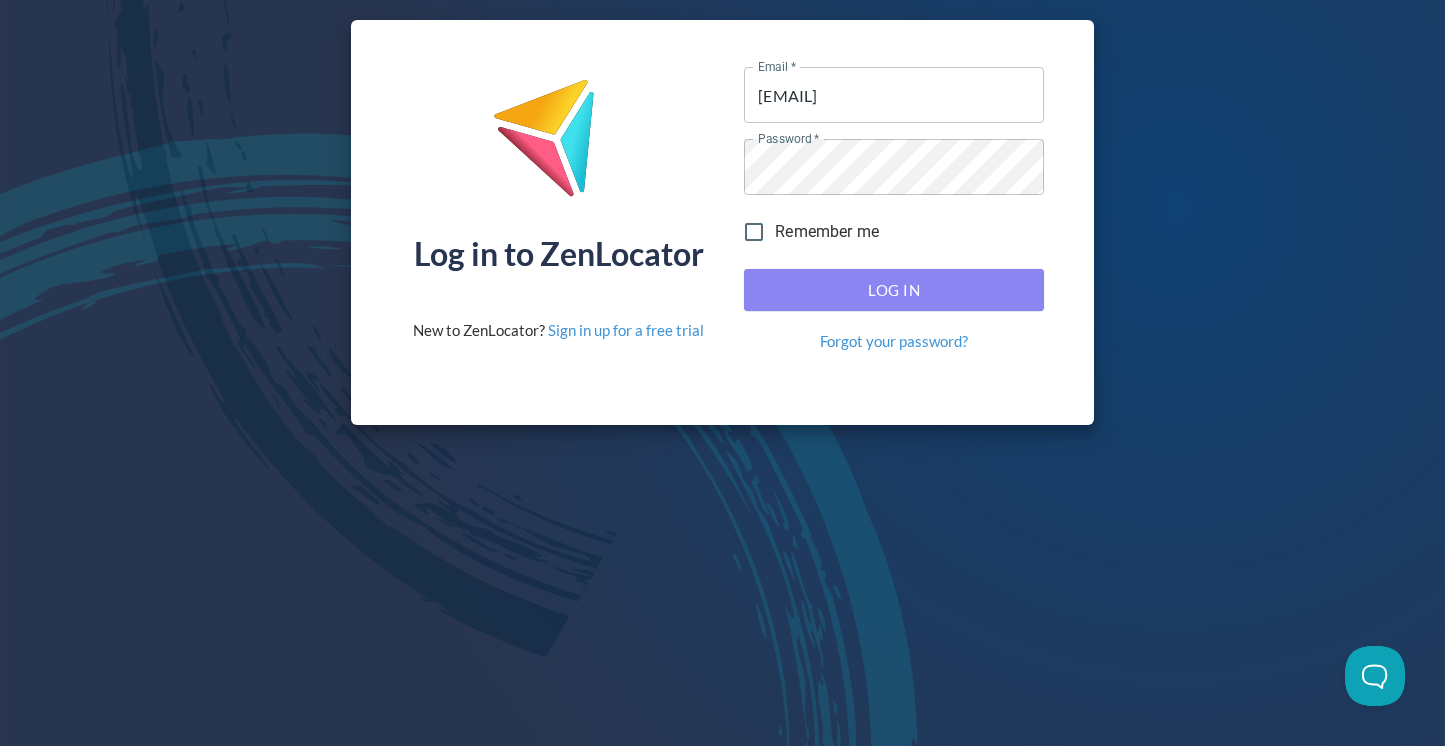 click on "Log In" at bounding box center (894, 290) 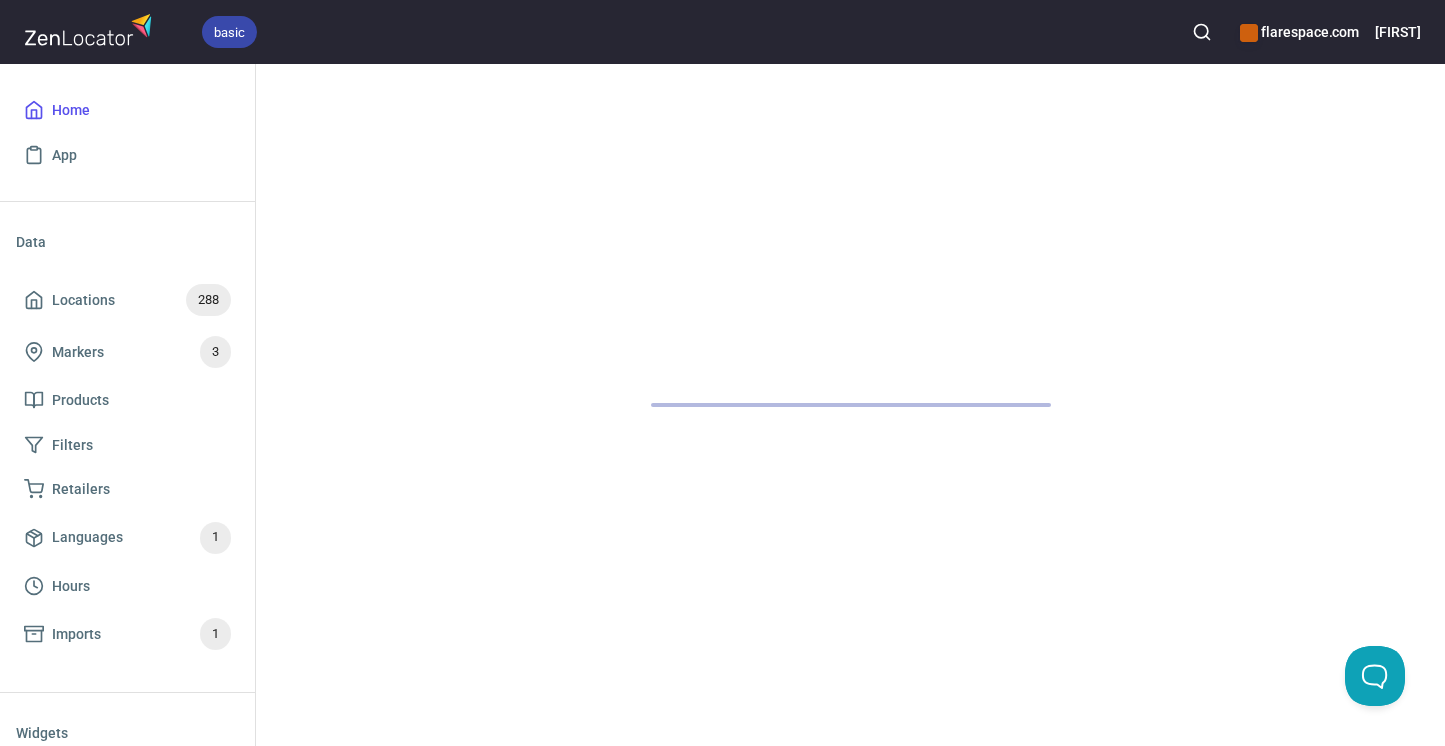 scroll, scrollTop: 0, scrollLeft: 0, axis: both 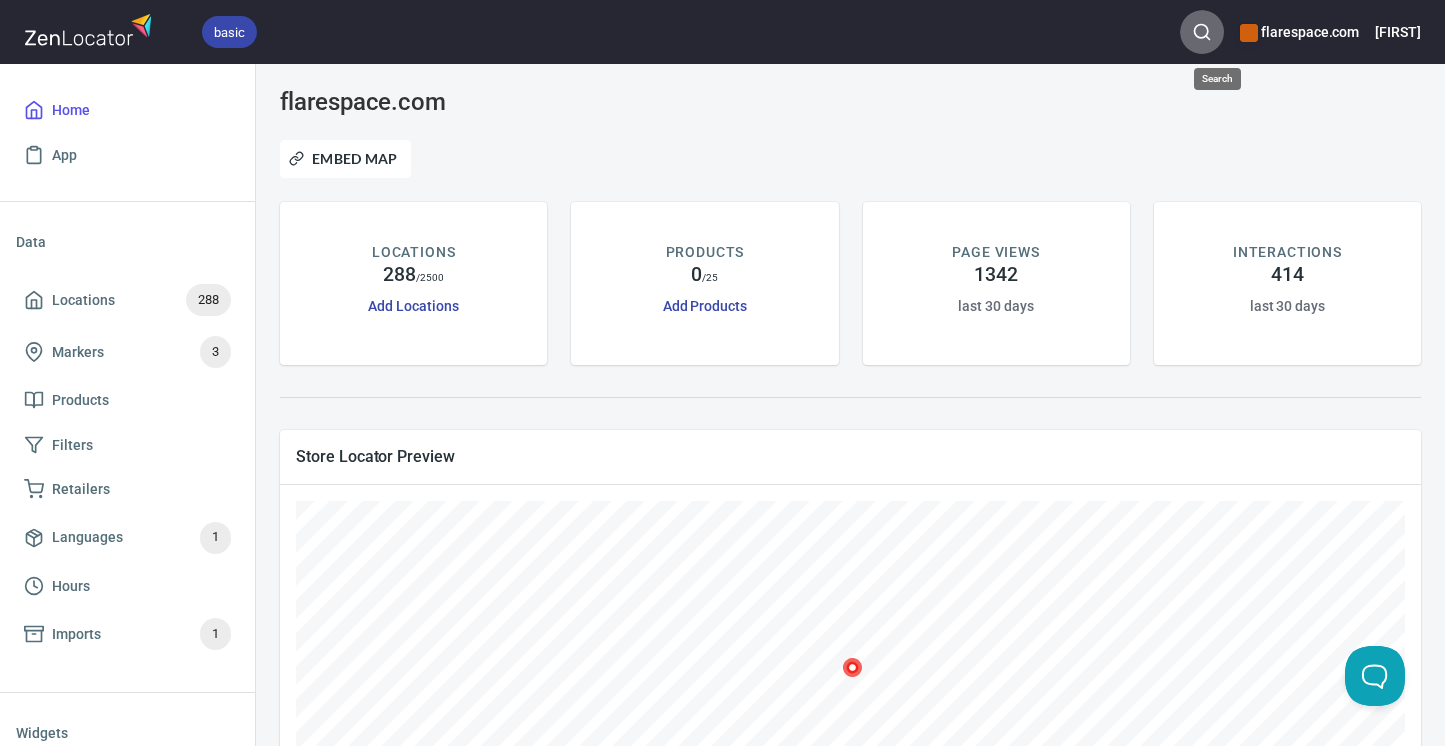 click 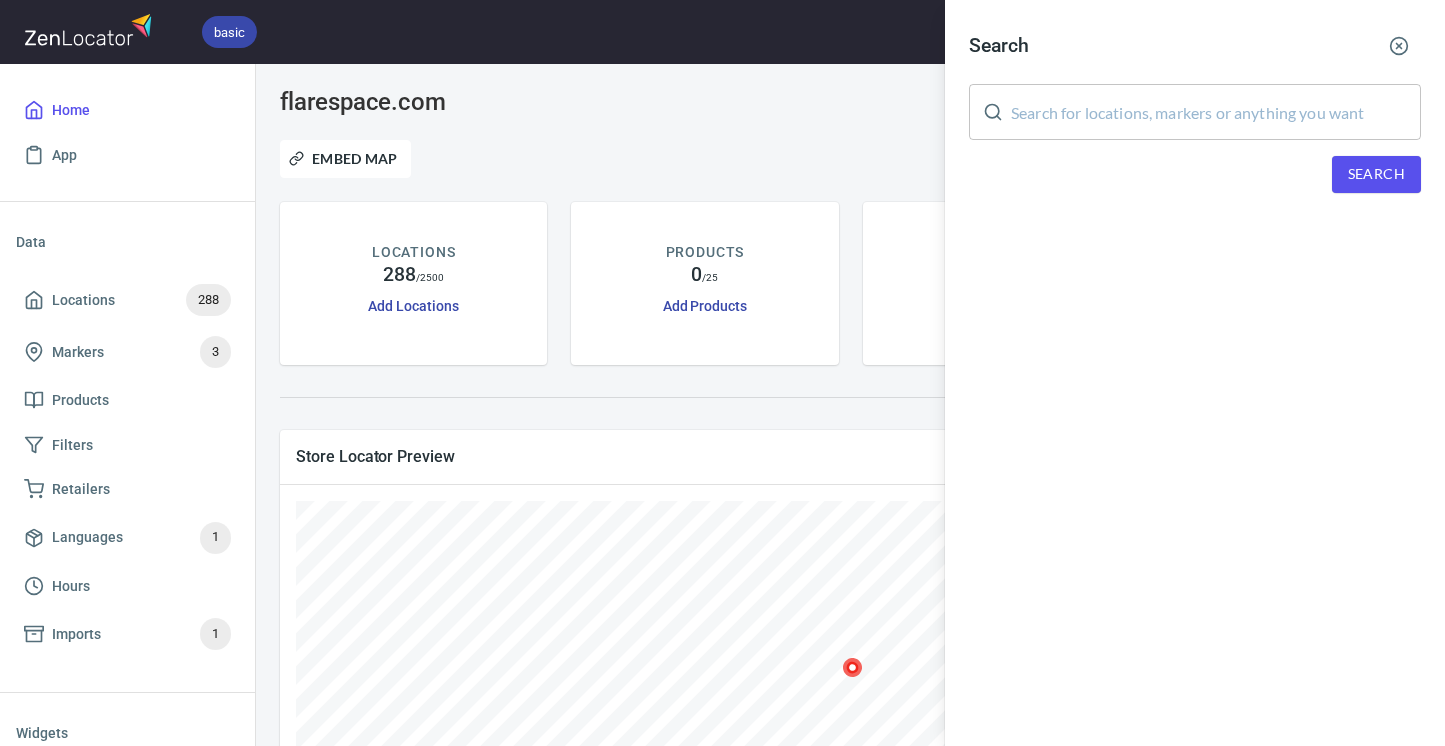 click at bounding box center [1216, 112] 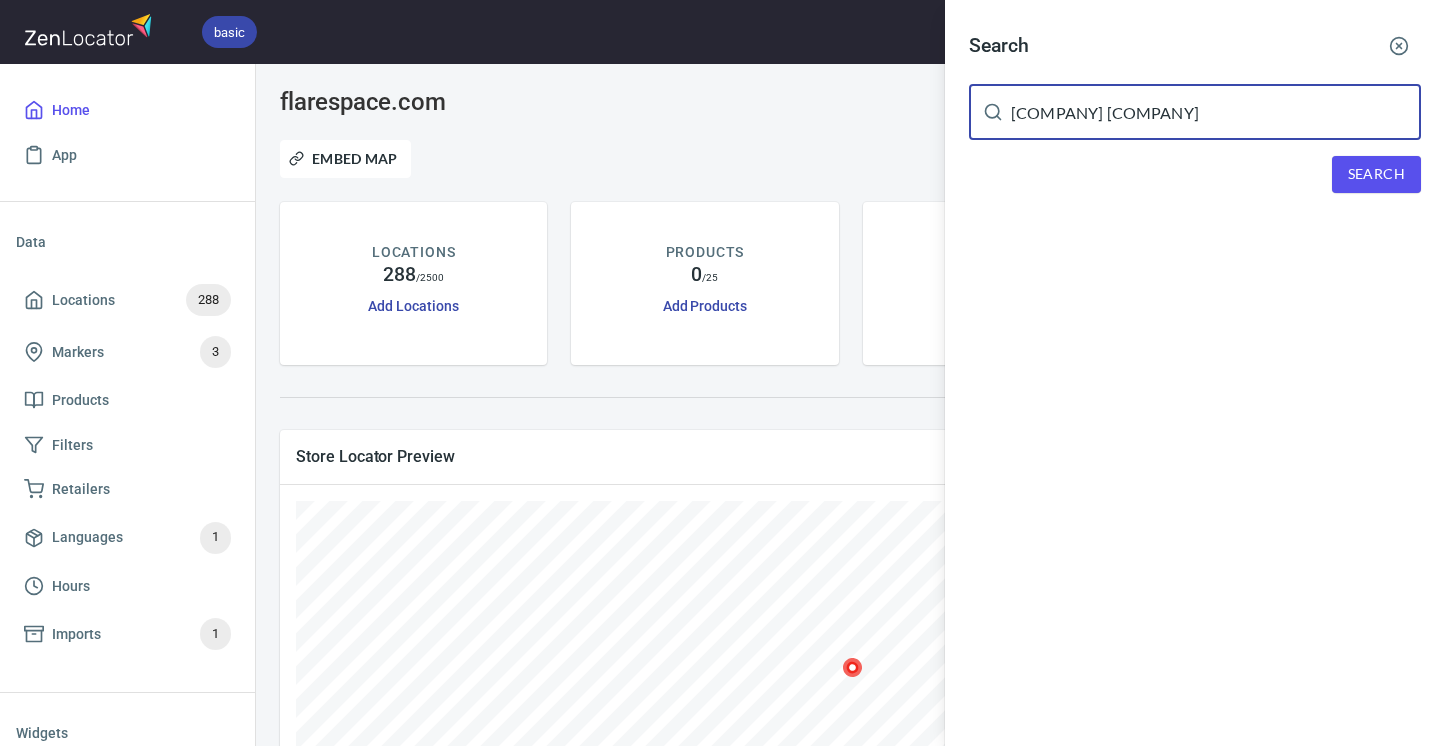 type on "[COMPANY] [COMPANY]" 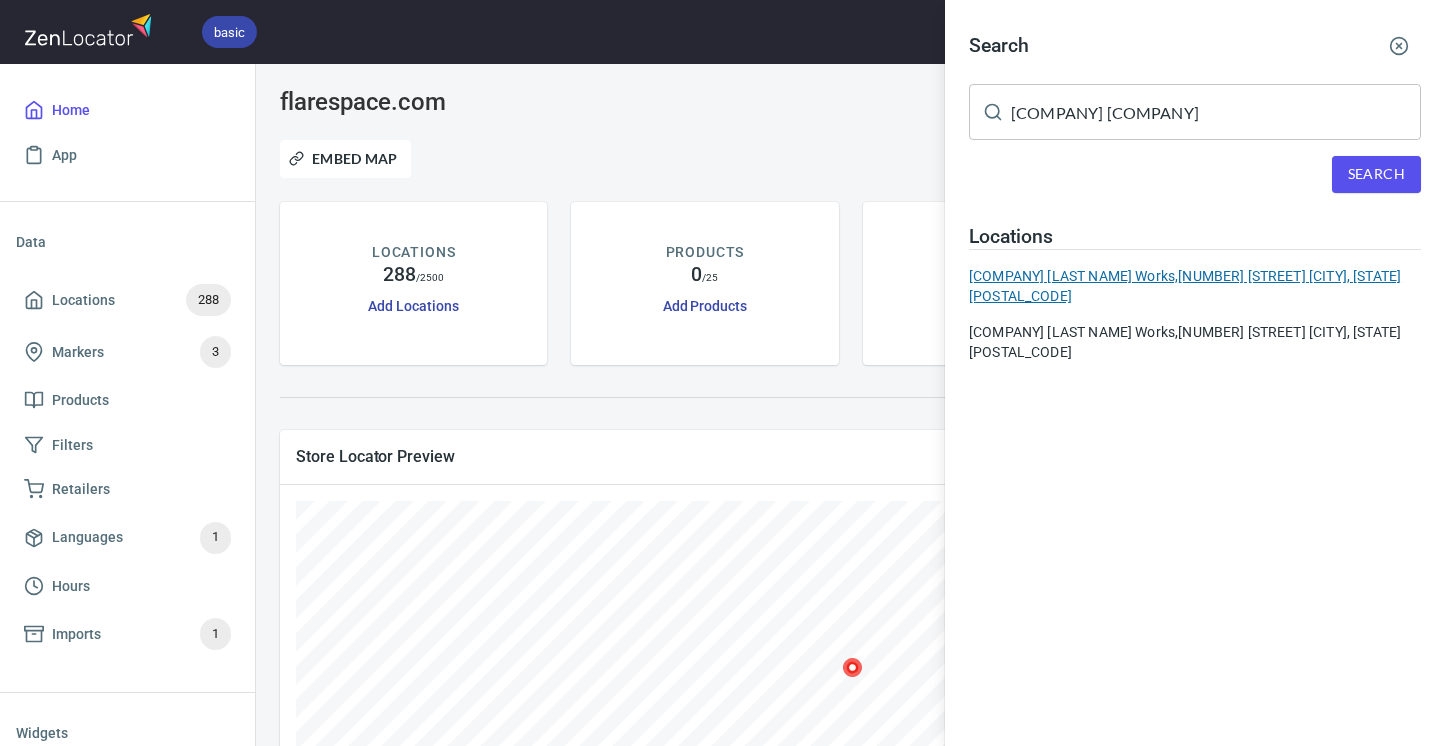 click on "[COMPANY], [NUMBER] [STREET] [UNIT] [CITY], [STATE] [POSTAL_CODE]" at bounding box center (1195, 286) 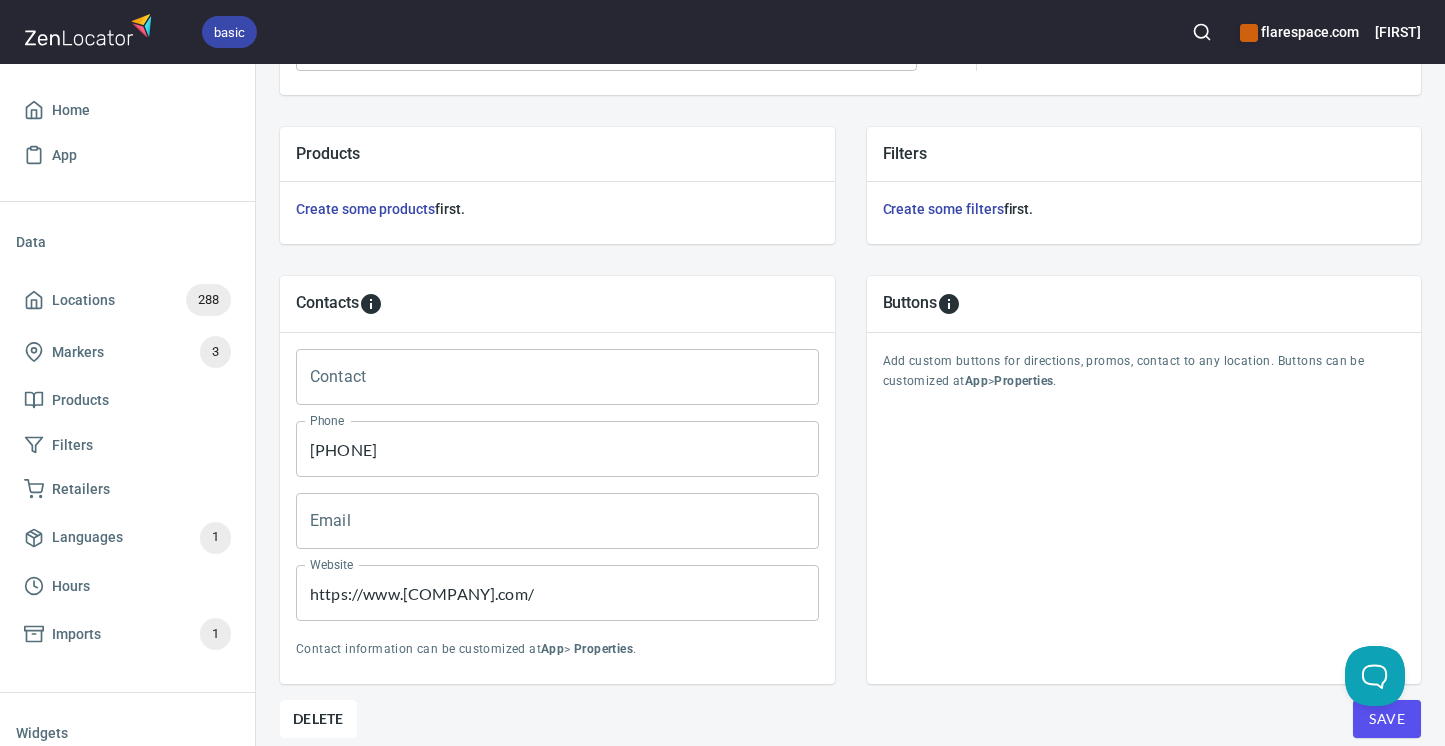 scroll, scrollTop: 742, scrollLeft: 0, axis: vertical 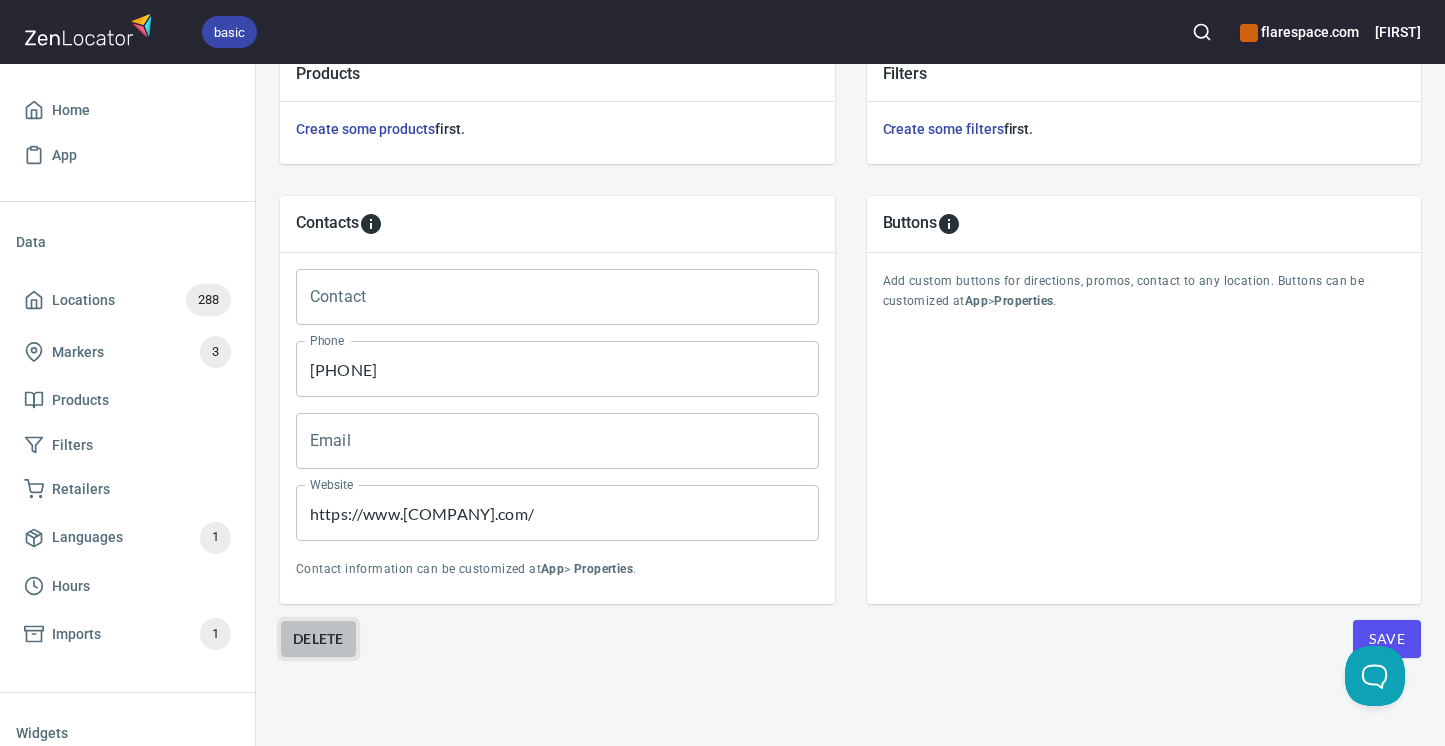 click on "Delete" at bounding box center [318, 639] 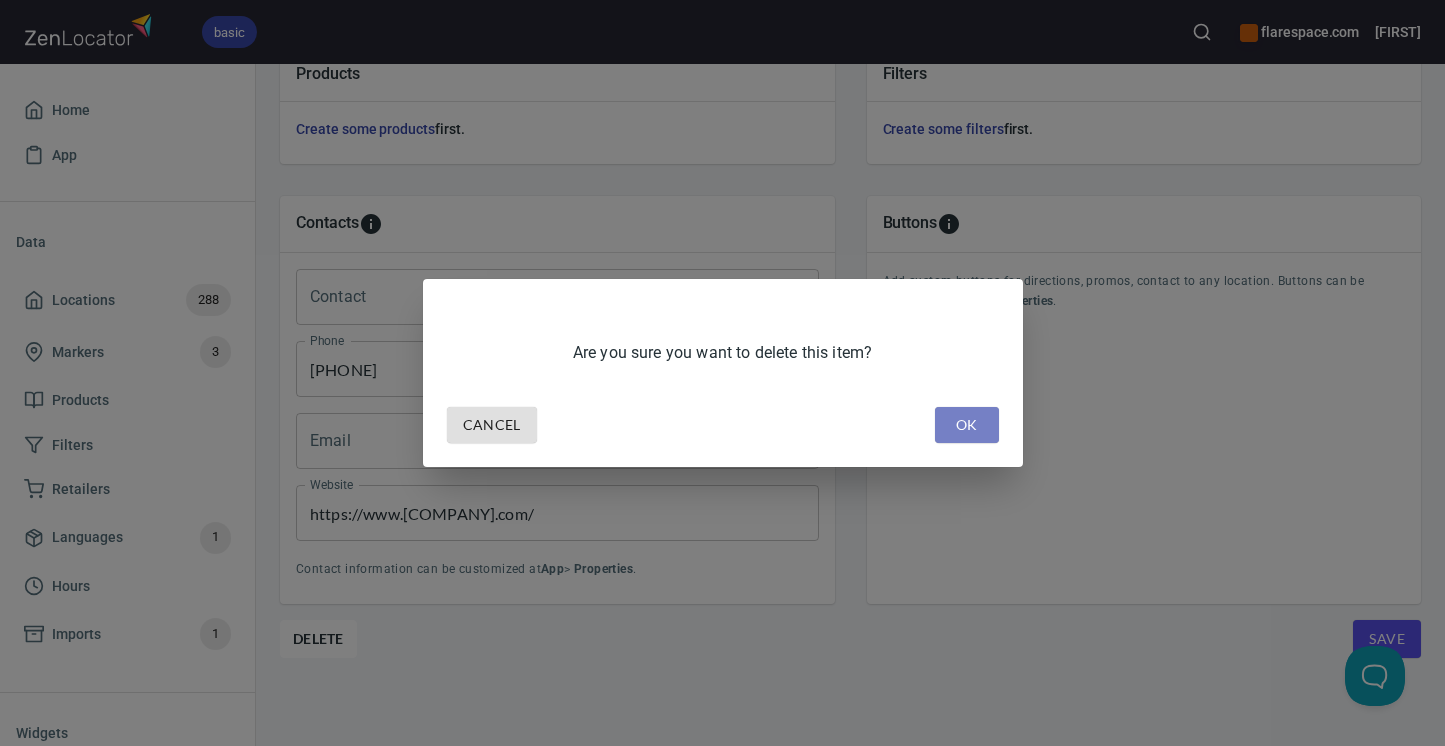 click on "OK" at bounding box center (967, 425) 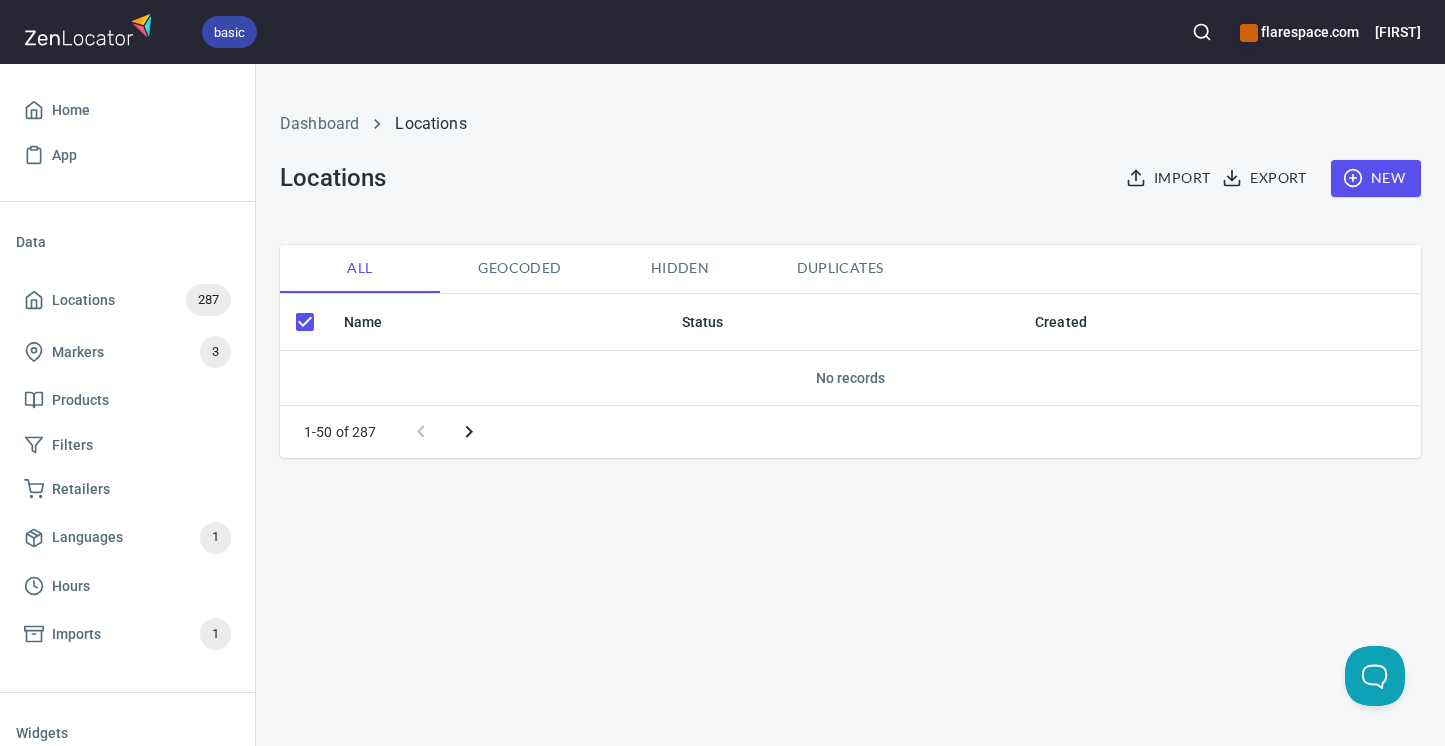 checkbox on "false" 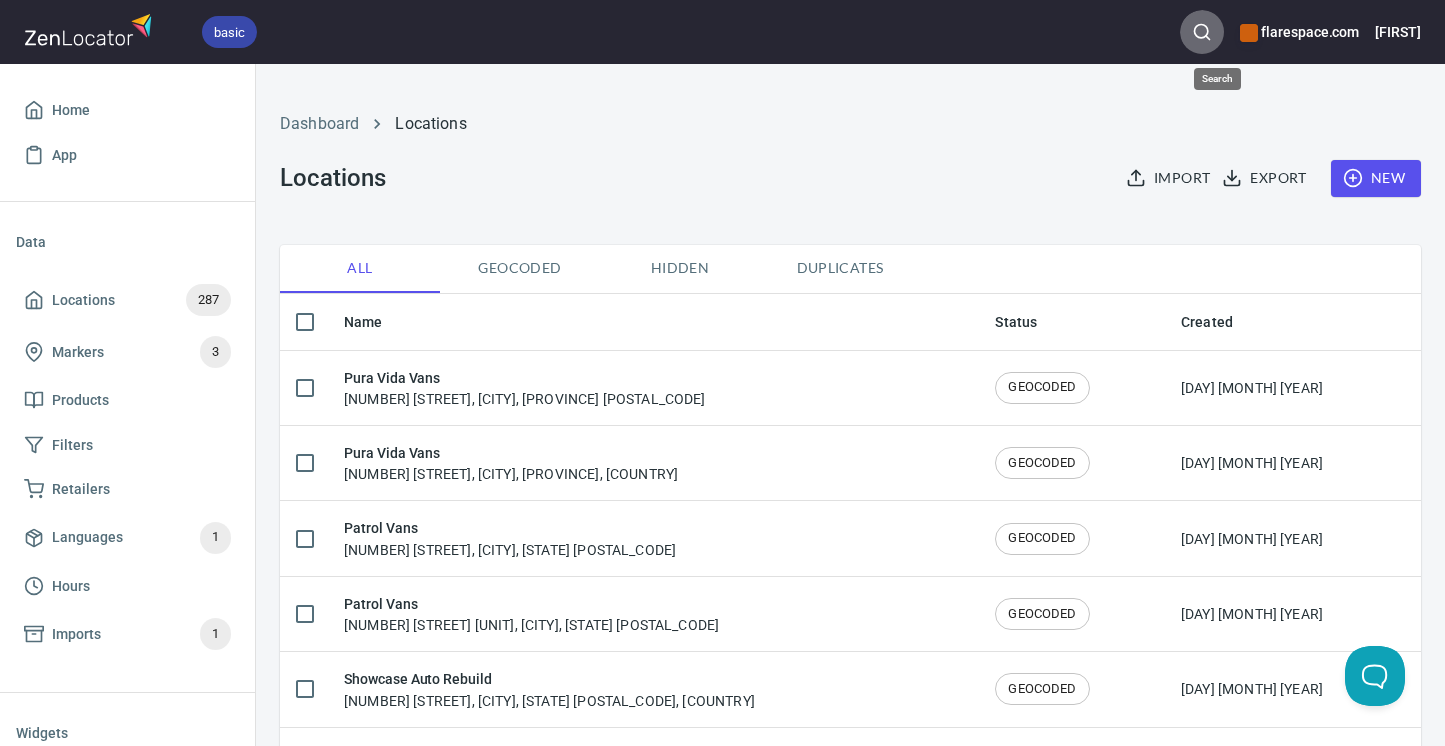 click 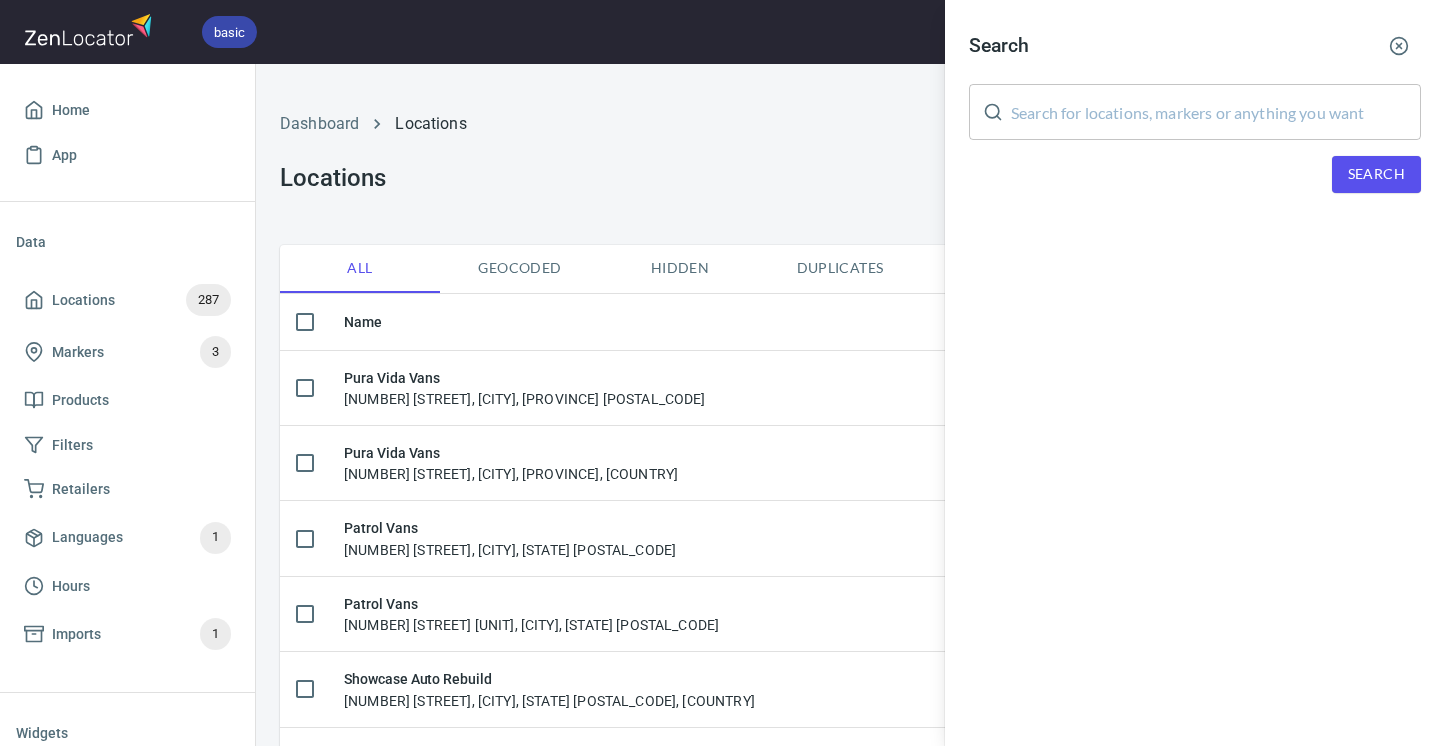click at bounding box center (1216, 112) 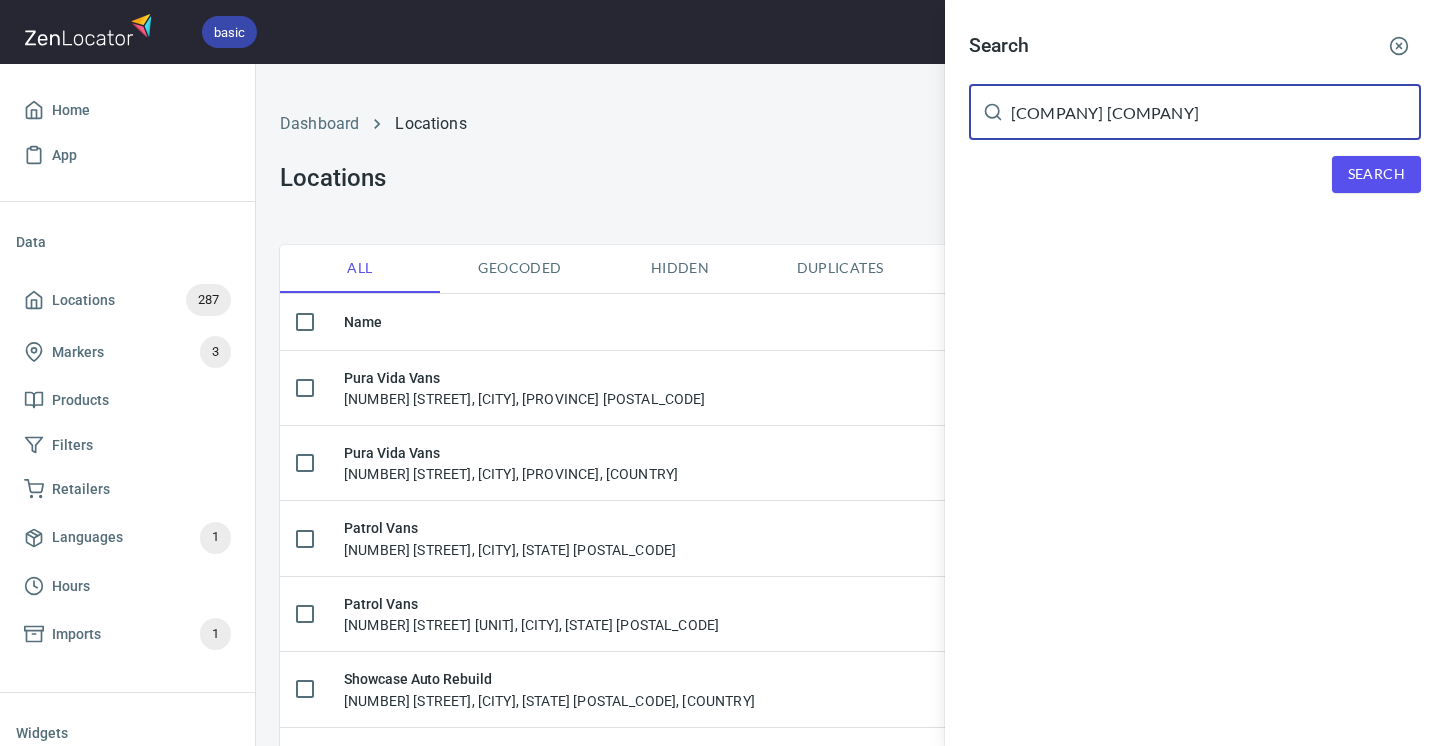 type on "[COMPANY] [COMPANY]" 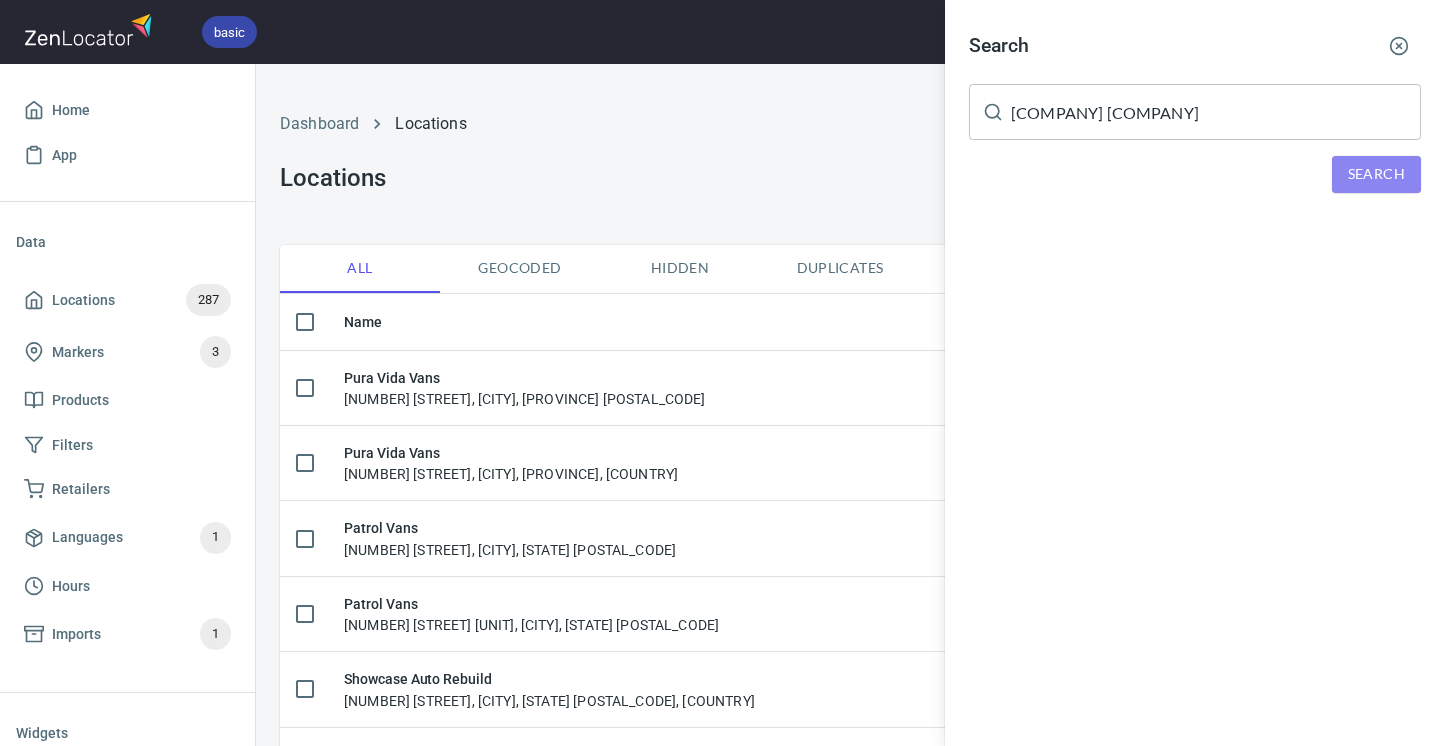 click on "Search" at bounding box center (1376, 174) 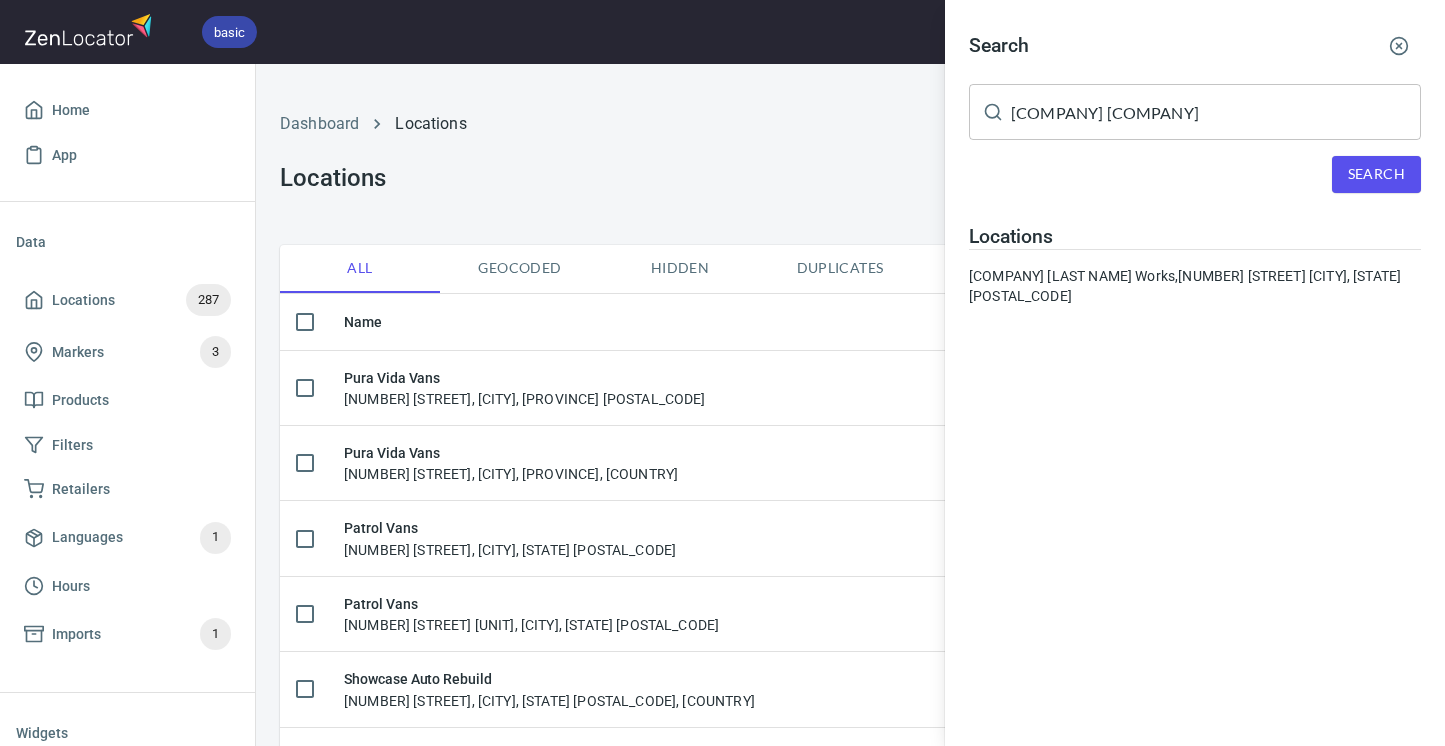 click 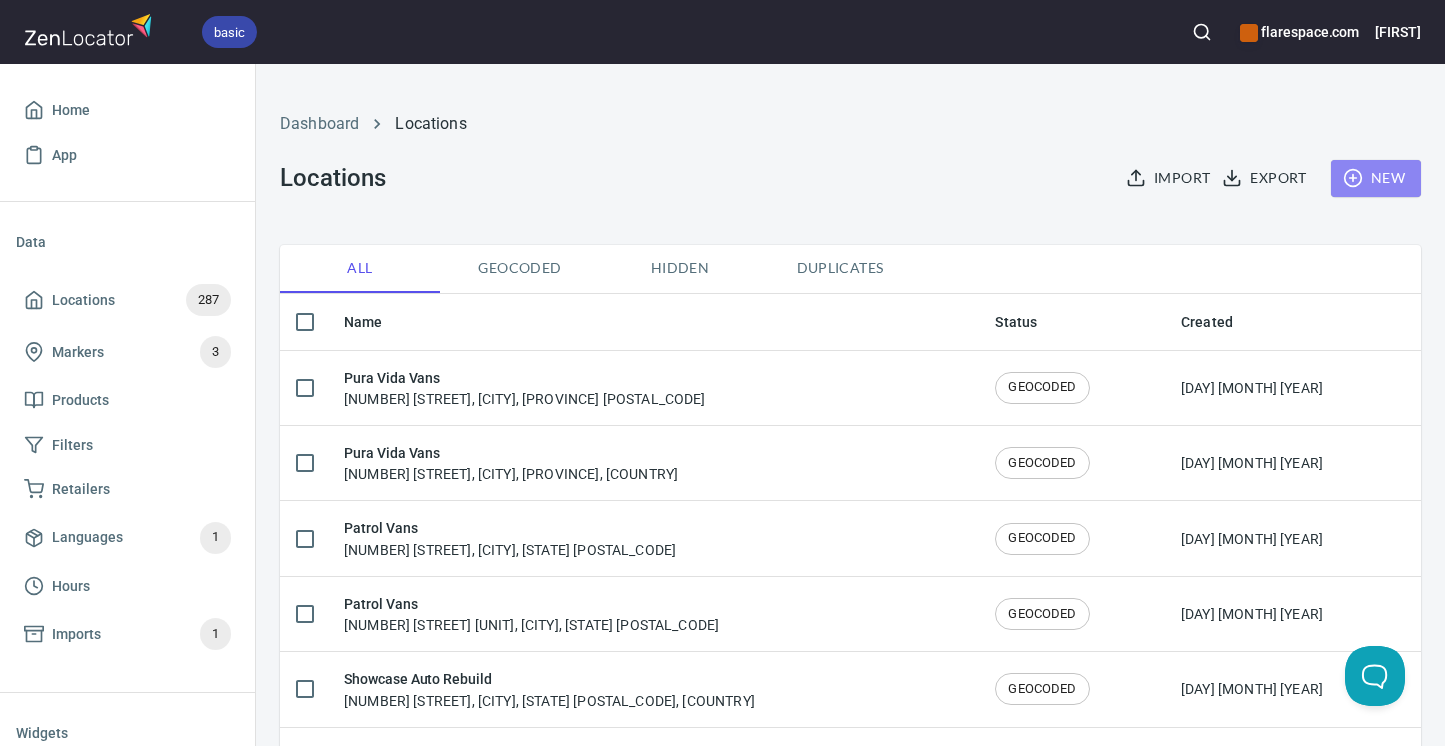 click on "New" at bounding box center [1376, 178] 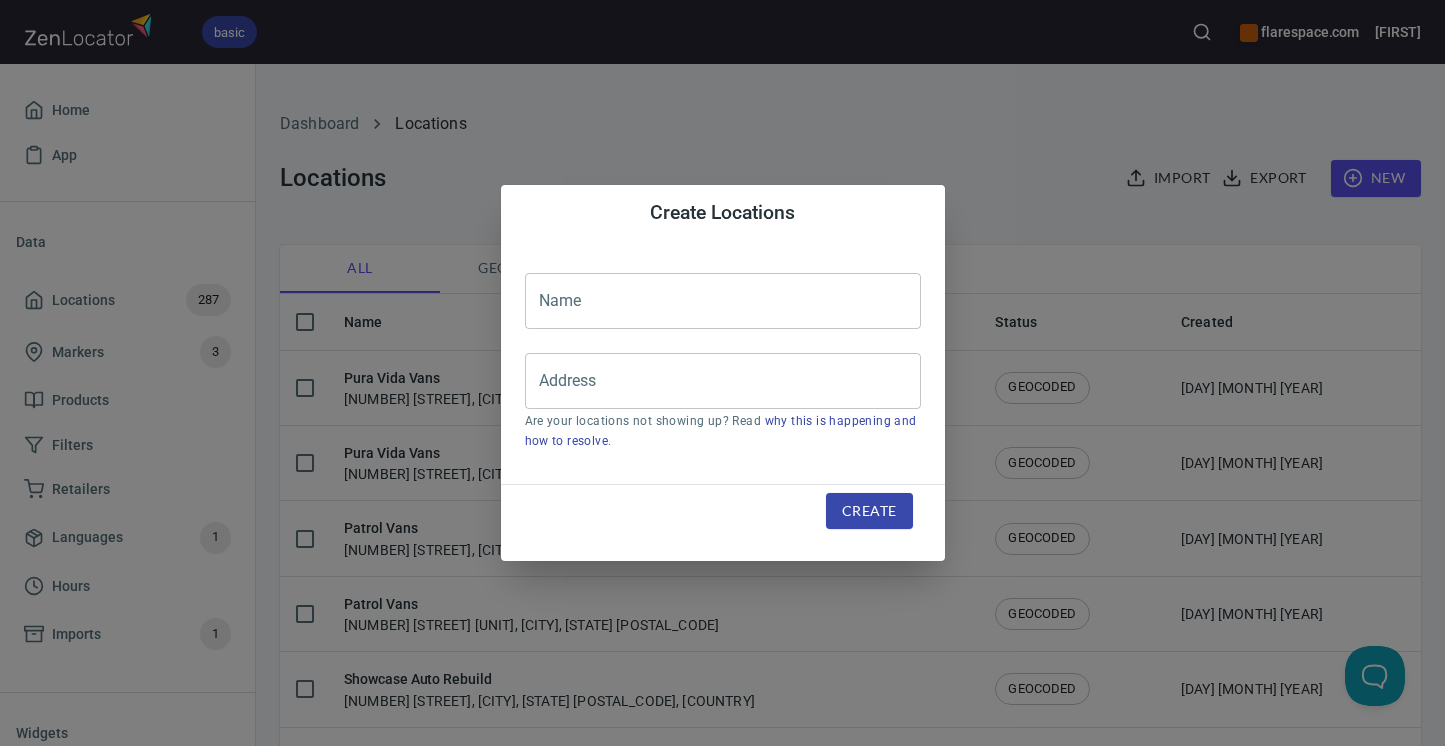 click on "Create Locations Name Name Address Address Are your locations not showing up? Read   why this is happening and how to resolve . Create" at bounding box center [722, 373] 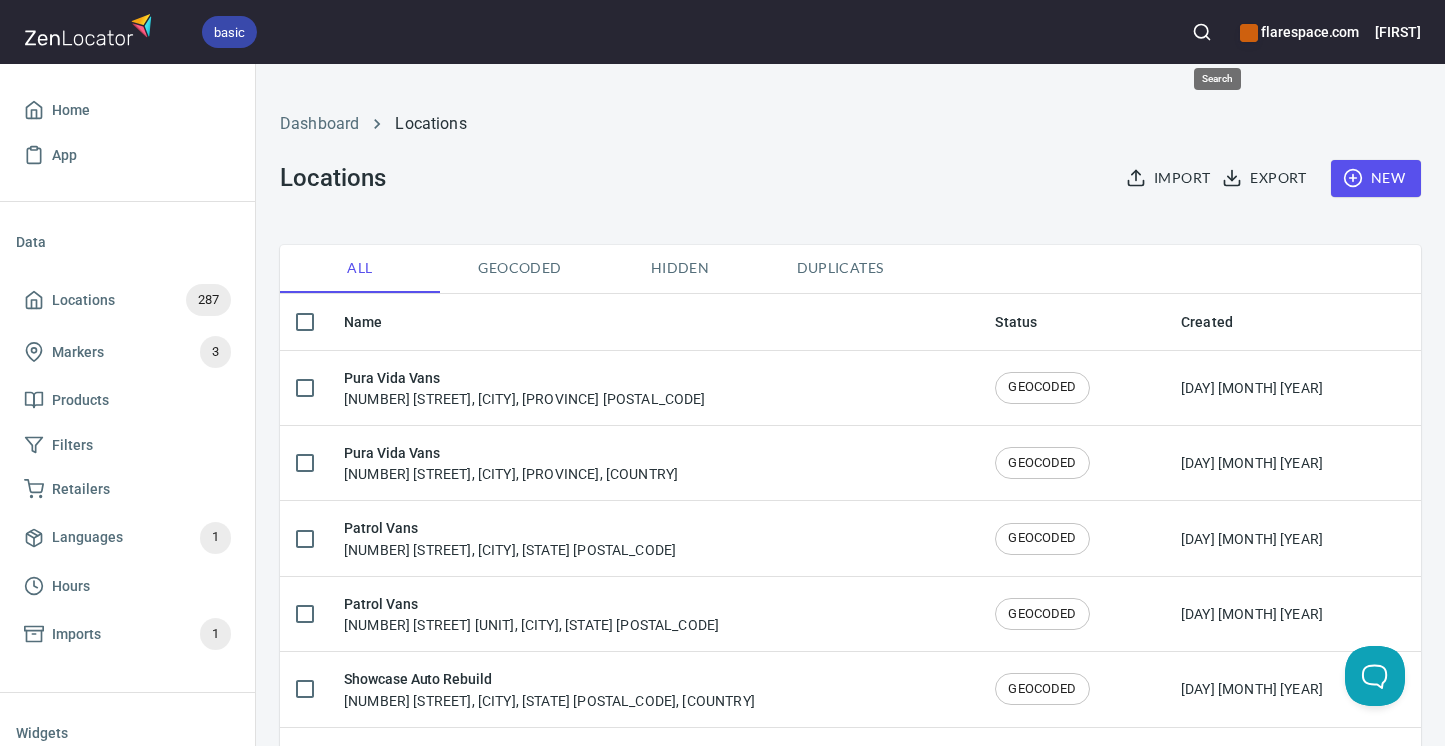 click 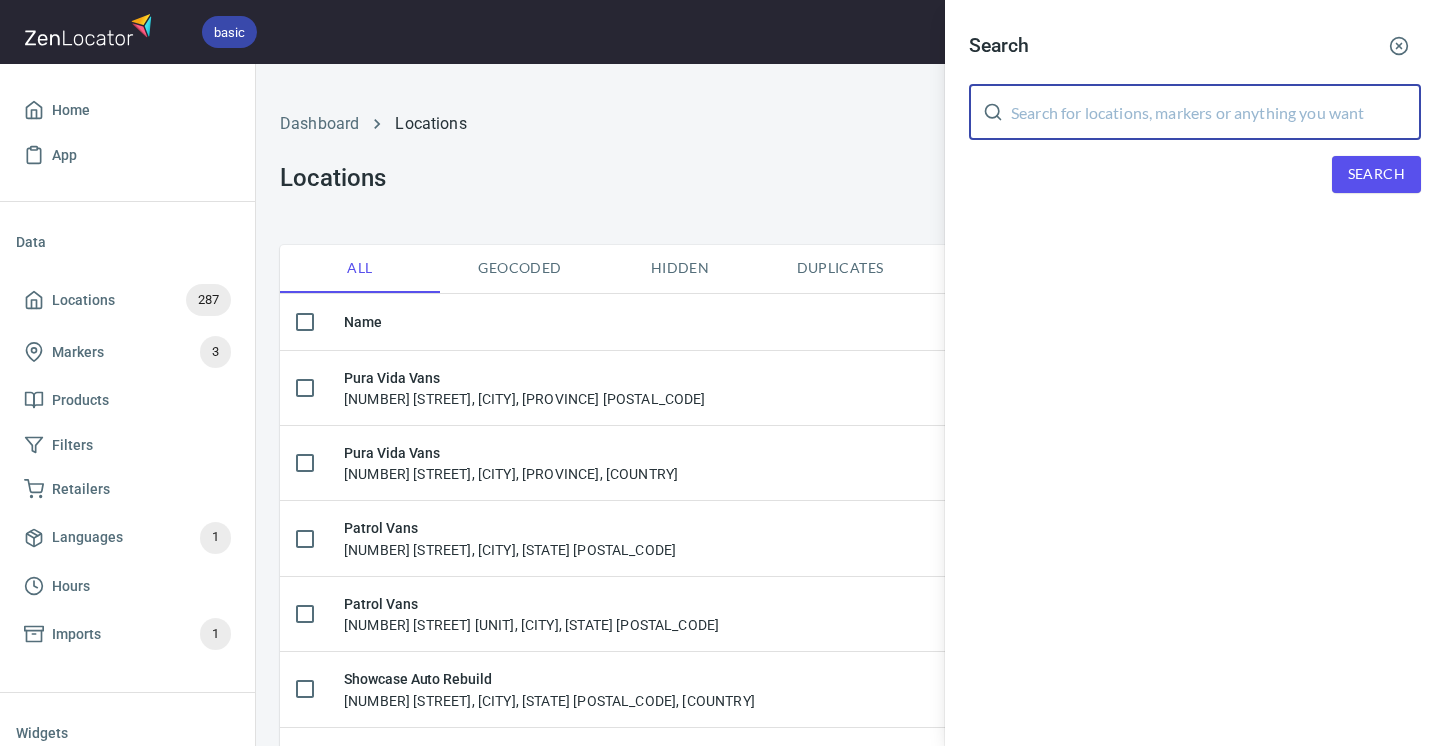 click at bounding box center [1216, 112] 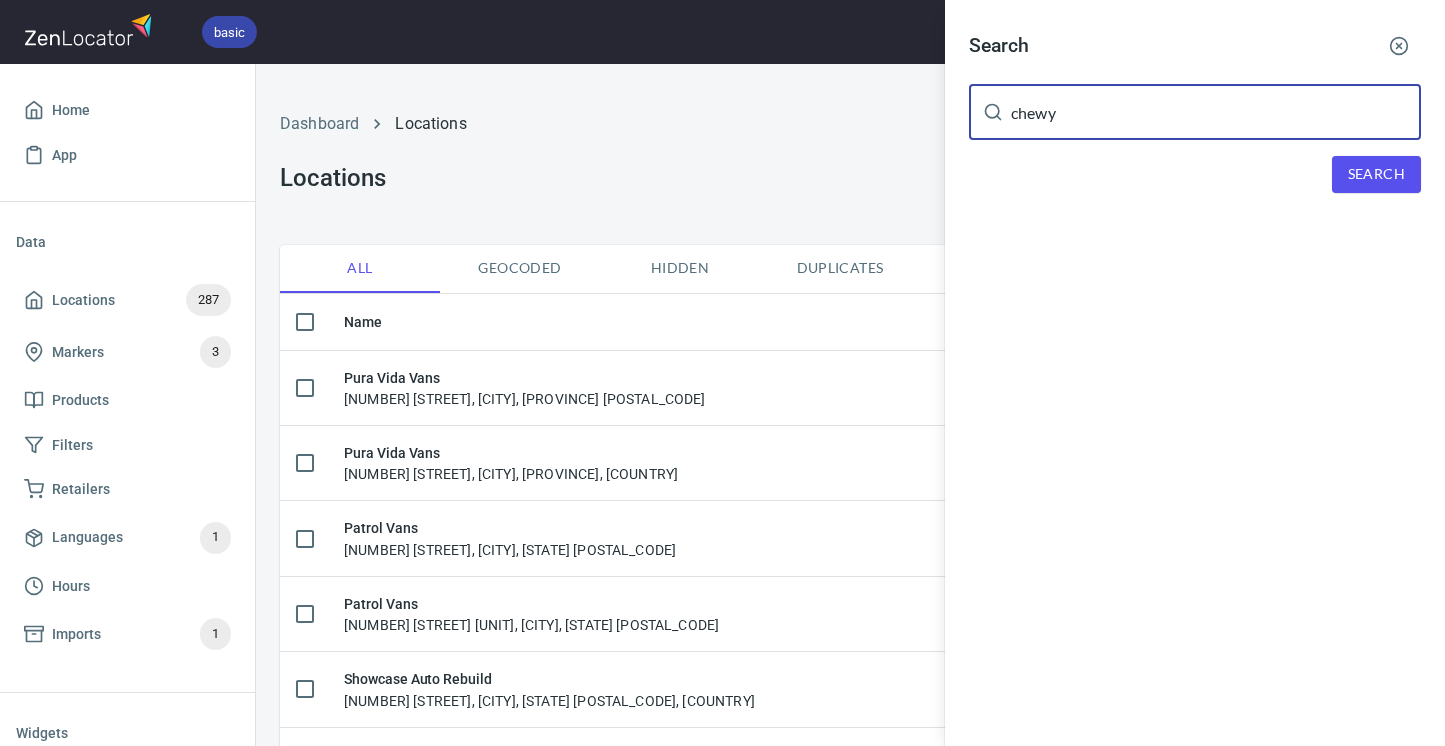 type on "chewy" 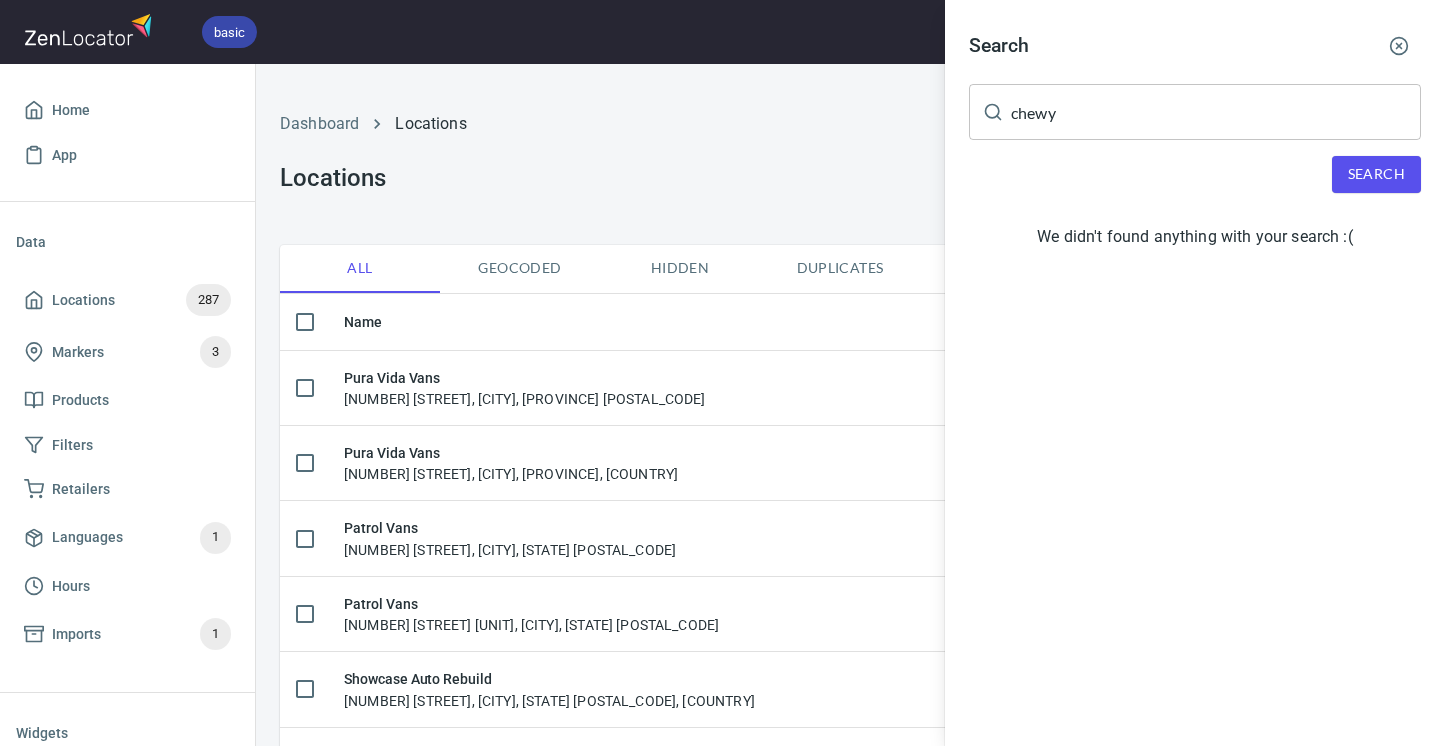click 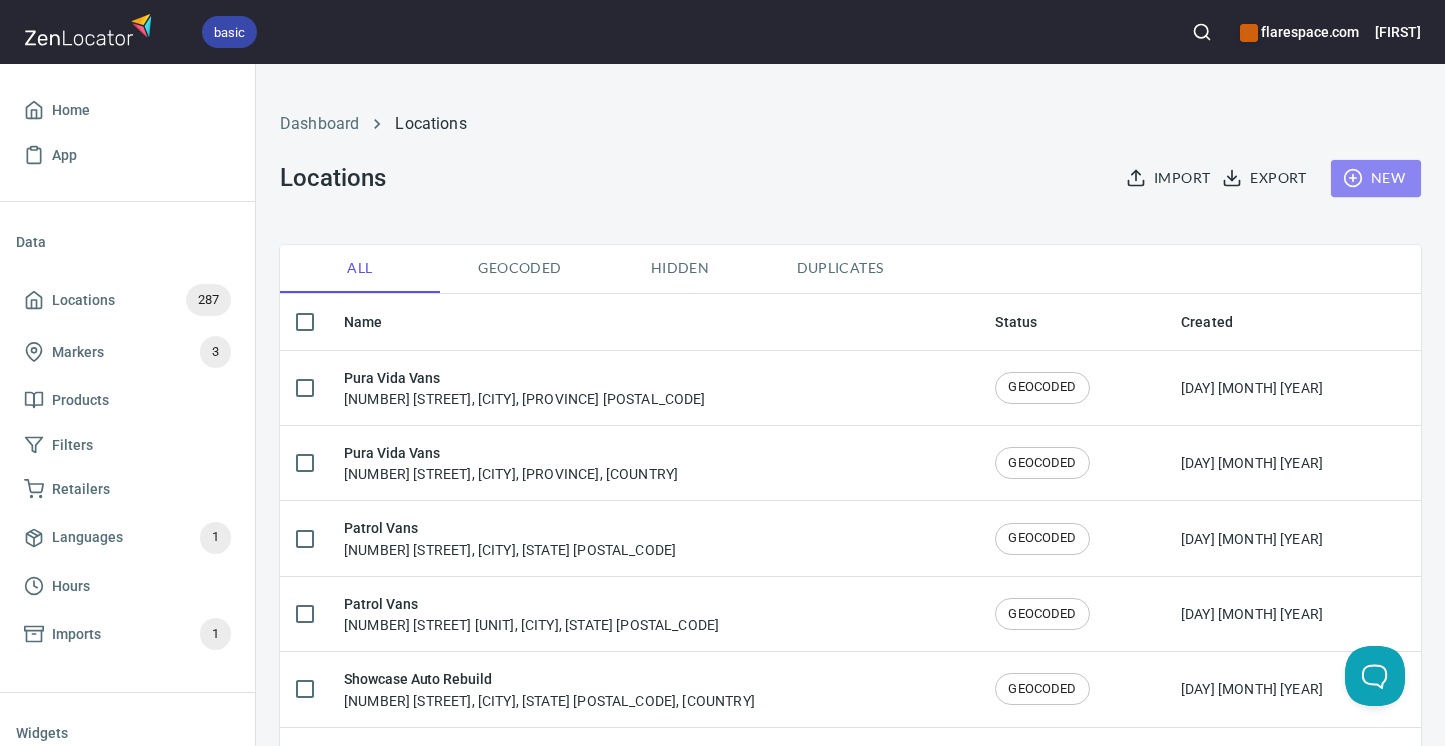 click on "New" at bounding box center [1376, 178] 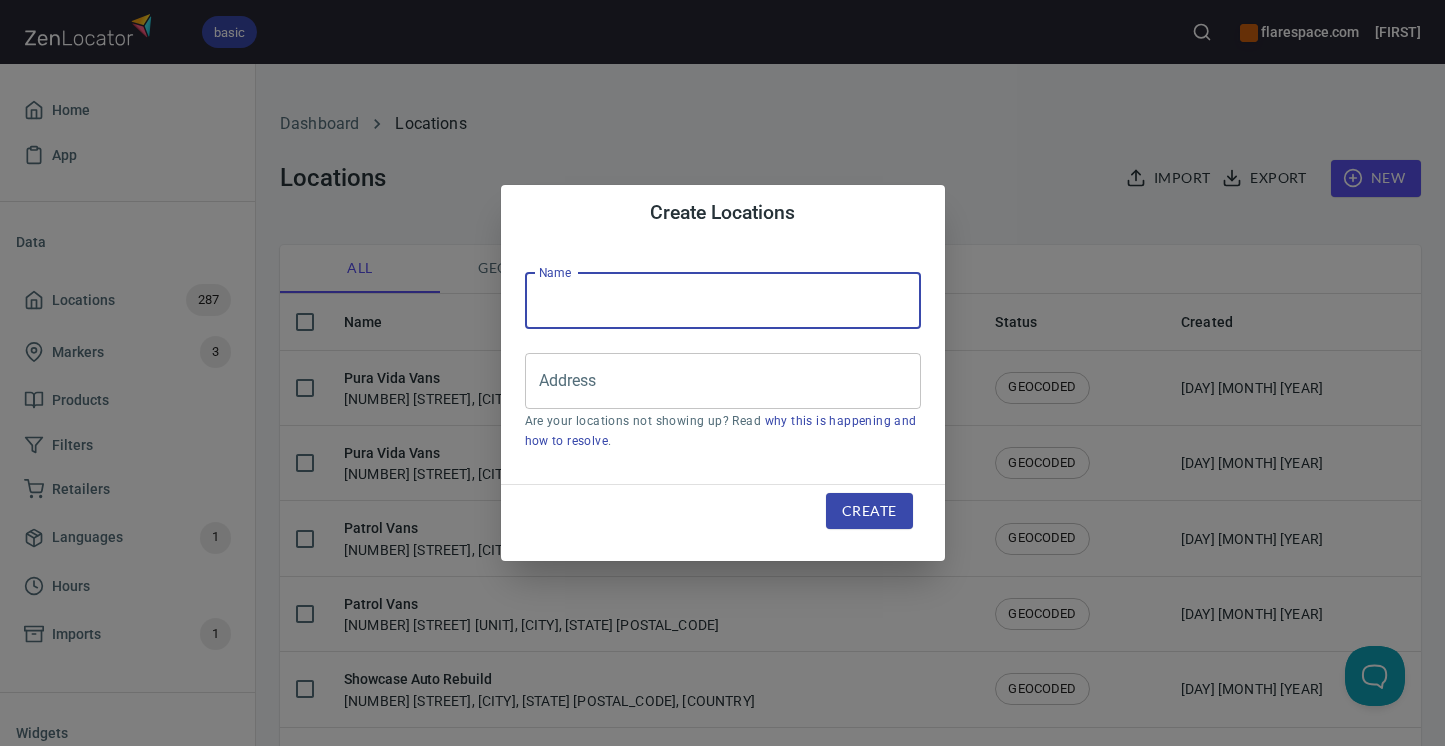 click at bounding box center [723, 301] 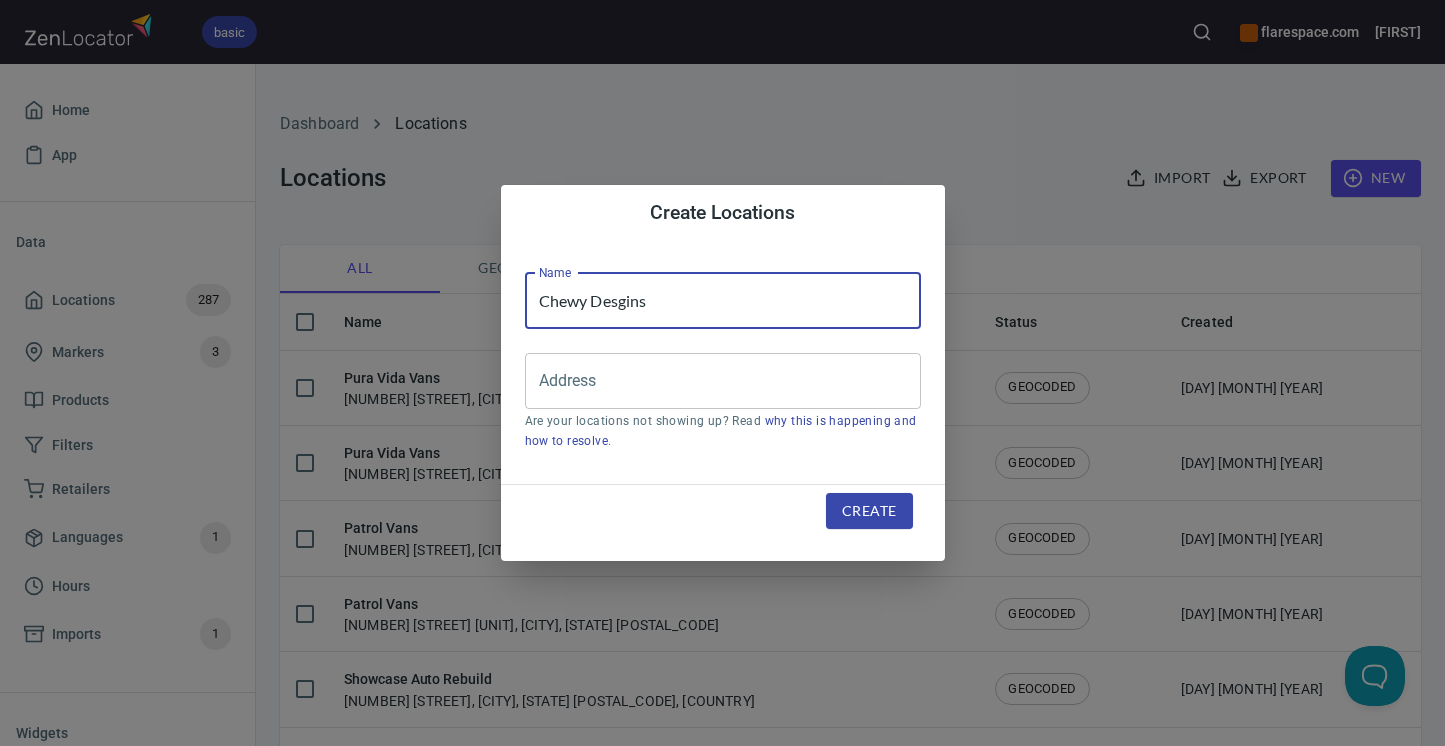 type on "Chewy Desgins" 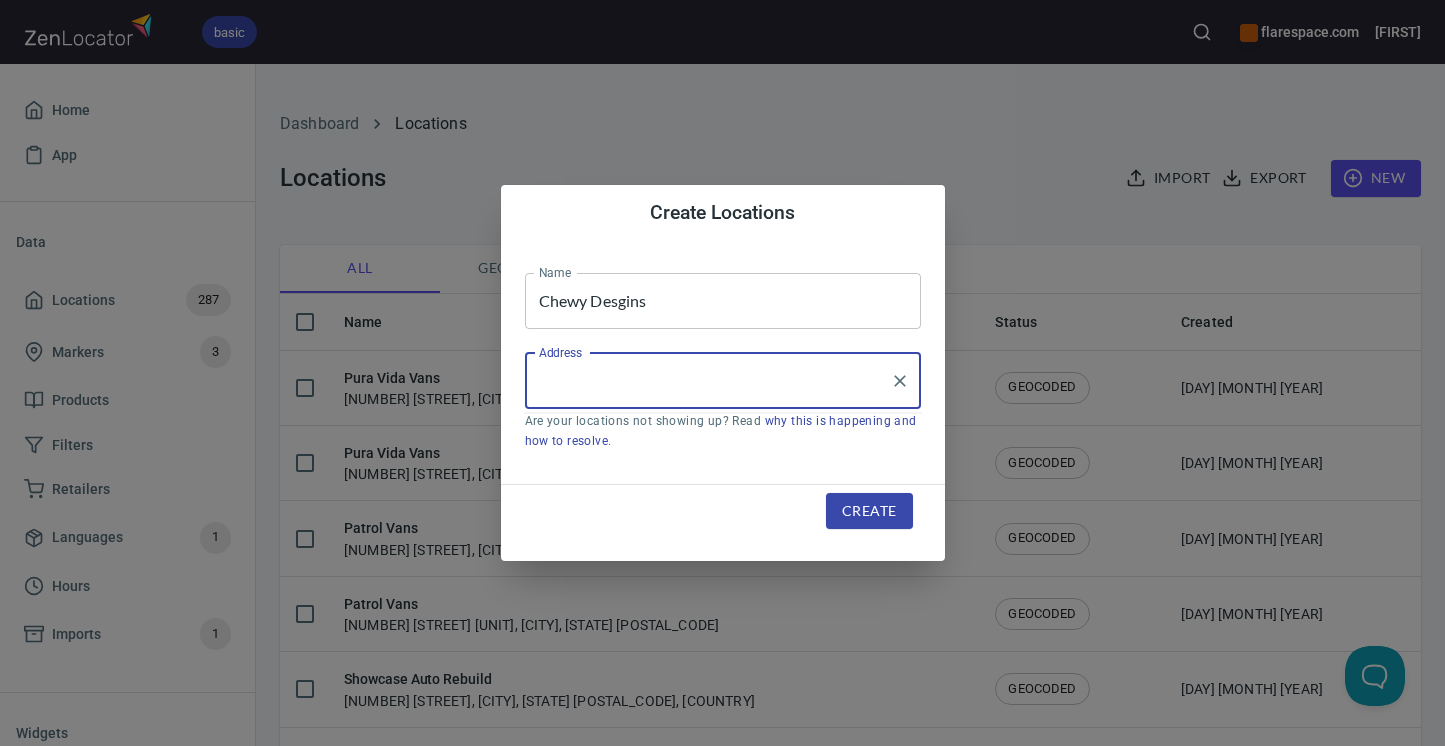 click on "Address" at bounding box center [708, 381] 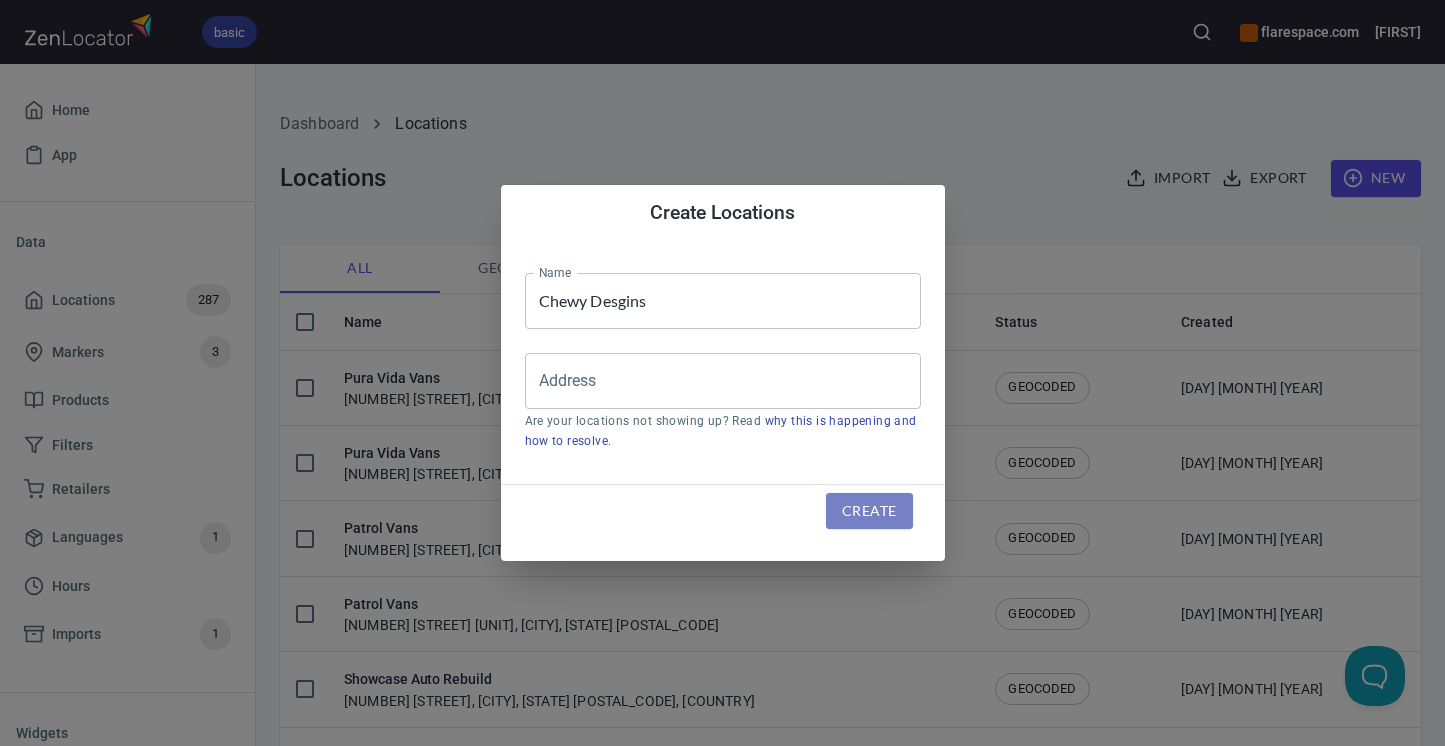 click on "Create" at bounding box center (869, 511) 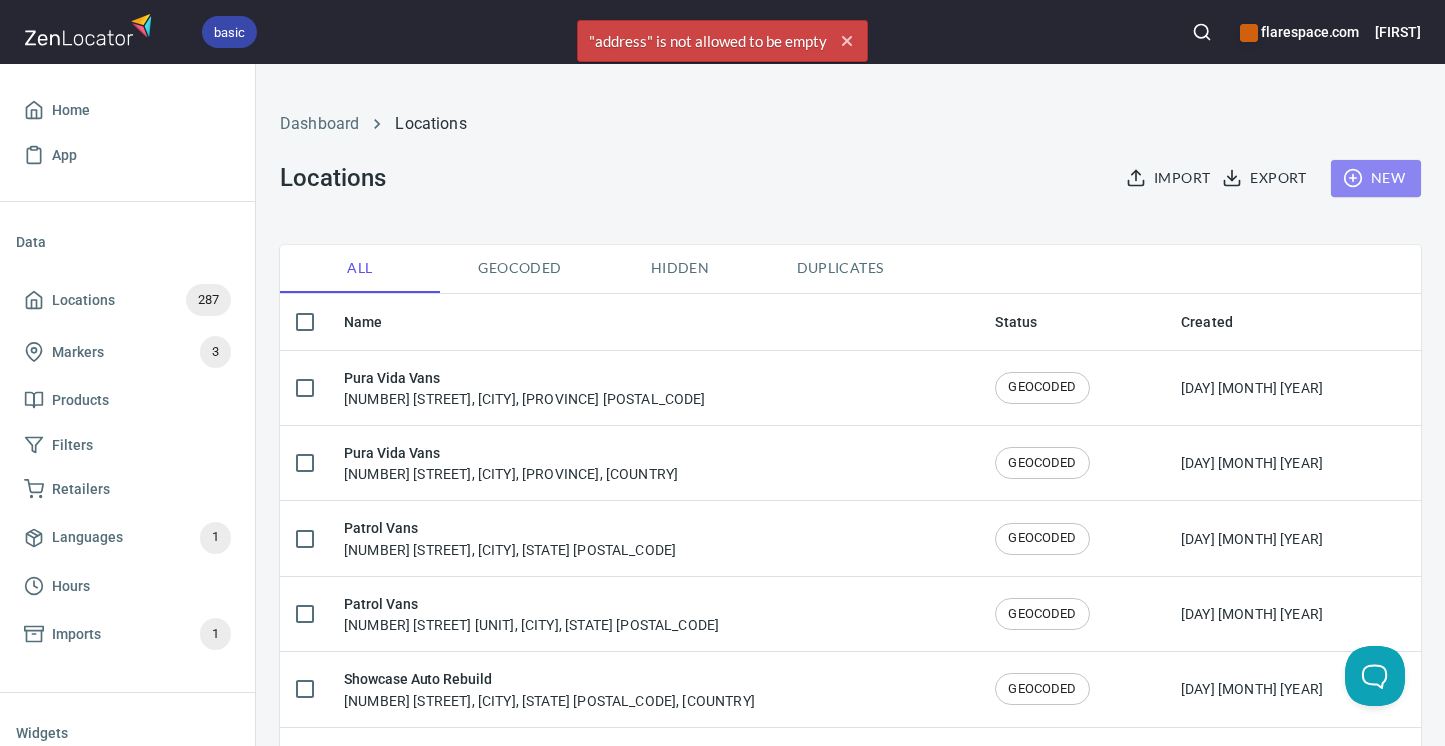 click on "New" at bounding box center [1376, 178] 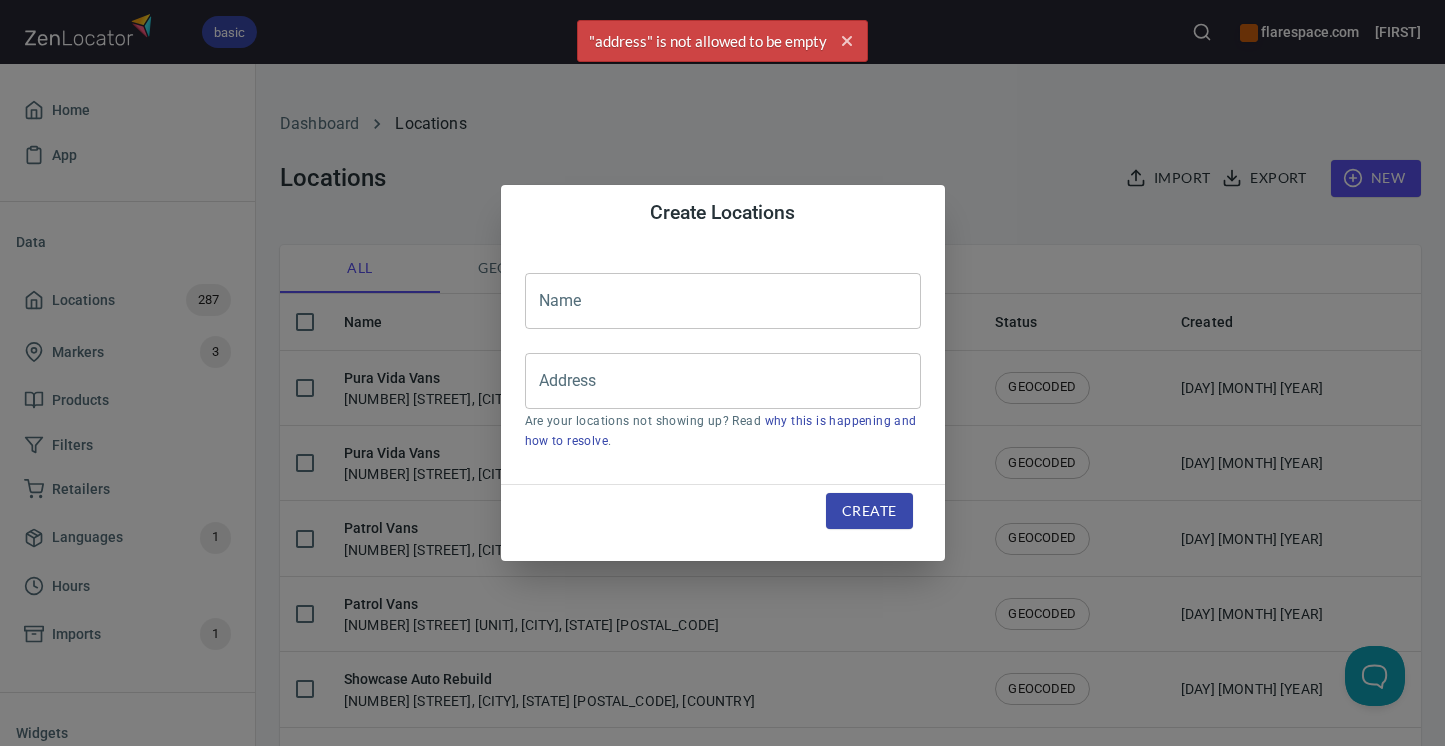click at bounding box center (723, 301) 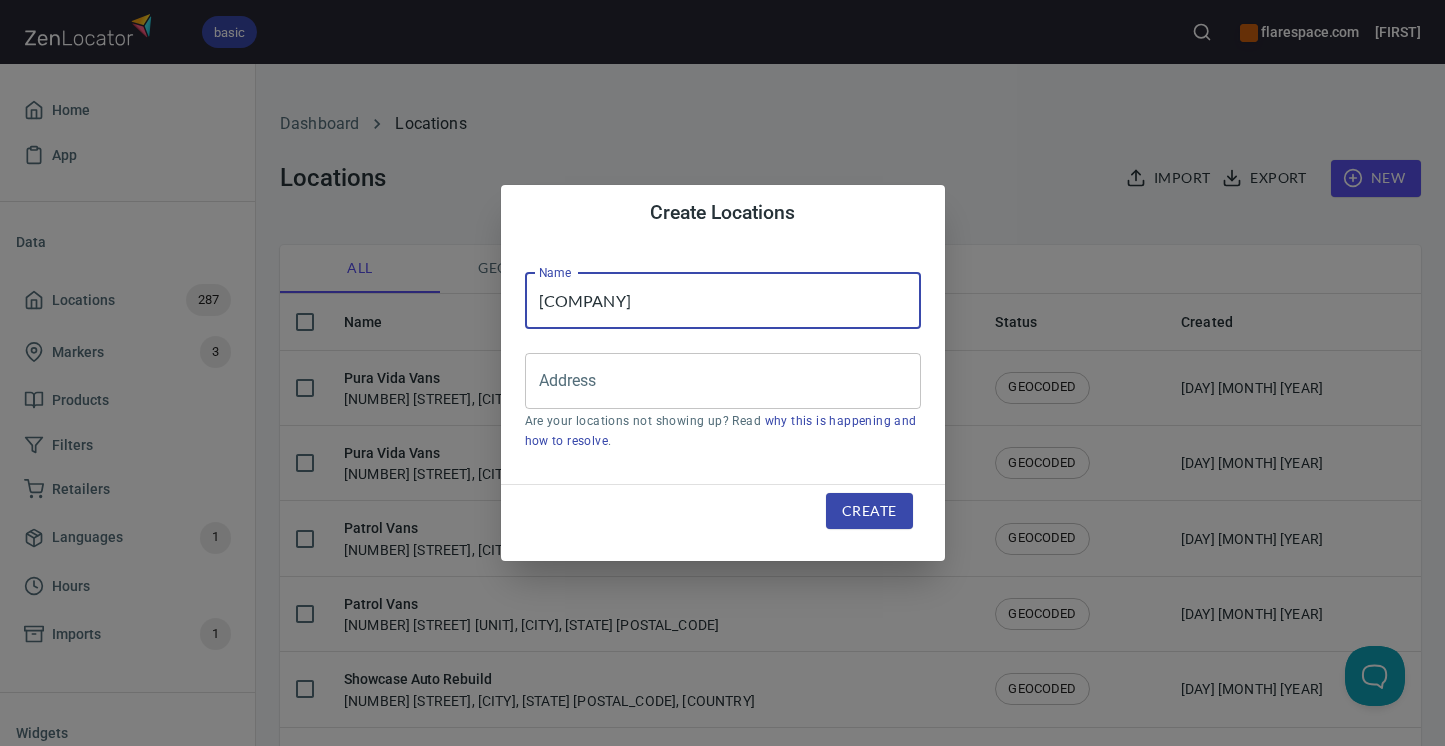 type on "[COMPANY]" 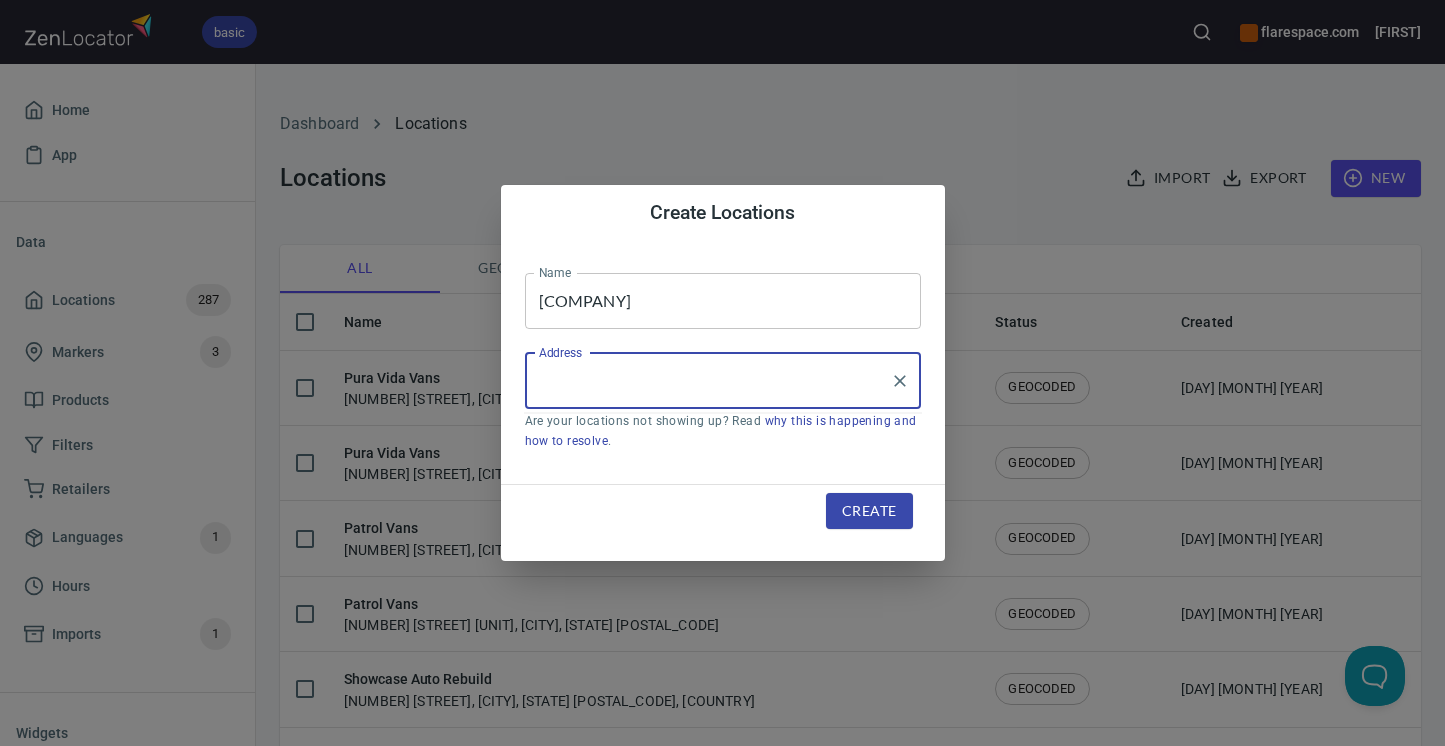 click on "Address" at bounding box center [708, 381] 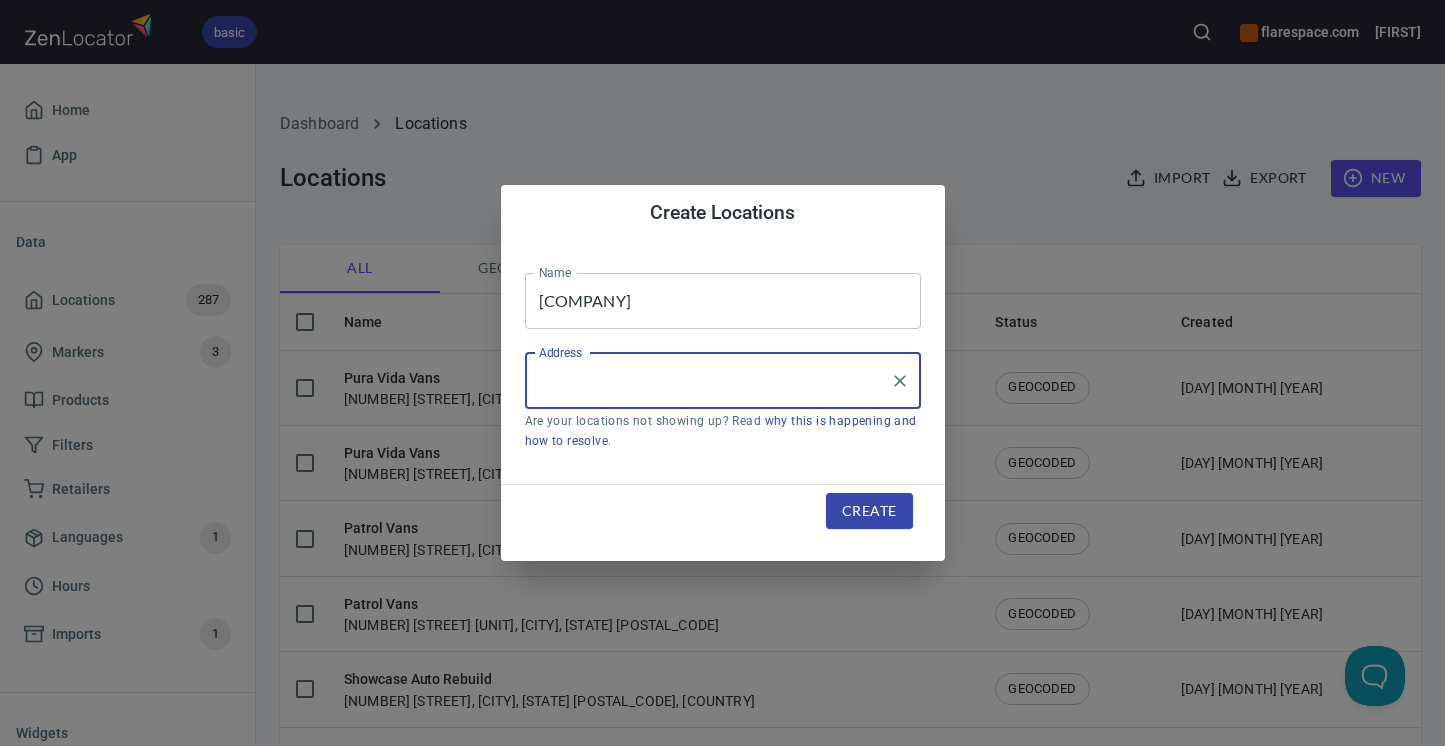 paste on "[NUMBER] [STREET] [UNIT] [UNIT]" 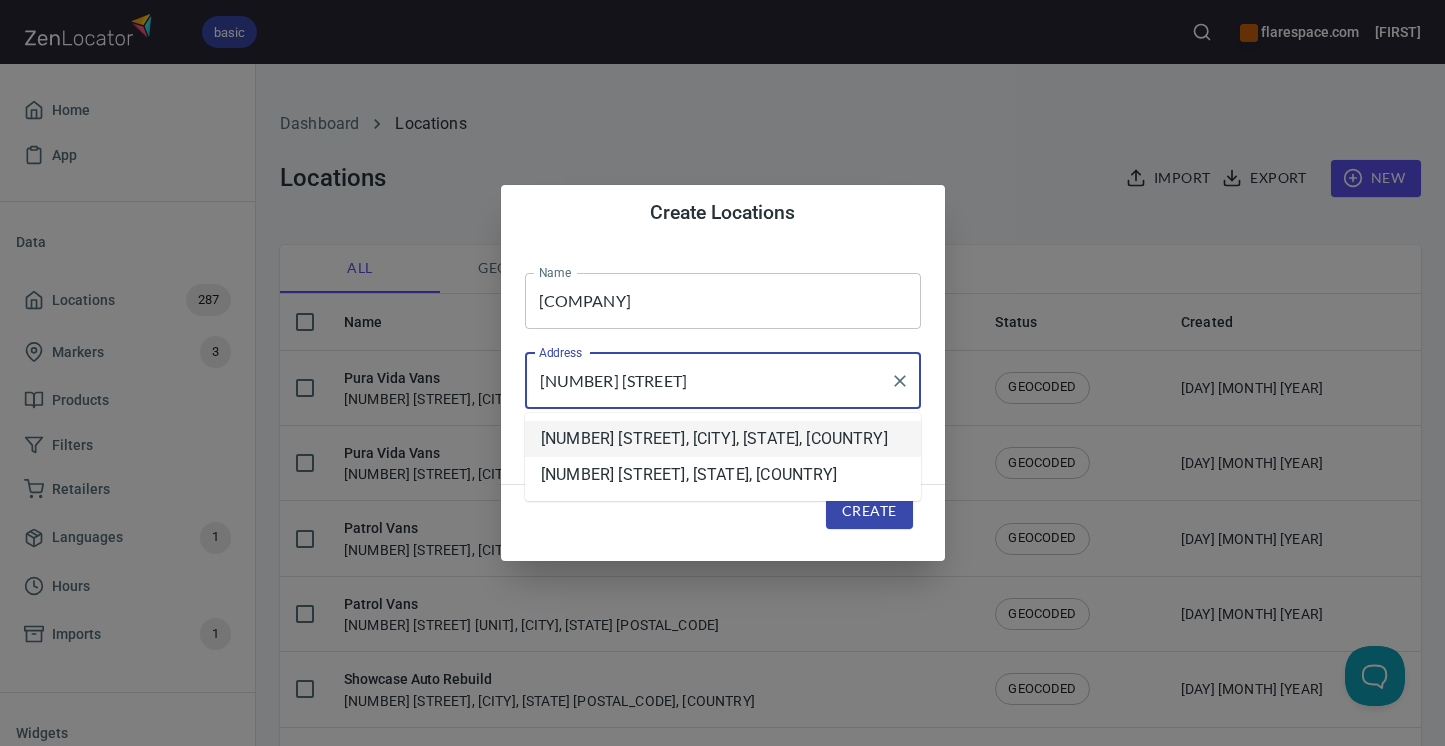 click on "[NUMBER] [STREET], [CITY], [STATE], [COUNTRY]" at bounding box center (723, 439) 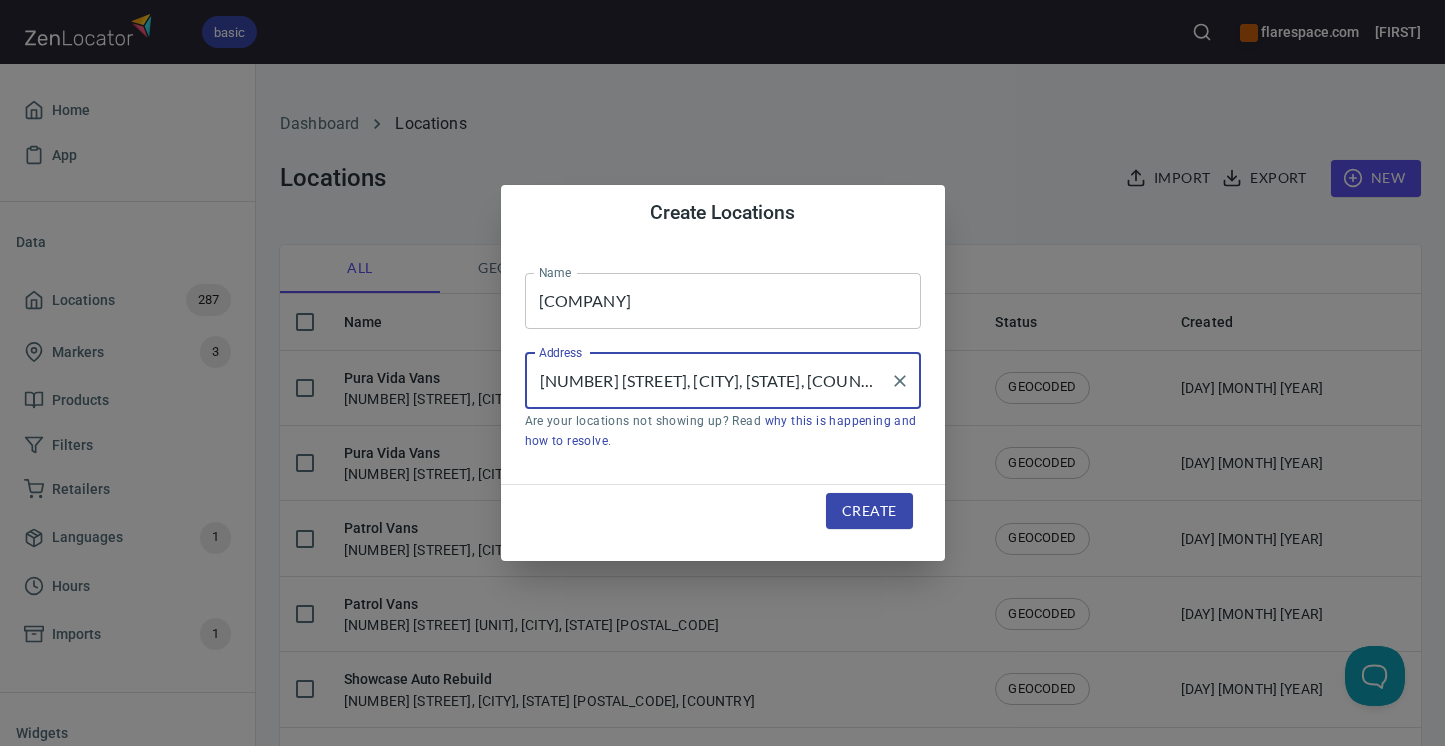 type on "[NUMBER] [STREET], [CITY], [STATE], [COUNTRY]" 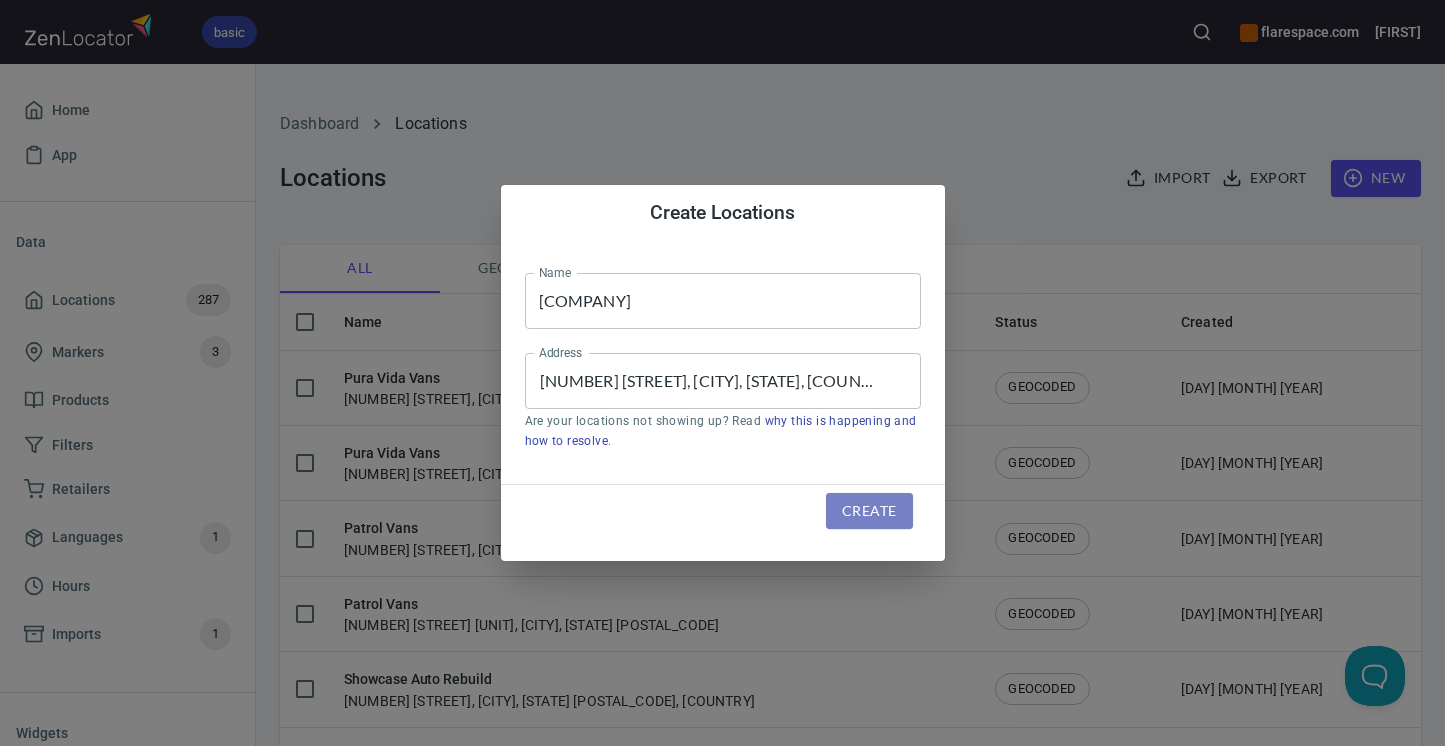 click on "Create" at bounding box center [869, 511] 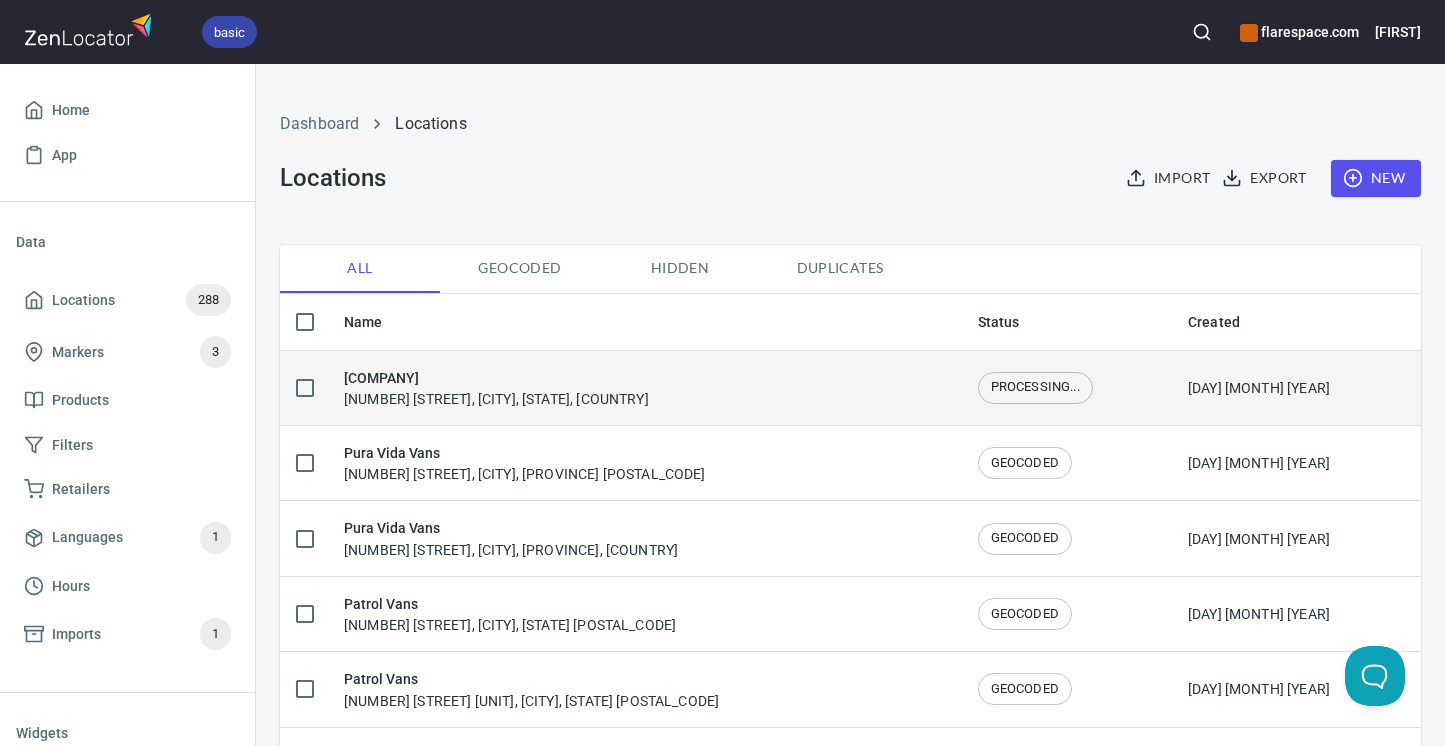 click on "[COMPANY] [NUMBER] [STREET], [CITY], [STATE], [COUNTRY]" at bounding box center (496, 388) 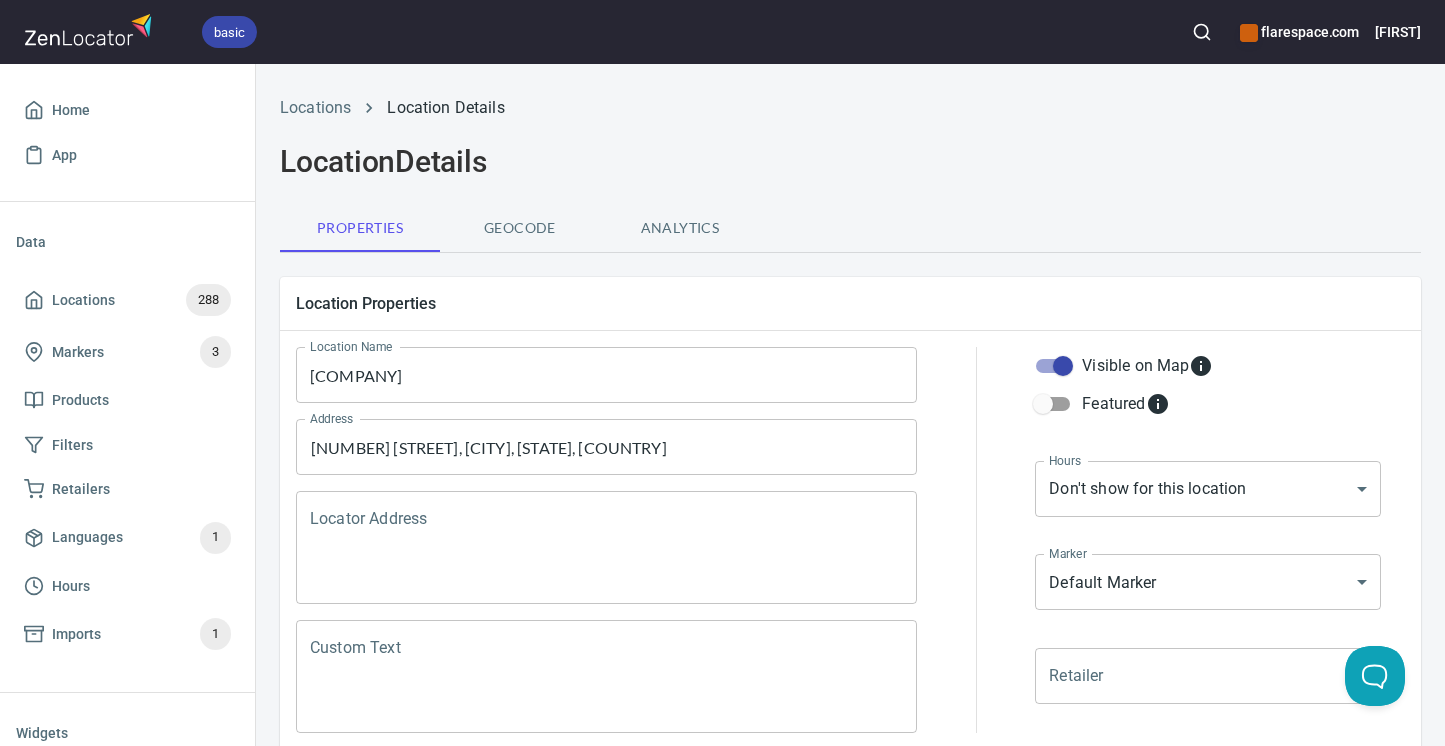 click on "Locator Address" at bounding box center (606, 548) 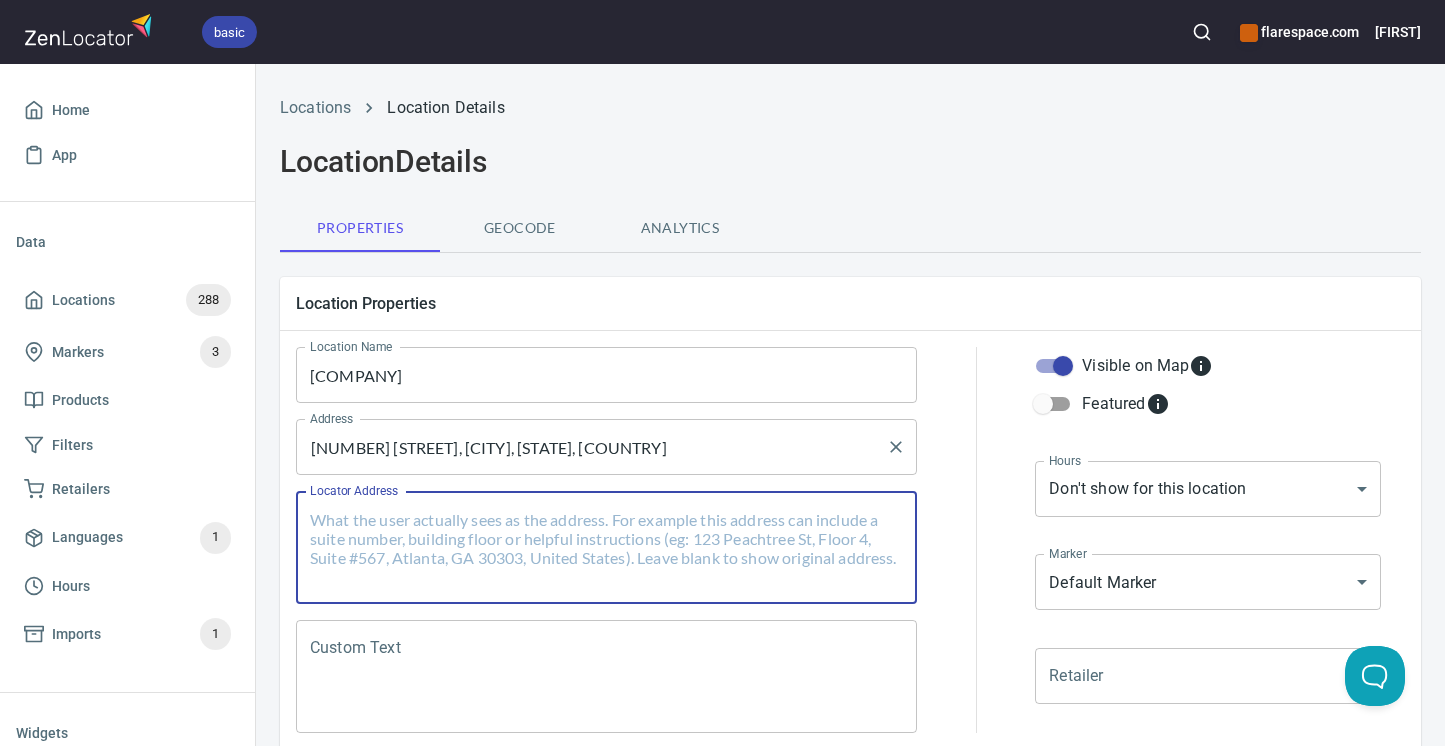 click on "[NUMBER] [STREET], [CITY], [STATE], [COUNTRY]" at bounding box center (591, 447) 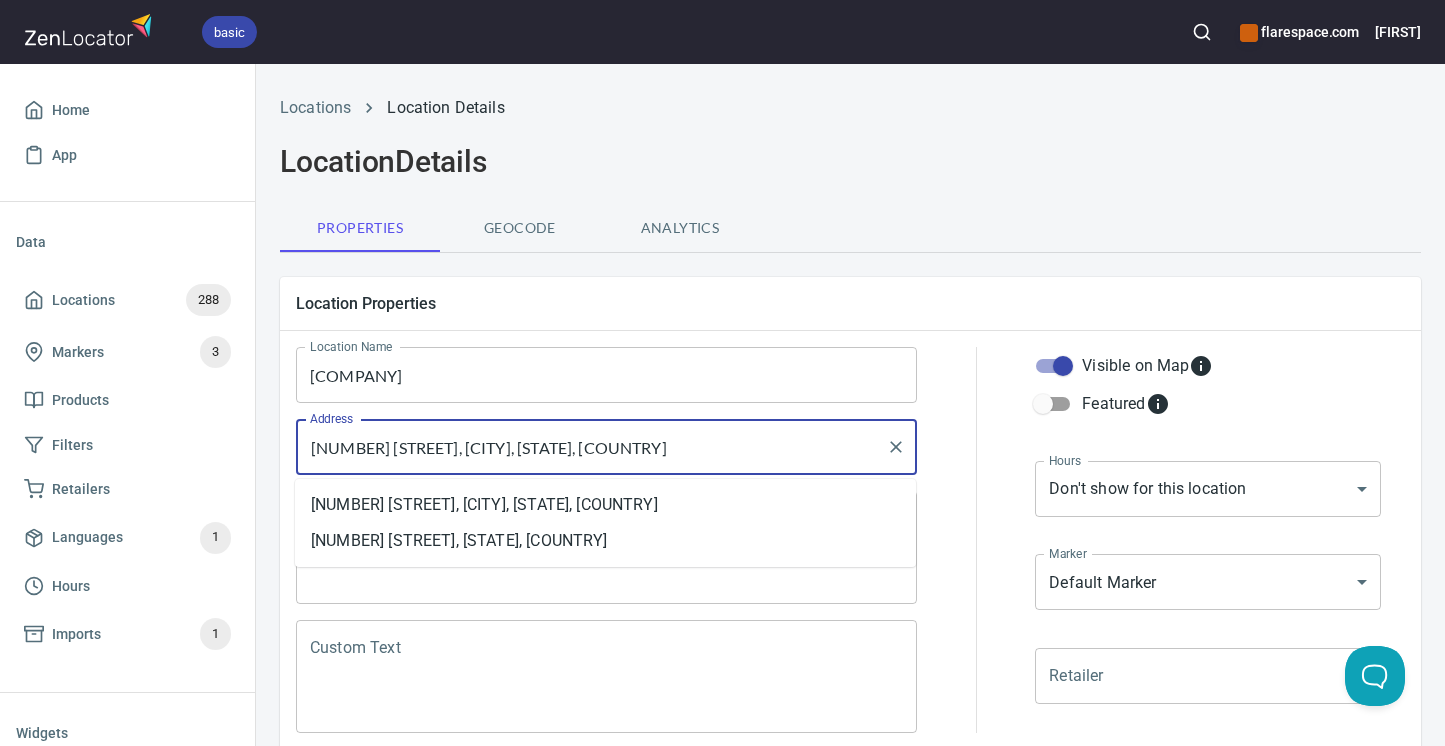 click on "[NUMBER] [STREET], [CITY], [STATE], [COUNTRY]" at bounding box center [591, 447] 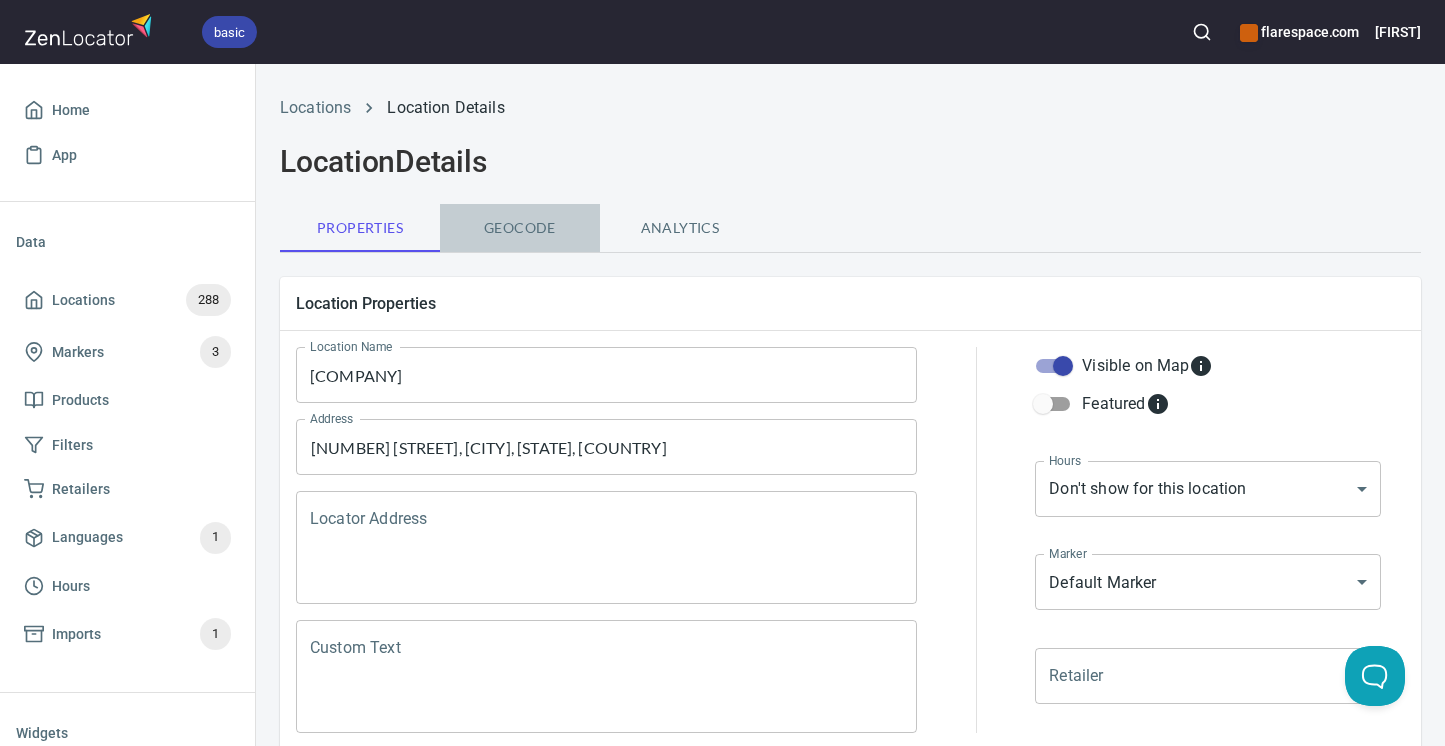 click on "Geocode" at bounding box center [520, 228] 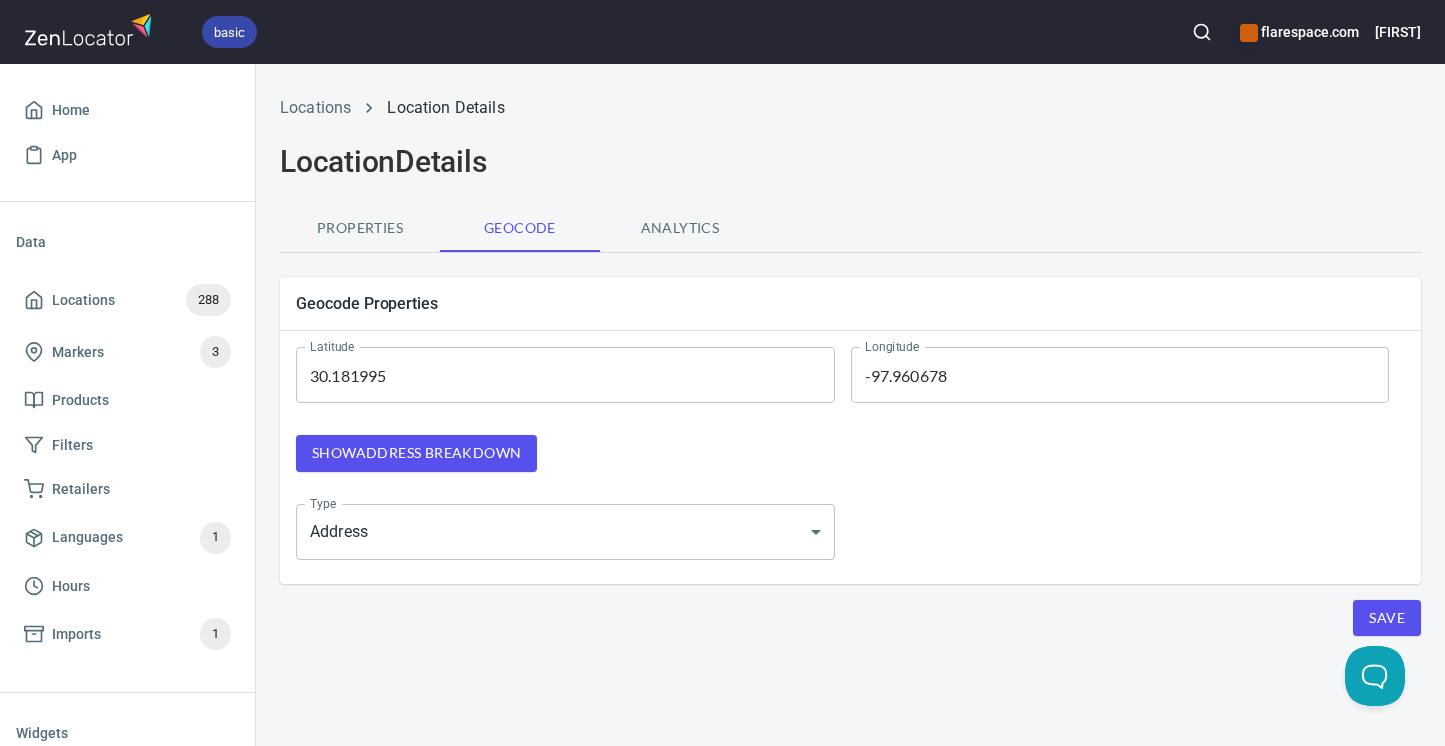 click on "Properties" at bounding box center [360, 228] 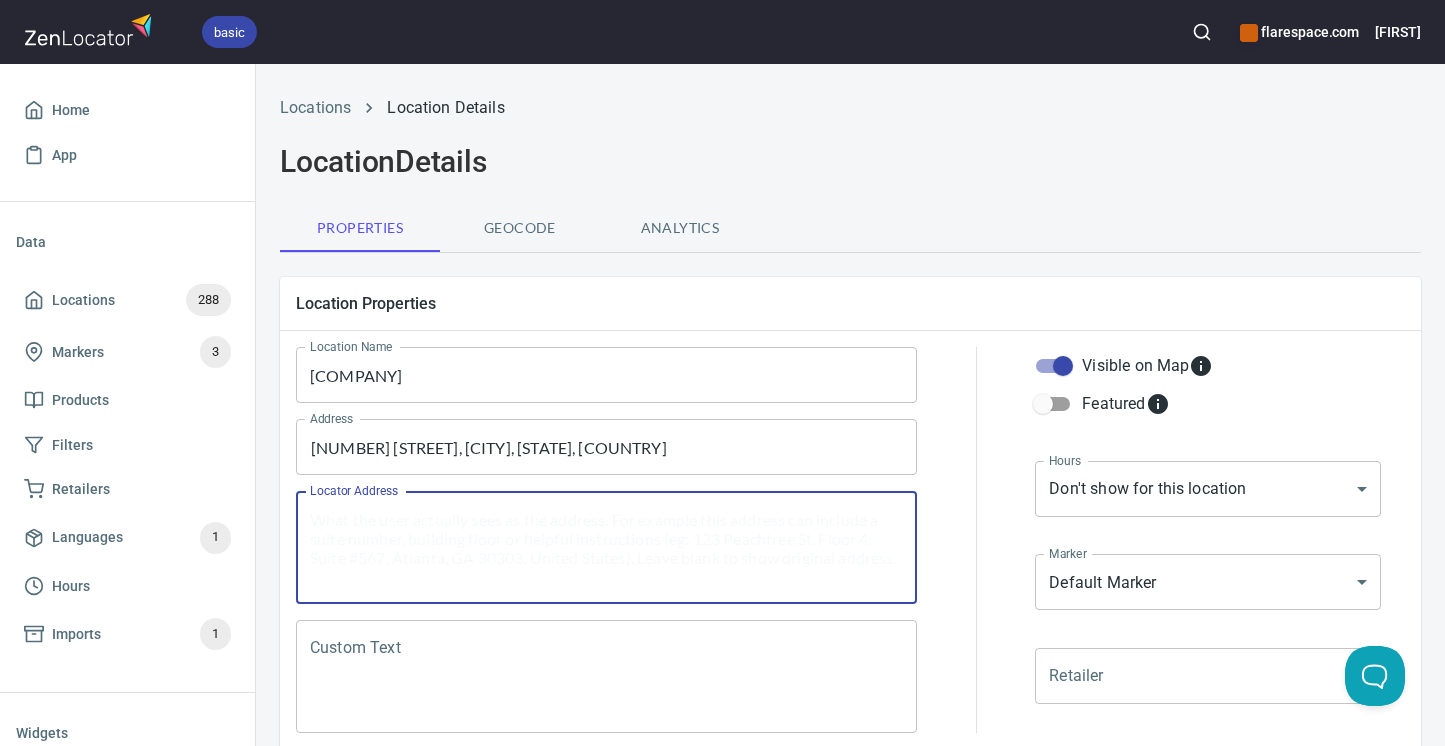 click on "Locator Address" at bounding box center (606, 548) 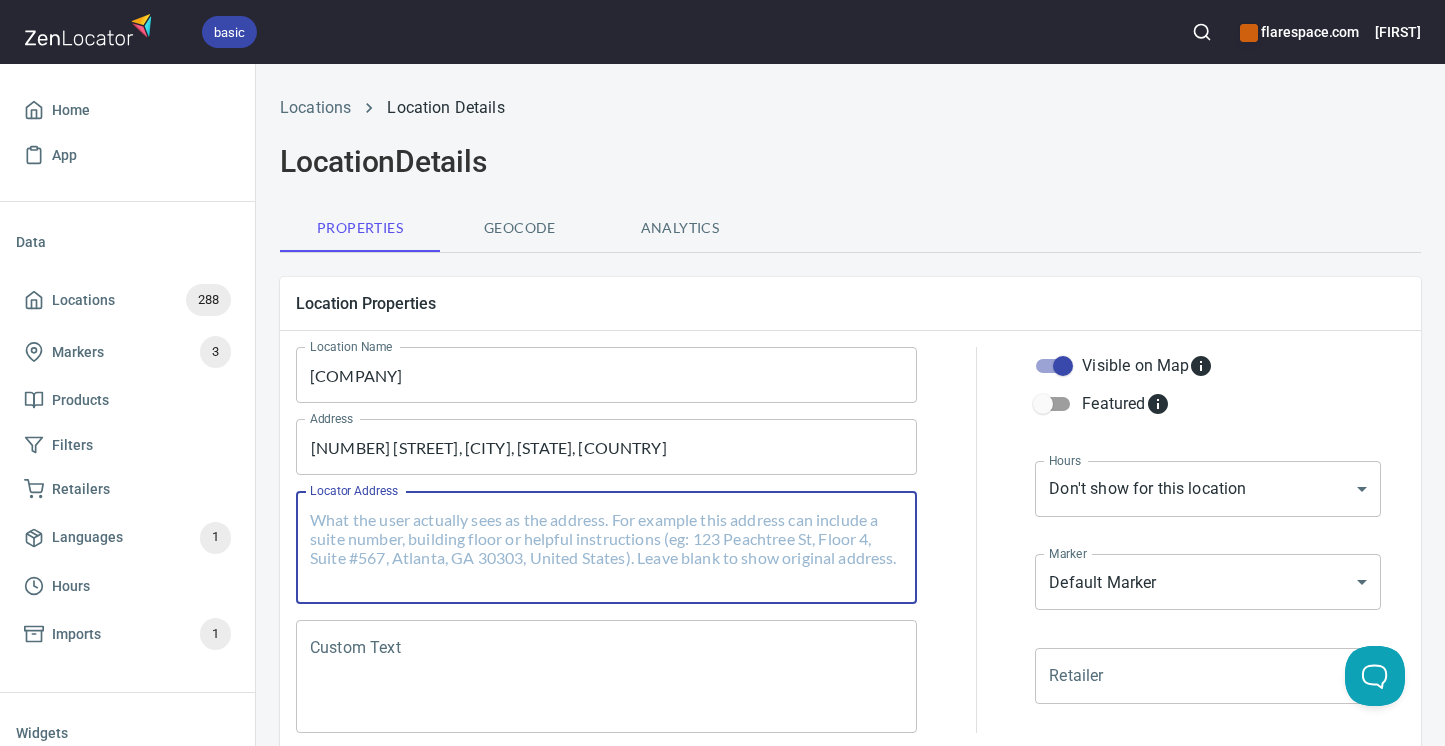 paste on "[NUMBER] [STREET], [CITY], [STATE], [COUNTRY]" 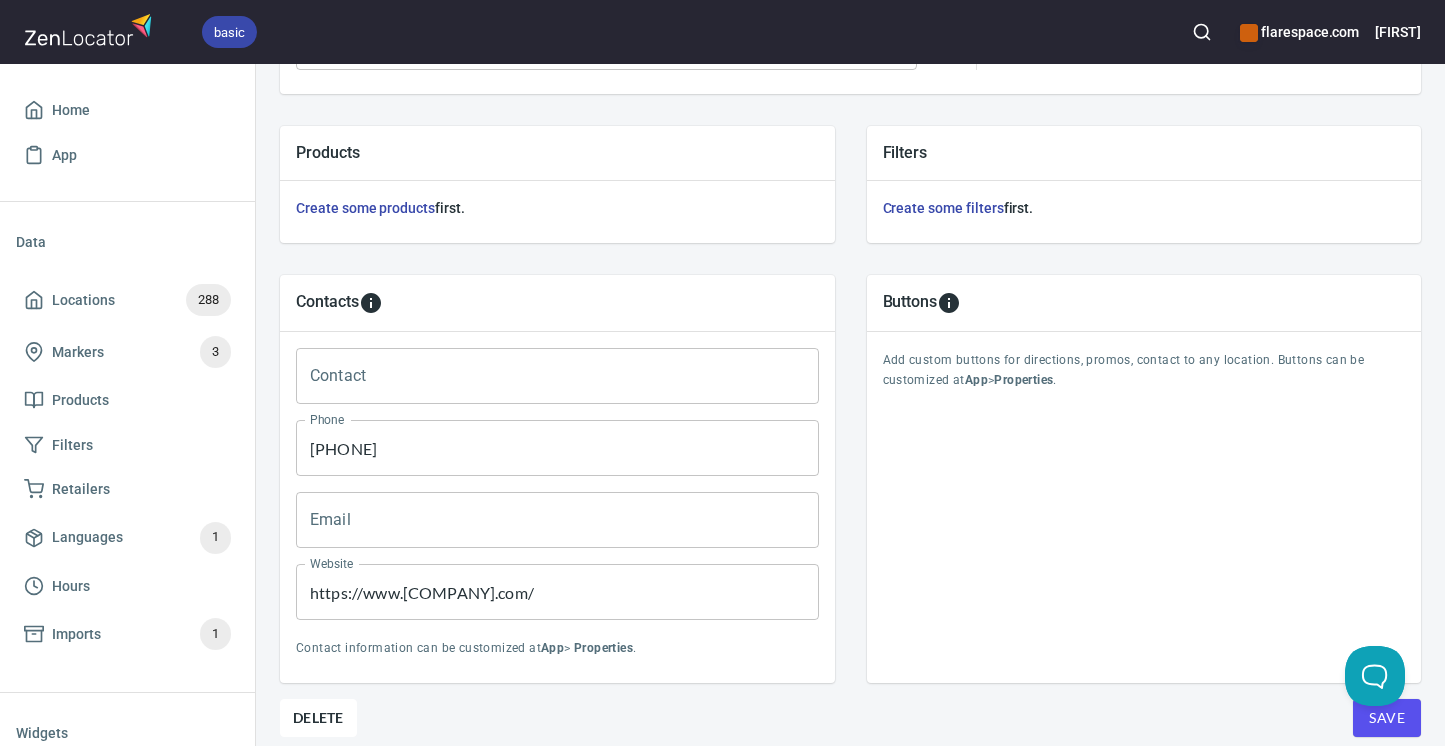 scroll, scrollTop: 742, scrollLeft: 0, axis: vertical 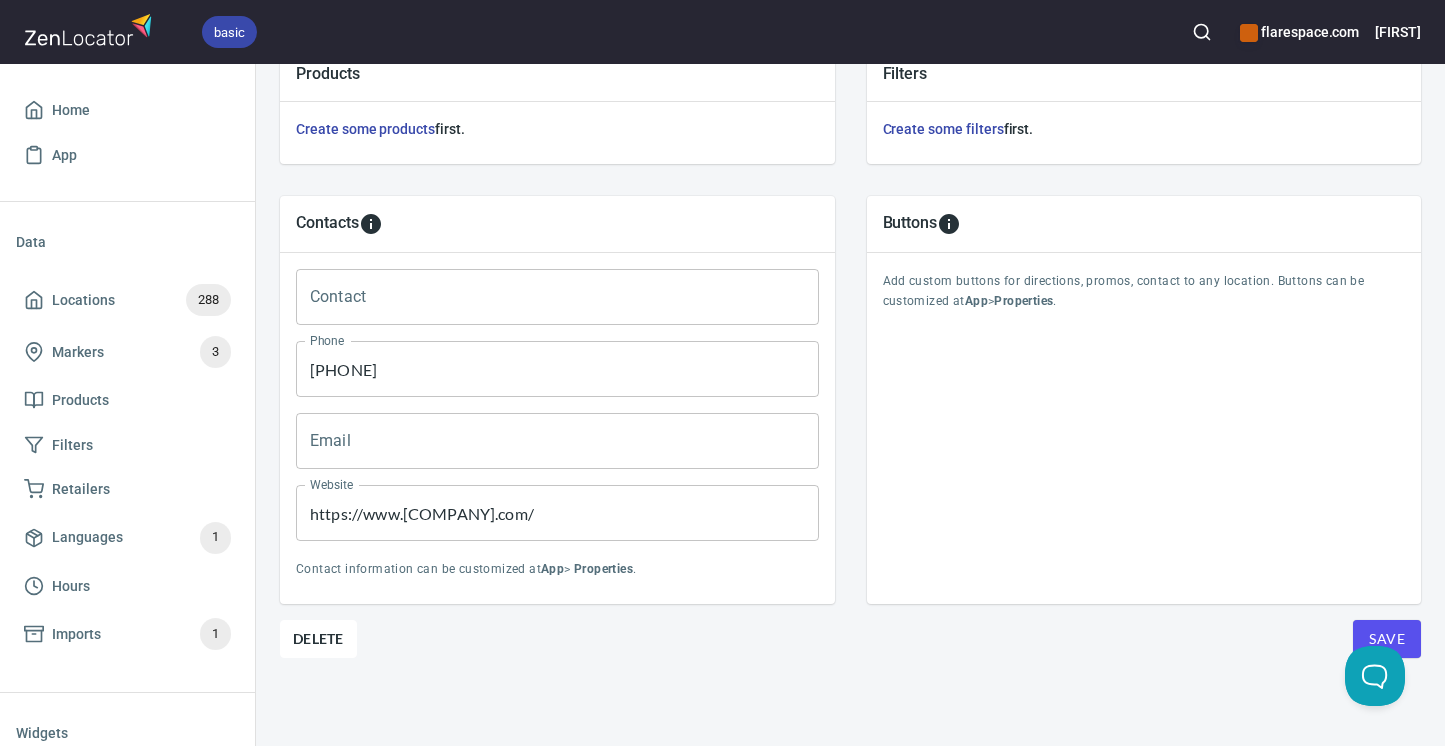 type on "[NUMBER] [STREET], [CITY], [STATE], [COUNTRY]" 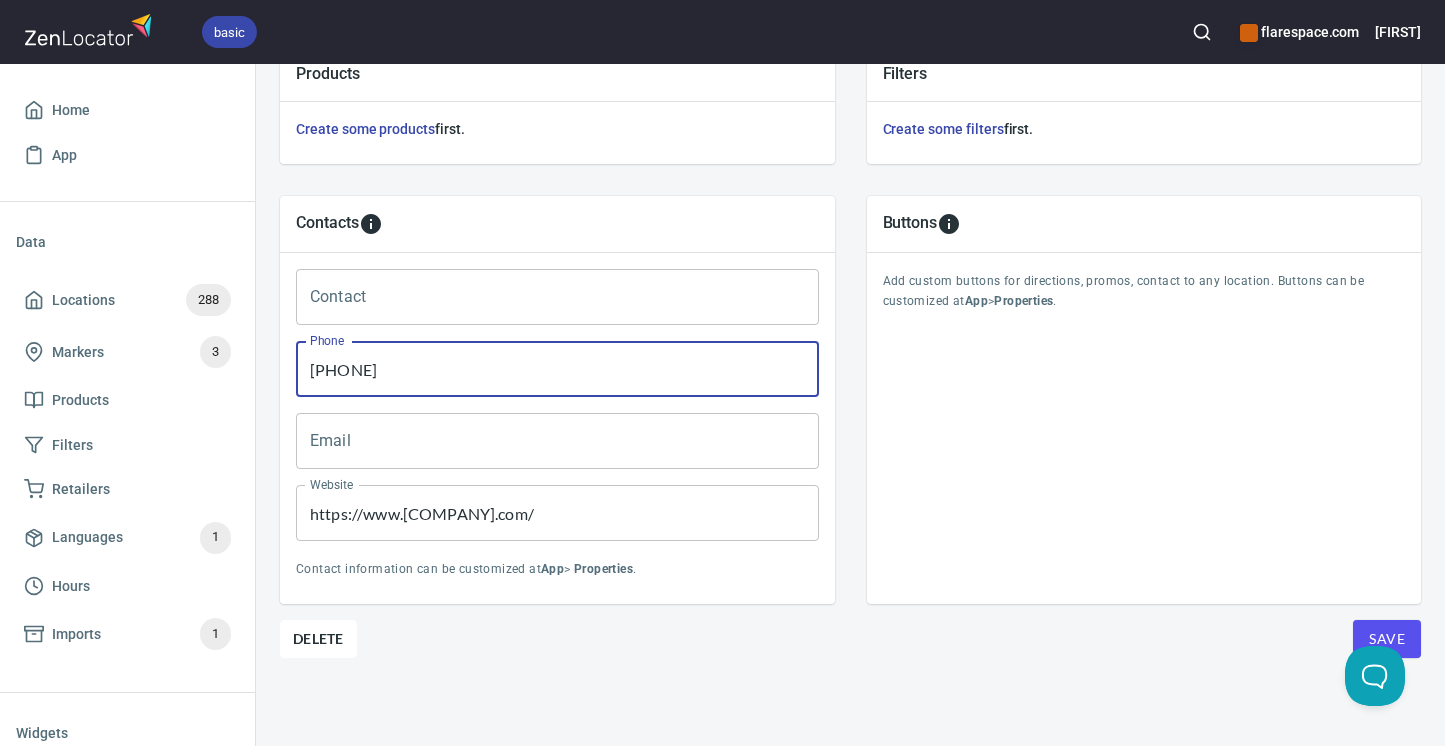 click on "[PHONE]" at bounding box center [557, 369] 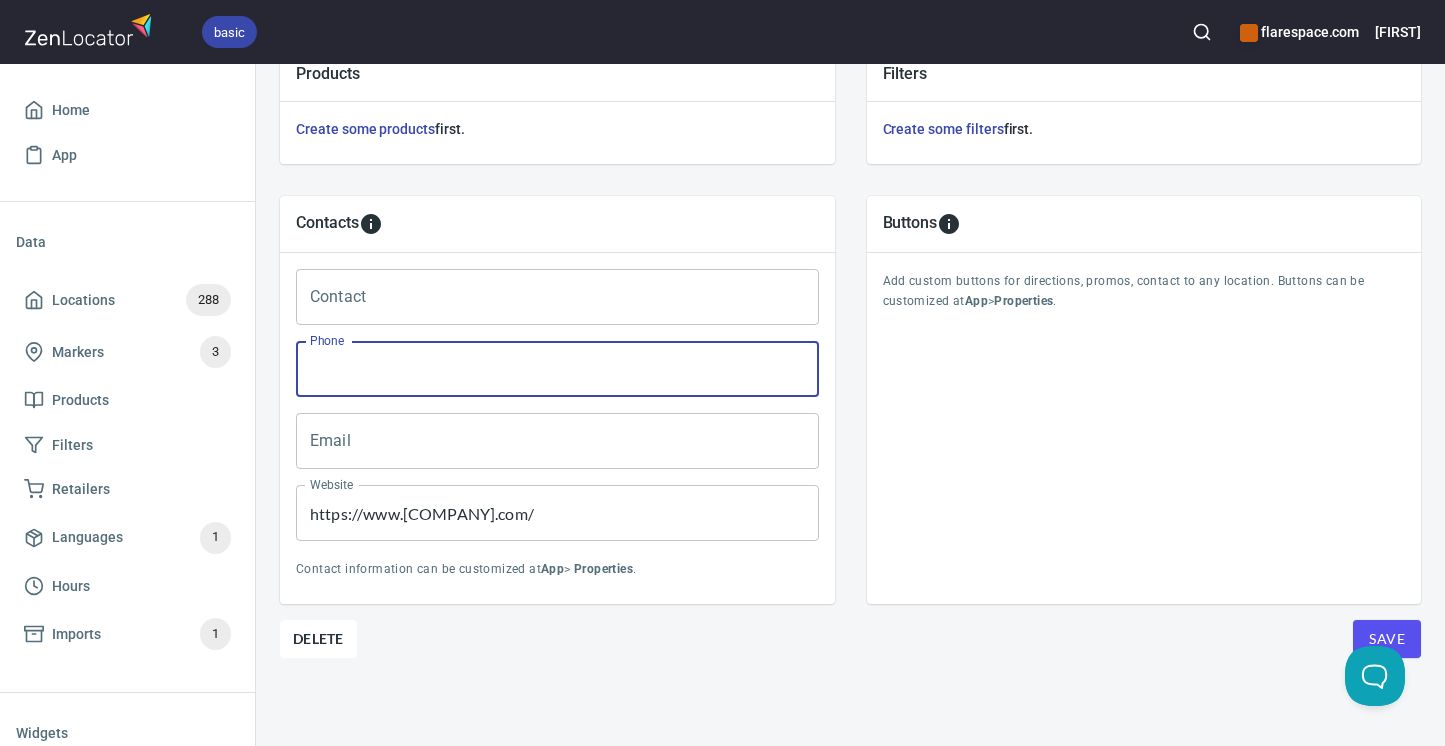 type 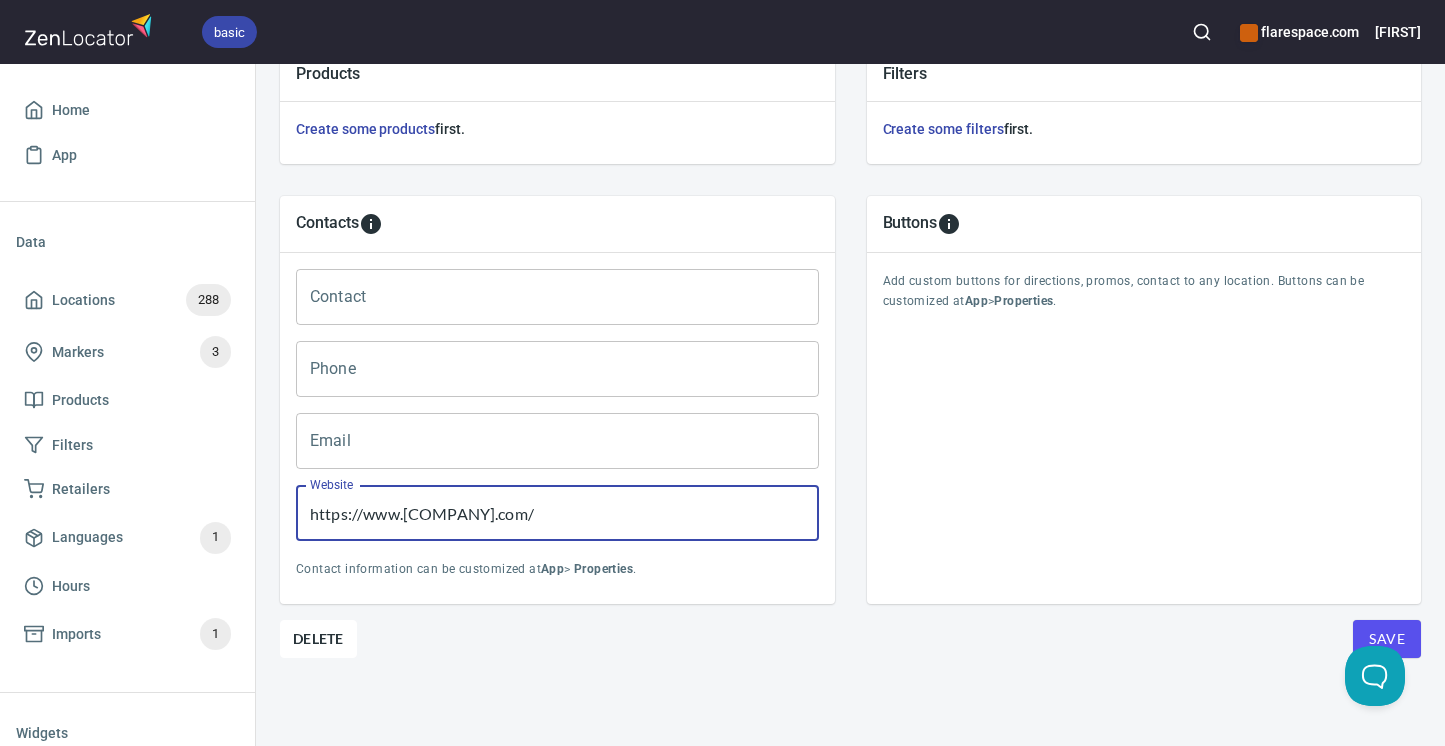 click on "https://www.[COMPANY].com/" at bounding box center (557, 513) 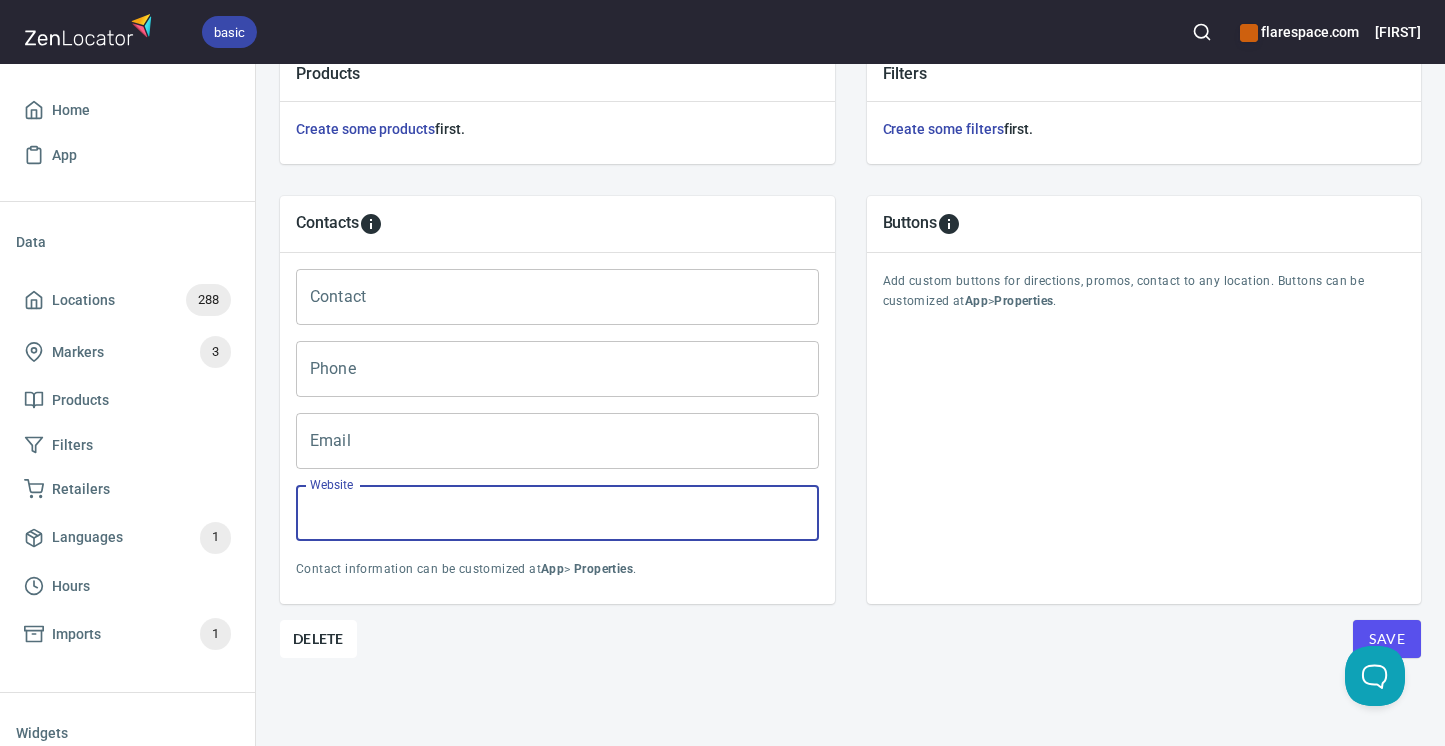 type 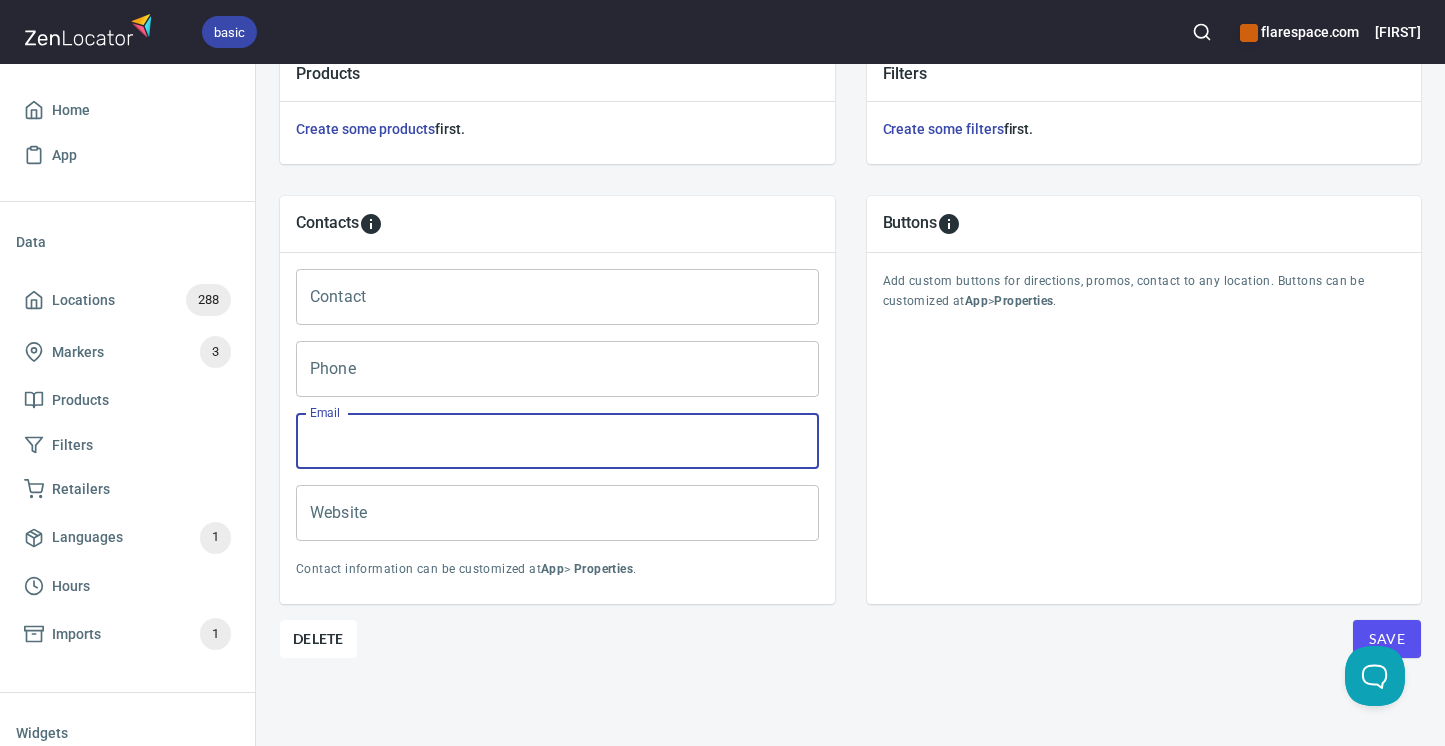 paste on "[EMAIL]" 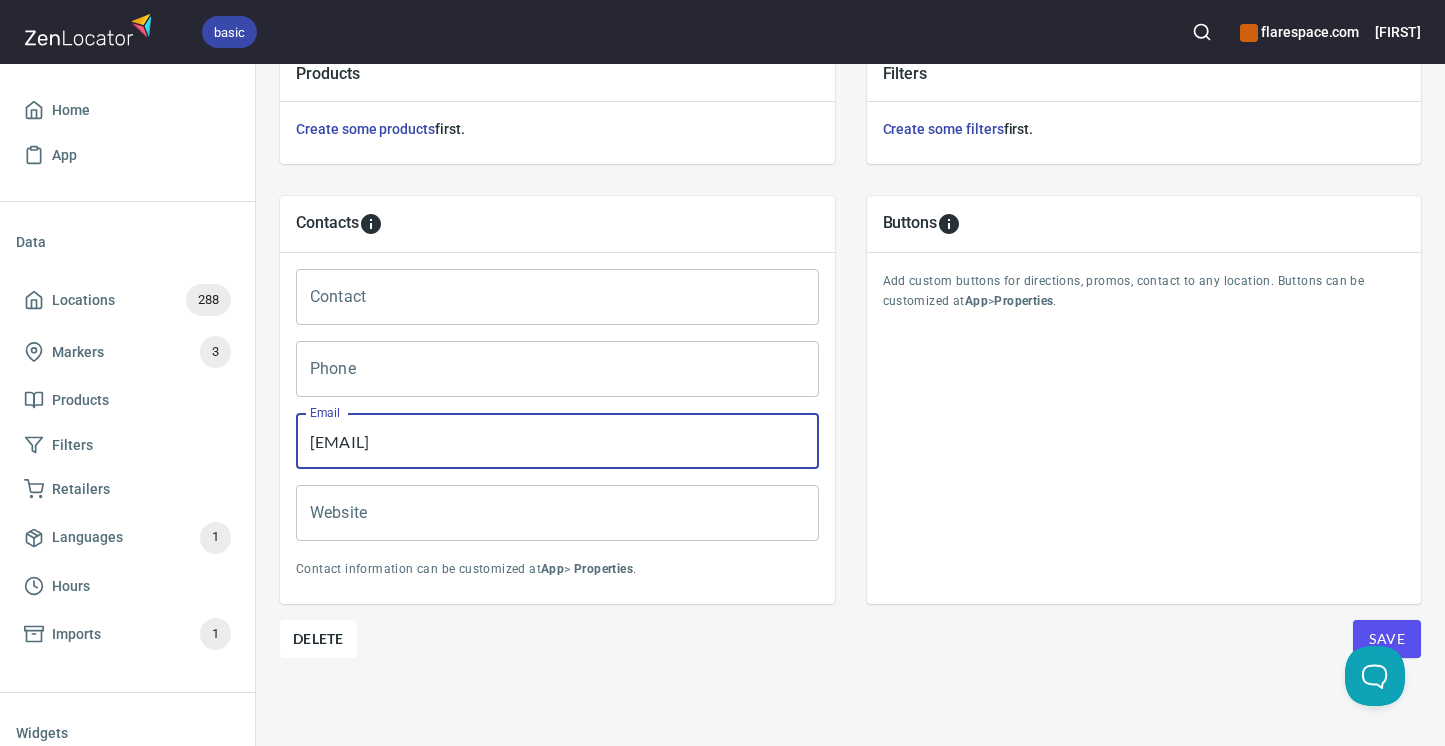 type on "[EMAIL]" 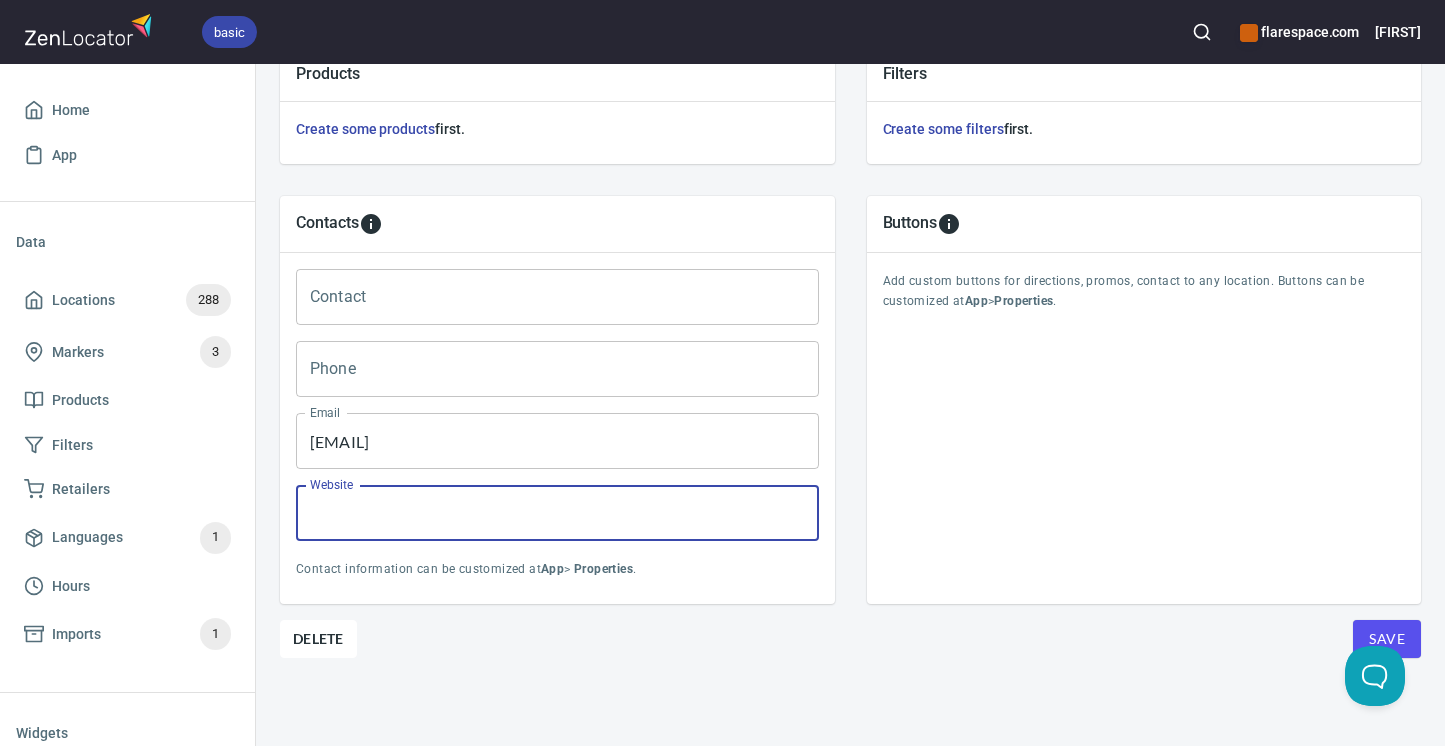 paste on "https://www.[COMPANY].com/?gad_source=1&gad_campaignid=21410378826&gbraid=0AAAAAC5WAXzr8cxXBHRGkMnAtGLkFs0gN&gclid=Cj0KCQjw18bEBhCBARIsAKuAFEa4BMlV9r4dxUXZd9j8mE4zrrrJ9E0XfIu7uFKUpLexsSK9y_RlUgcaApuJEALw_wcB" 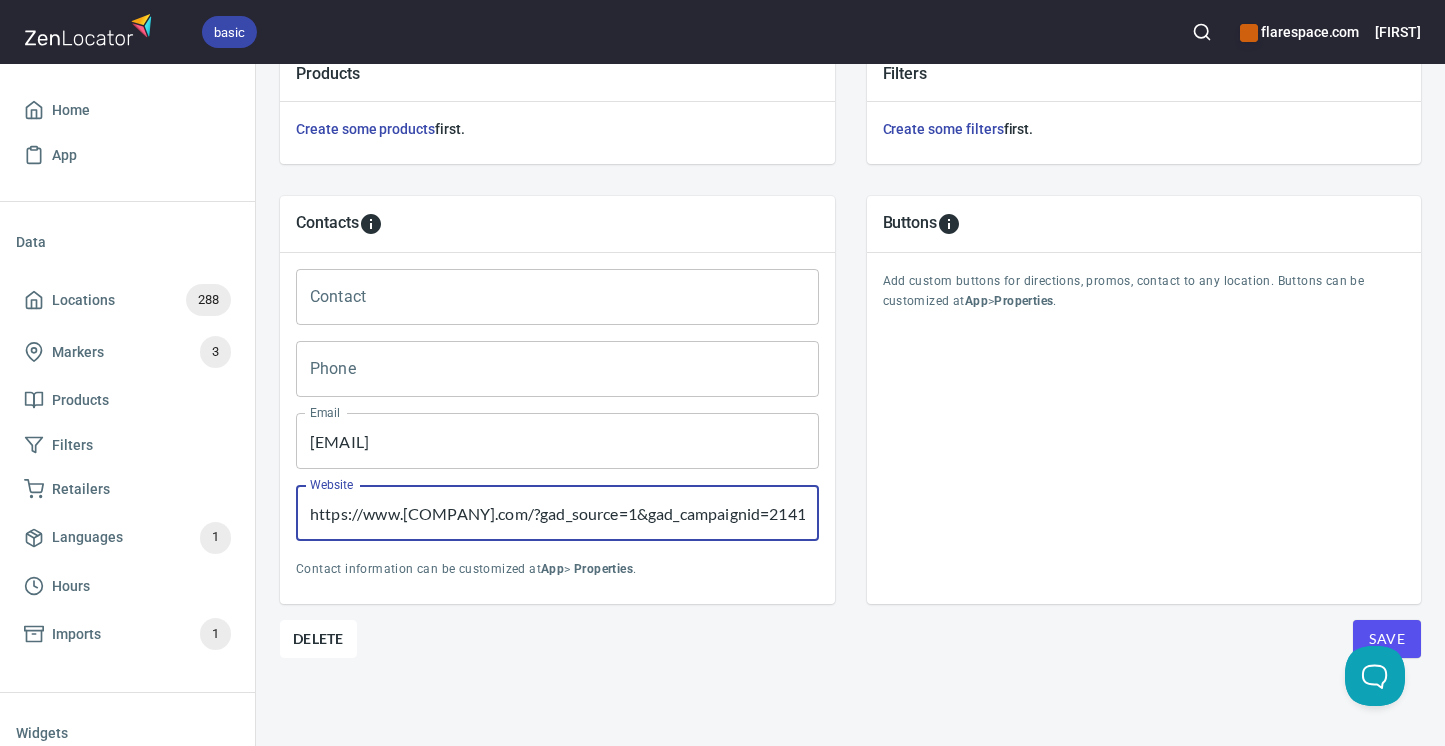 scroll, scrollTop: 0, scrollLeft: 1391, axis: horizontal 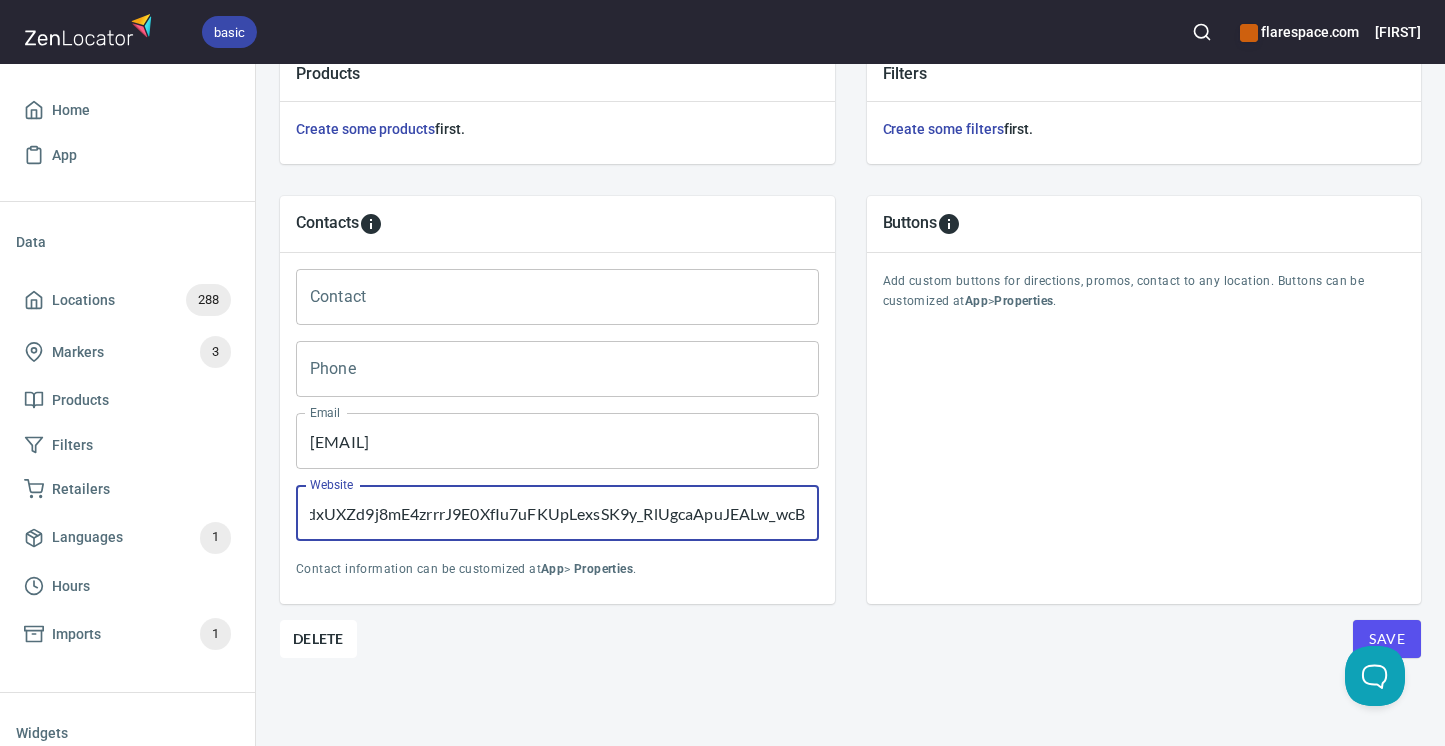 type on "https://www.[COMPANY].com/?gad_source=1&gad_campaignid=21410378826&gbraid=0AAAAAC5WAXzr8cxXBHRGkMnAtGLkFs0gN&gclid=Cj0KCQjw18bEBhCBARIsAKuAFEa4BMlV9r4dxUXZd9j8mE4zrrrJ9E0XfIu7uFKUpLexsSK9y_RlUgcaApuJEALw_wcB" 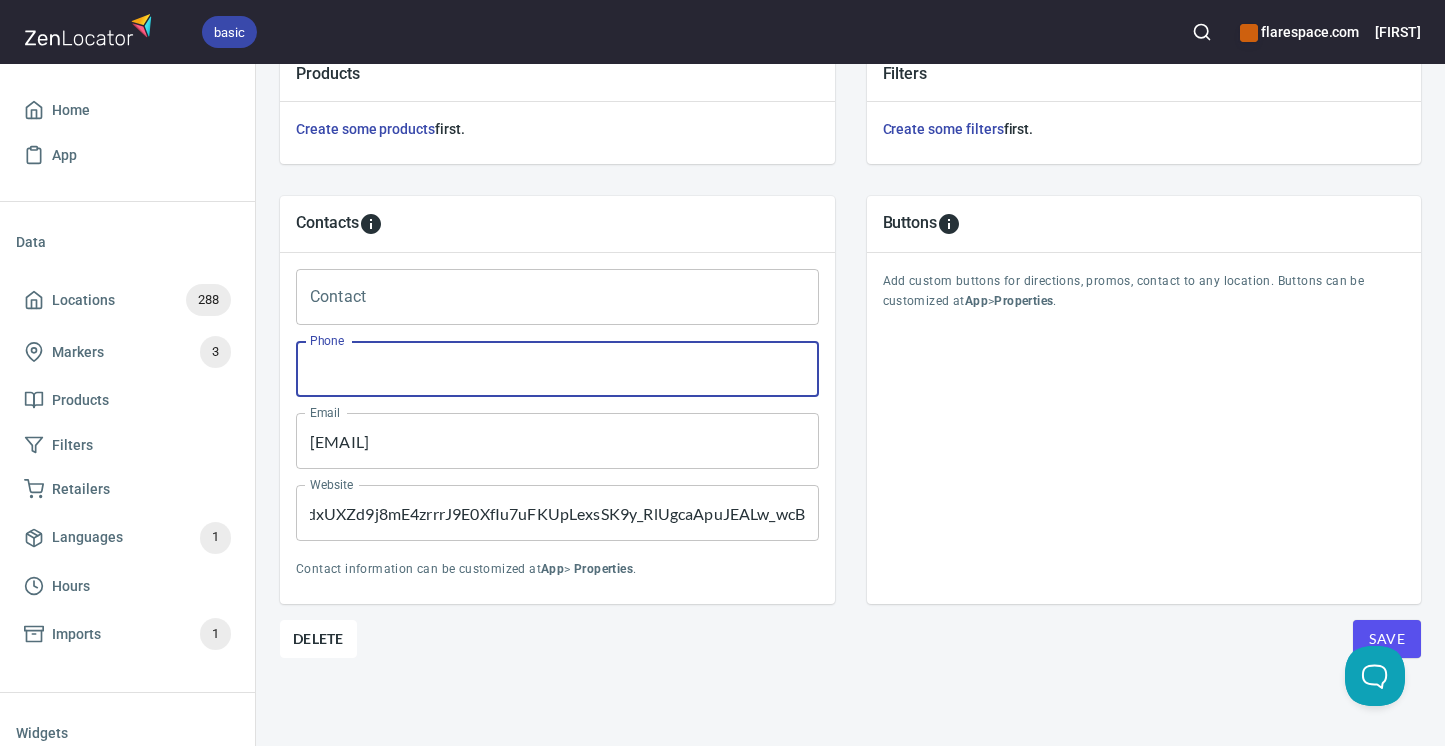 scroll, scrollTop: 0, scrollLeft: 0, axis: both 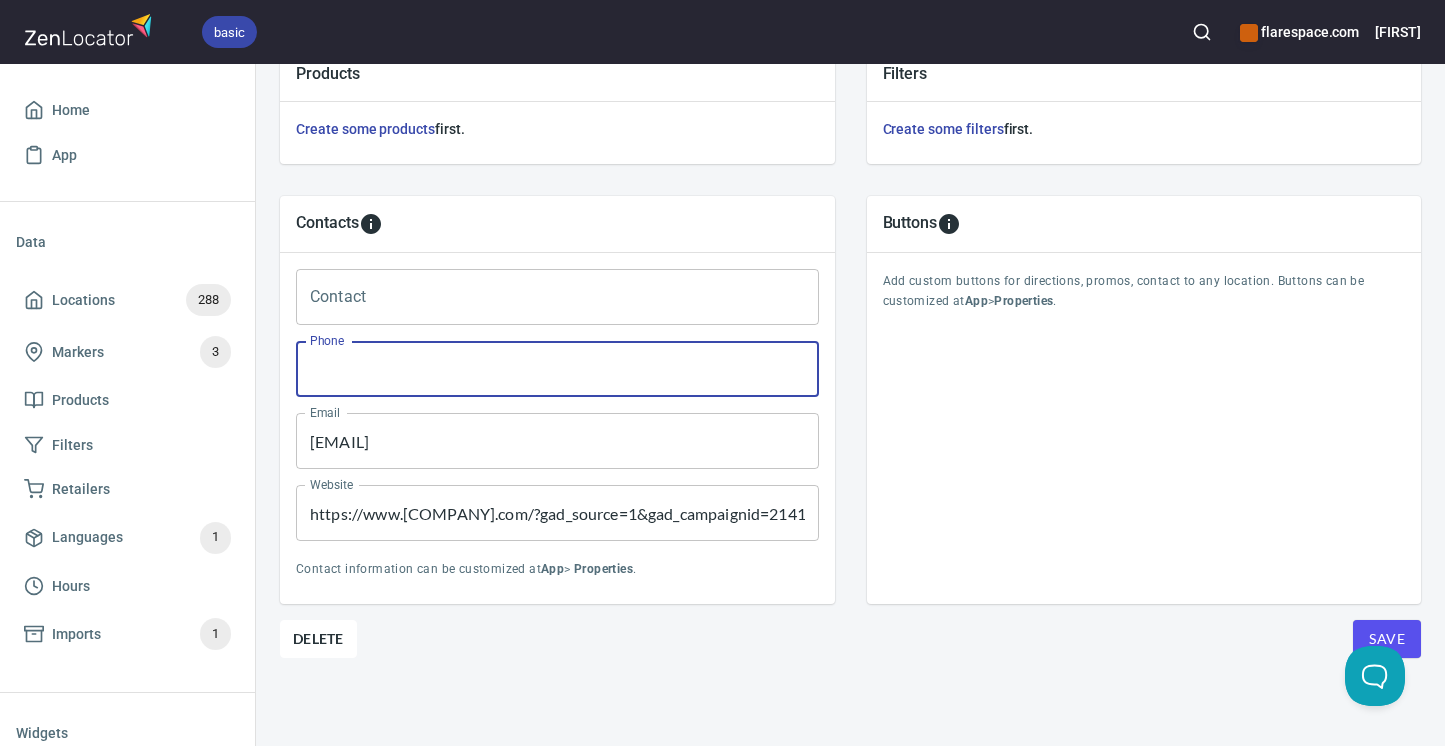 paste on "[PHONE]" 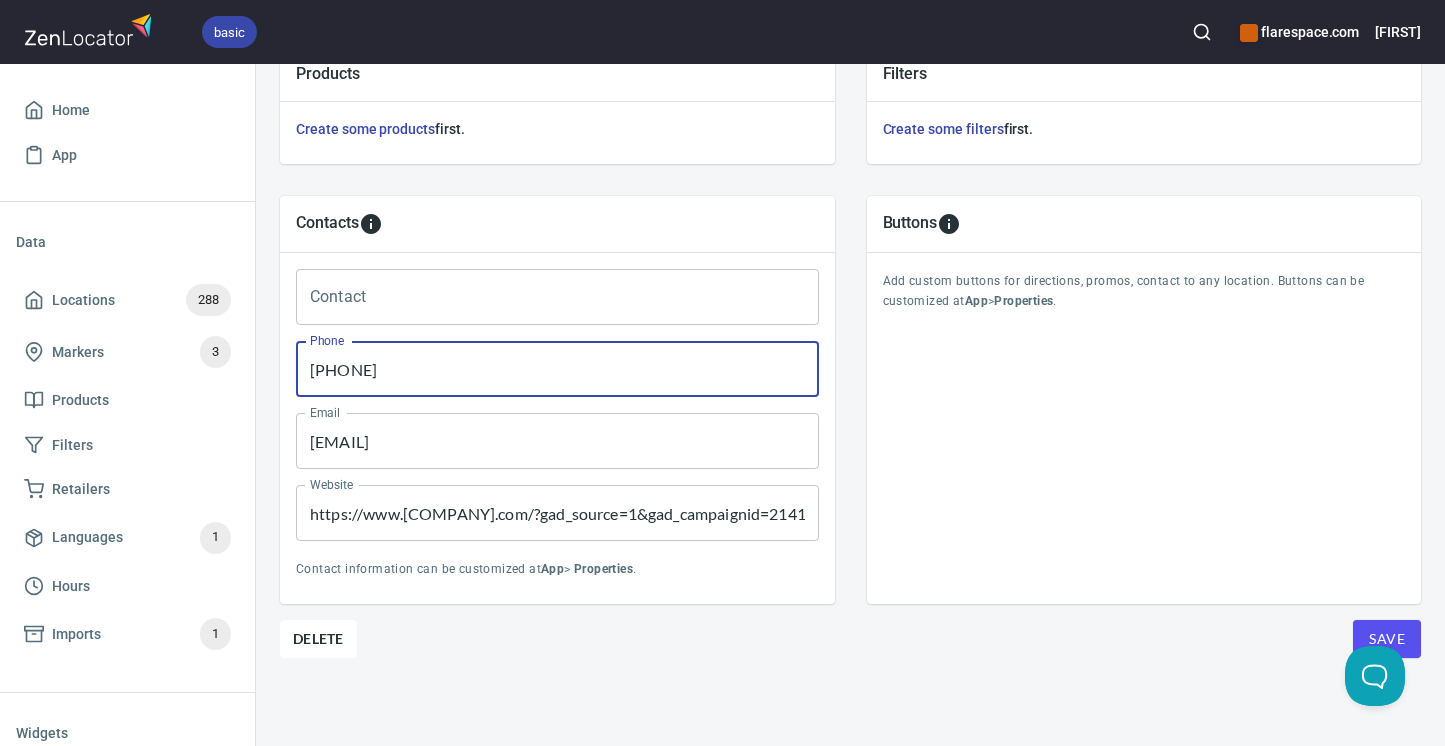 type on "[PHONE]" 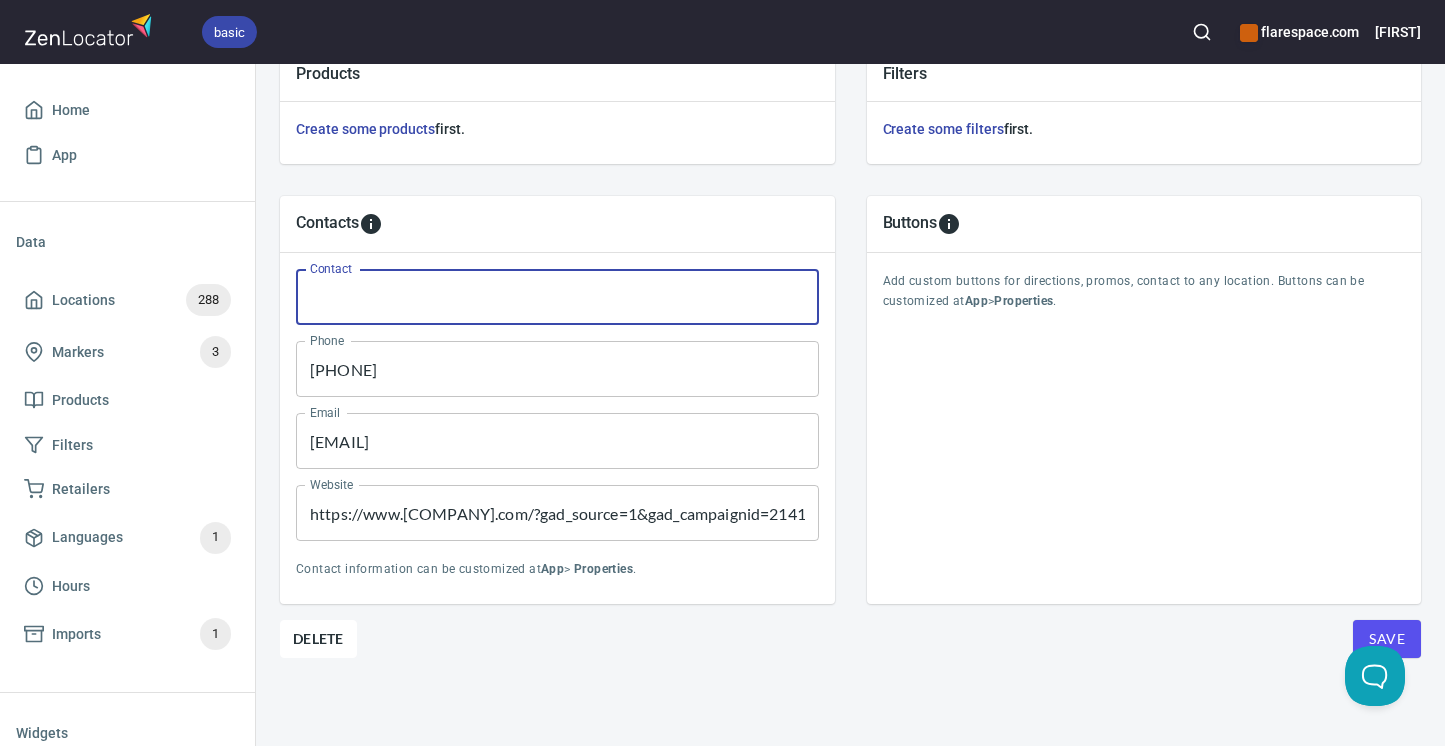 click on "Contact" at bounding box center (557, 297) 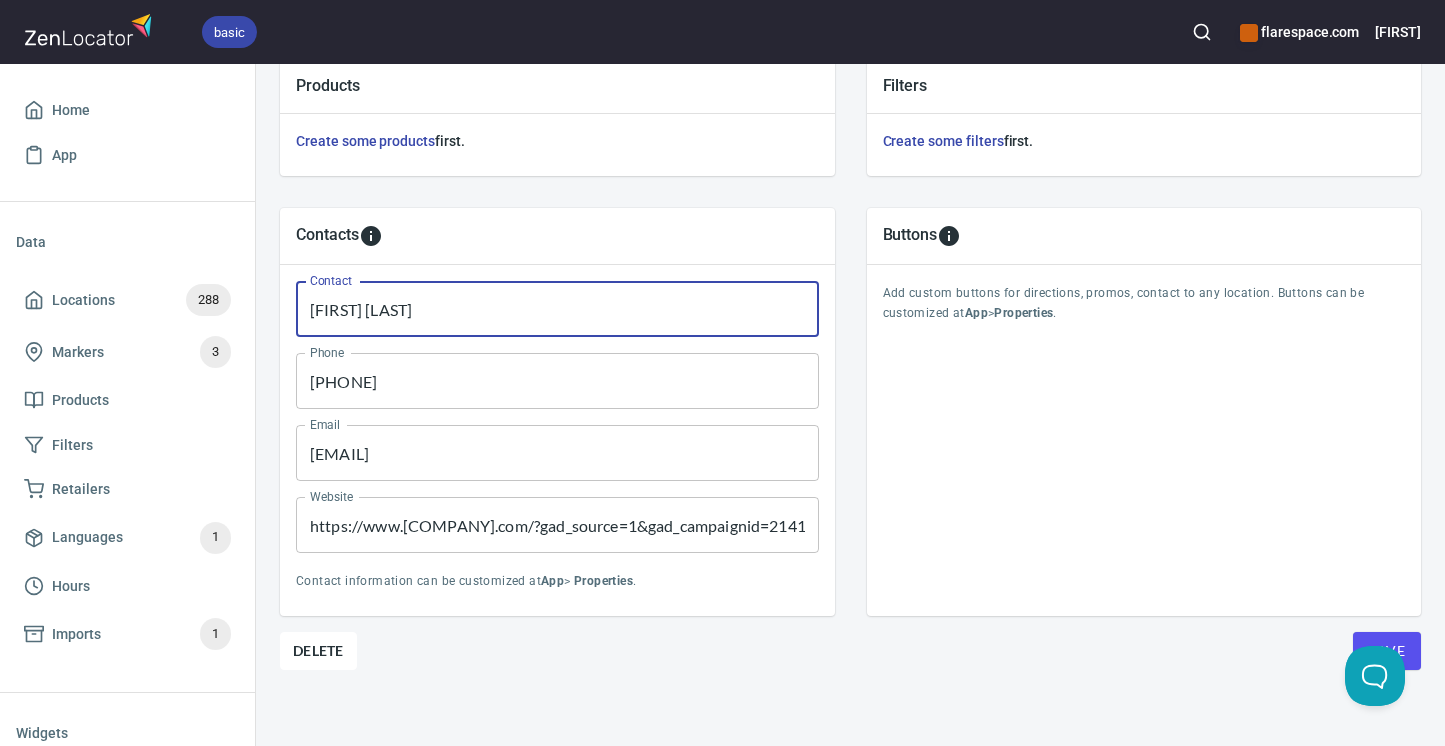 scroll, scrollTop: 742, scrollLeft: 0, axis: vertical 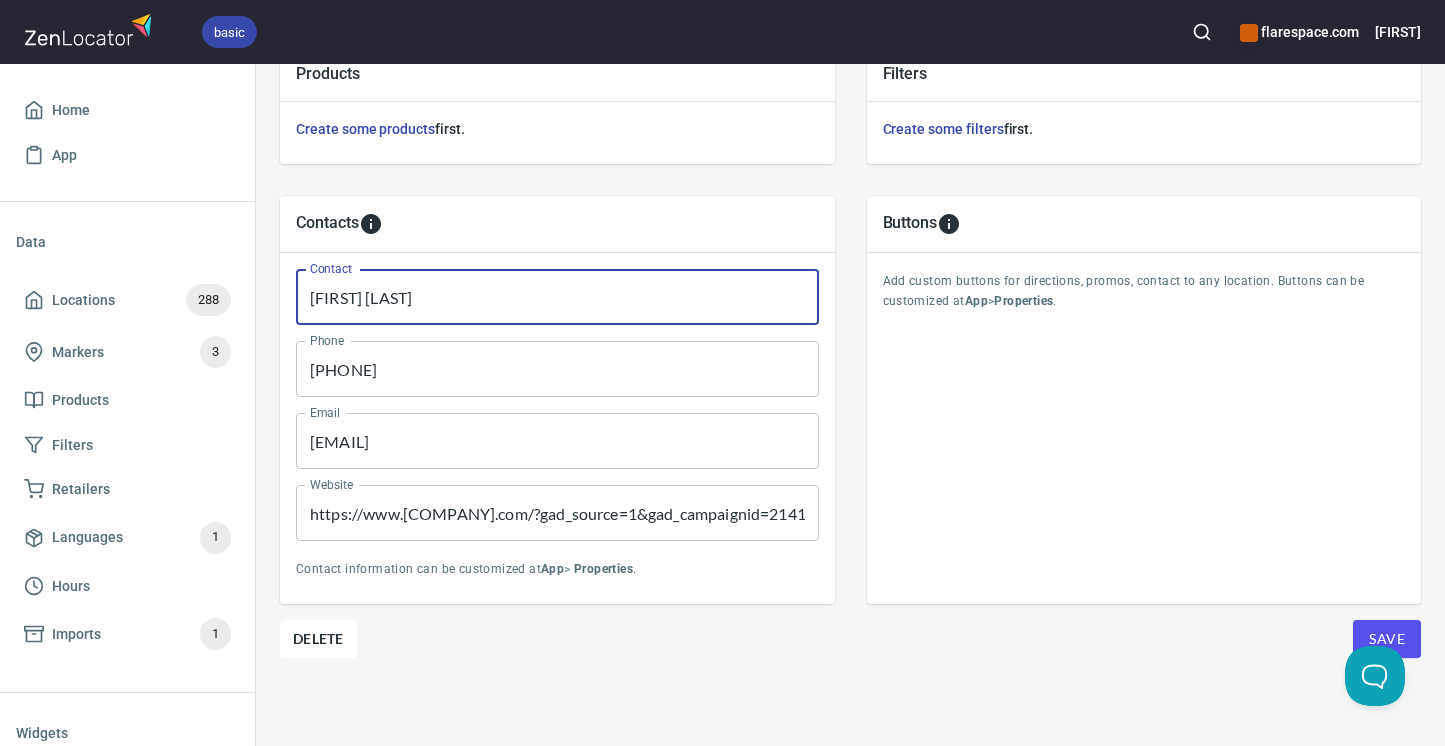 type on "[FIRST] [LAST]" 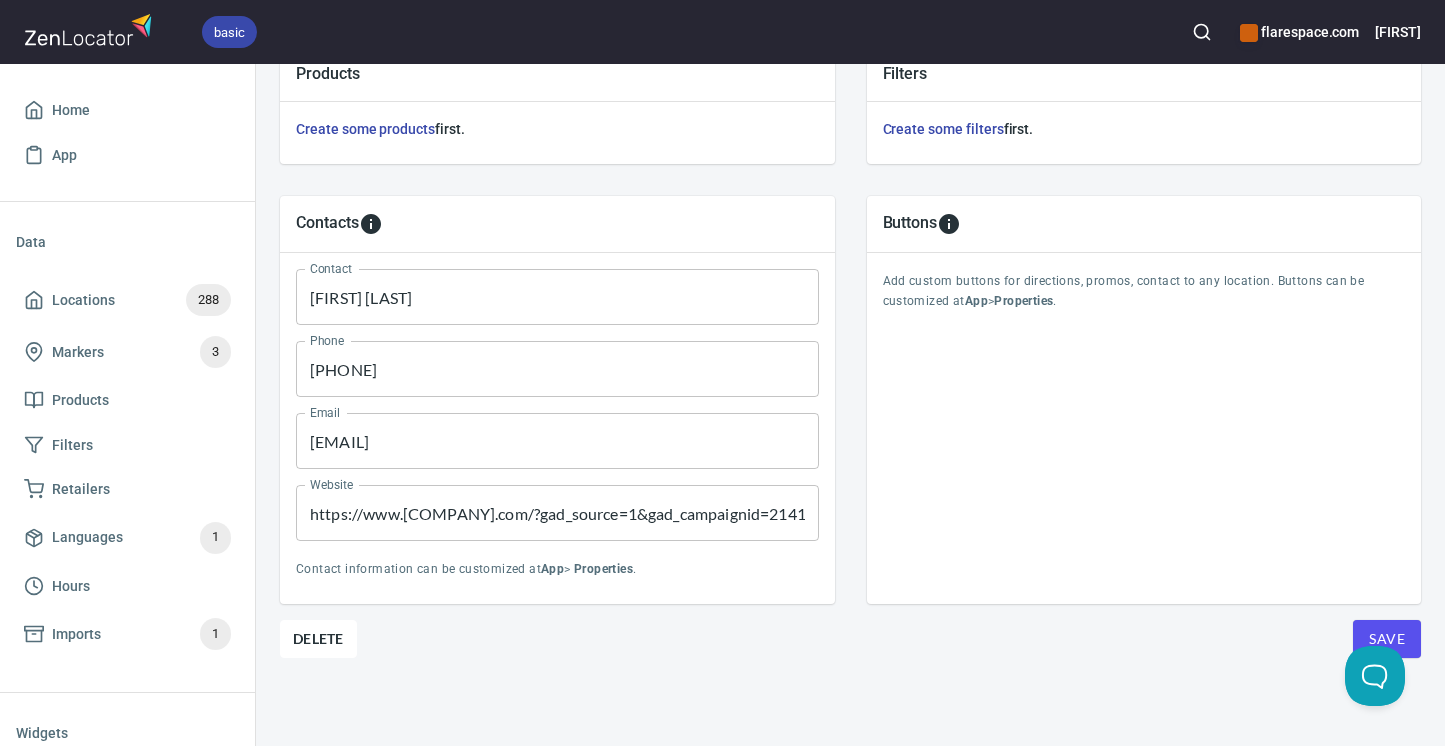 scroll, scrollTop: 0, scrollLeft: 0, axis: both 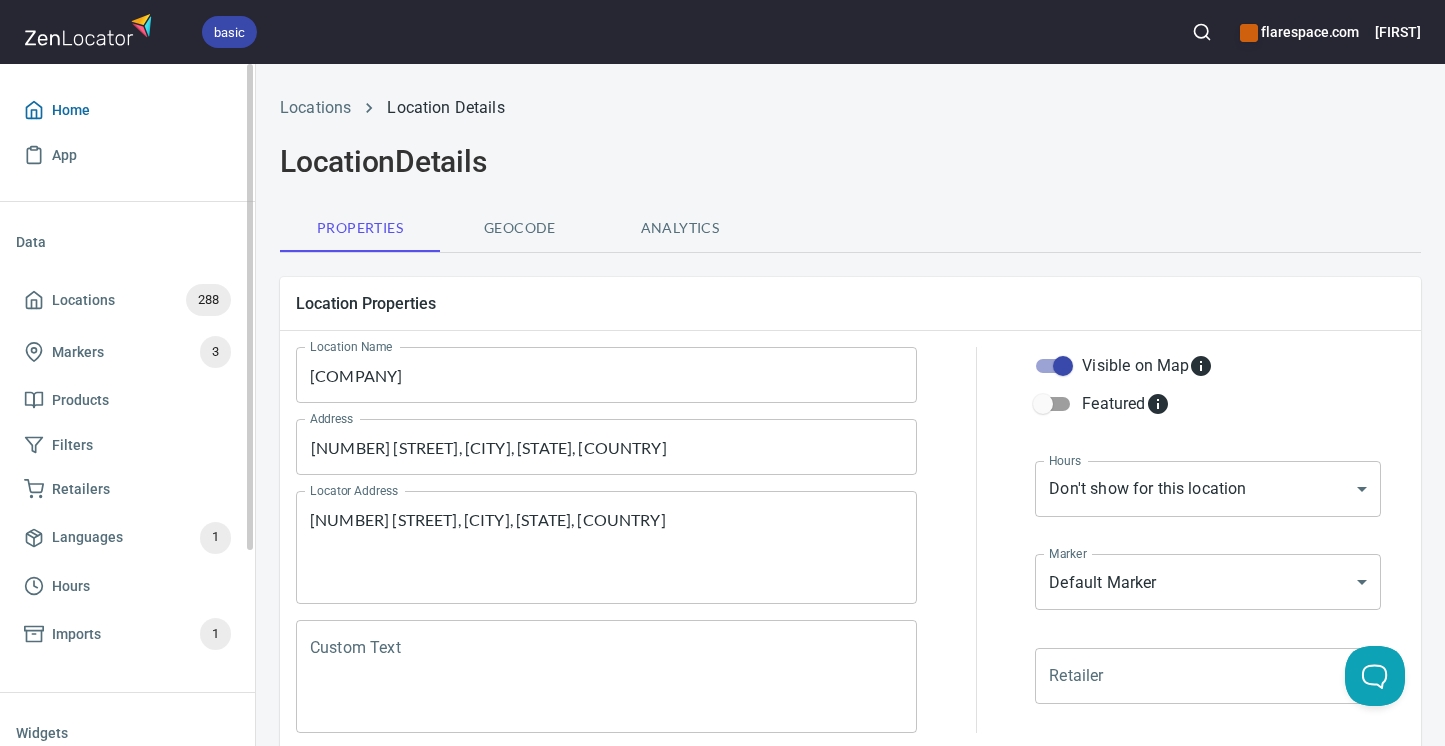 click on "Home" at bounding box center (71, 110) 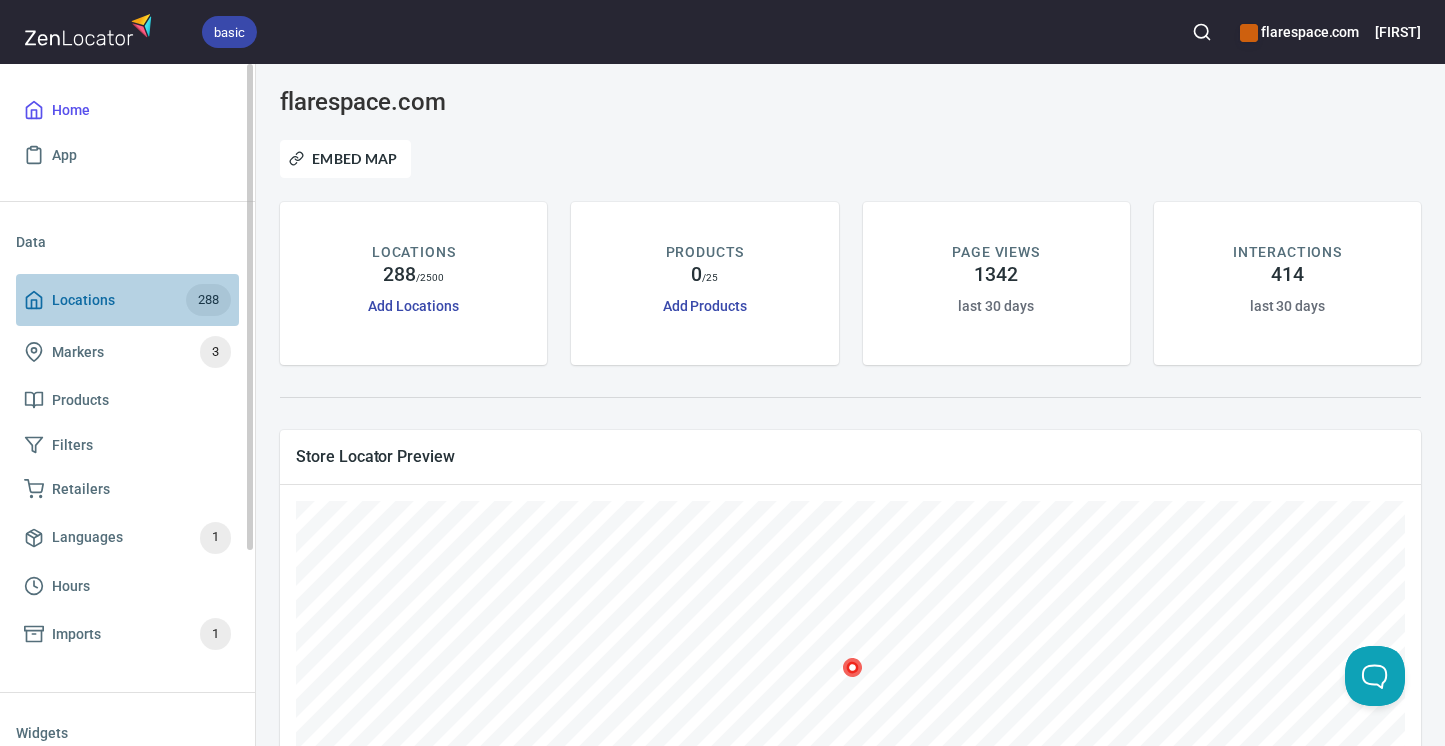 click on "Locations" at bounding box center [83, 300] 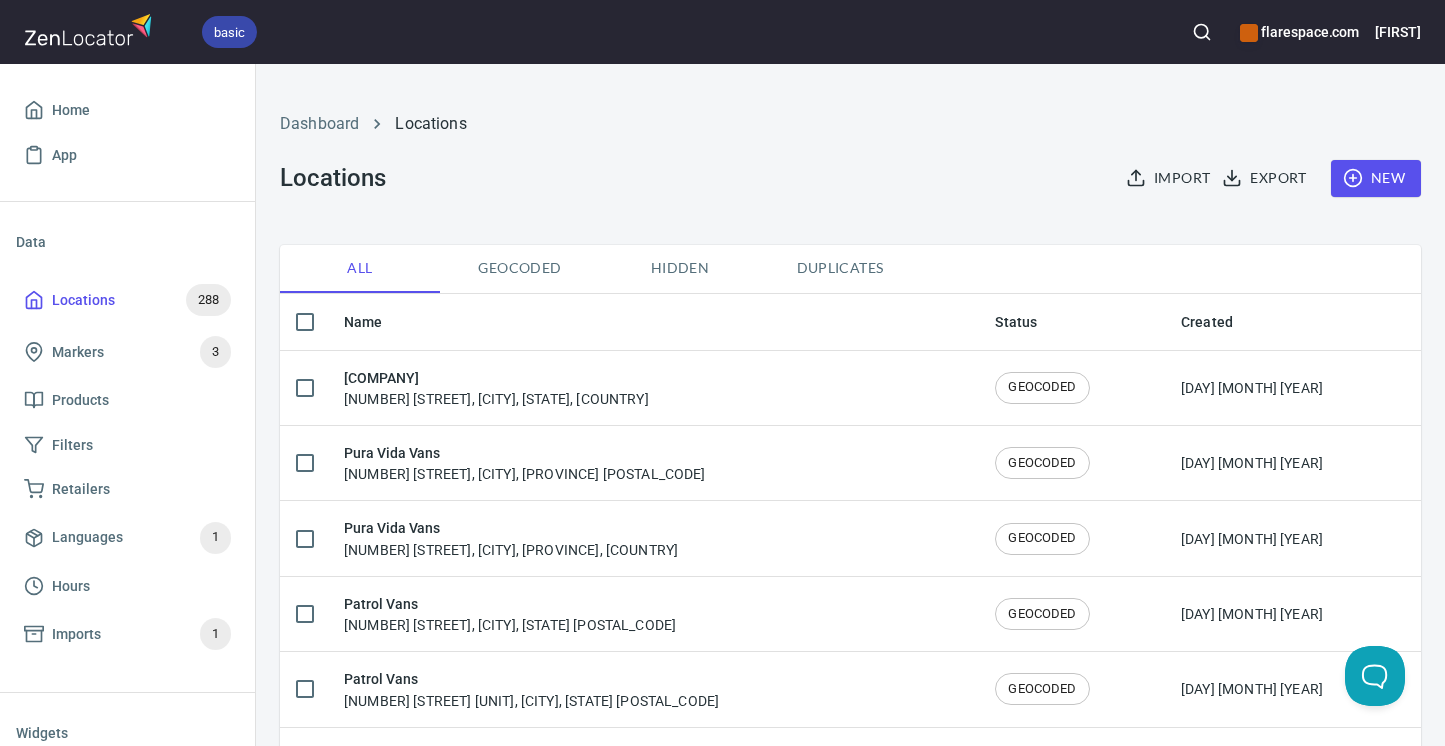 click on "New" at bounding box center (1376, 178) 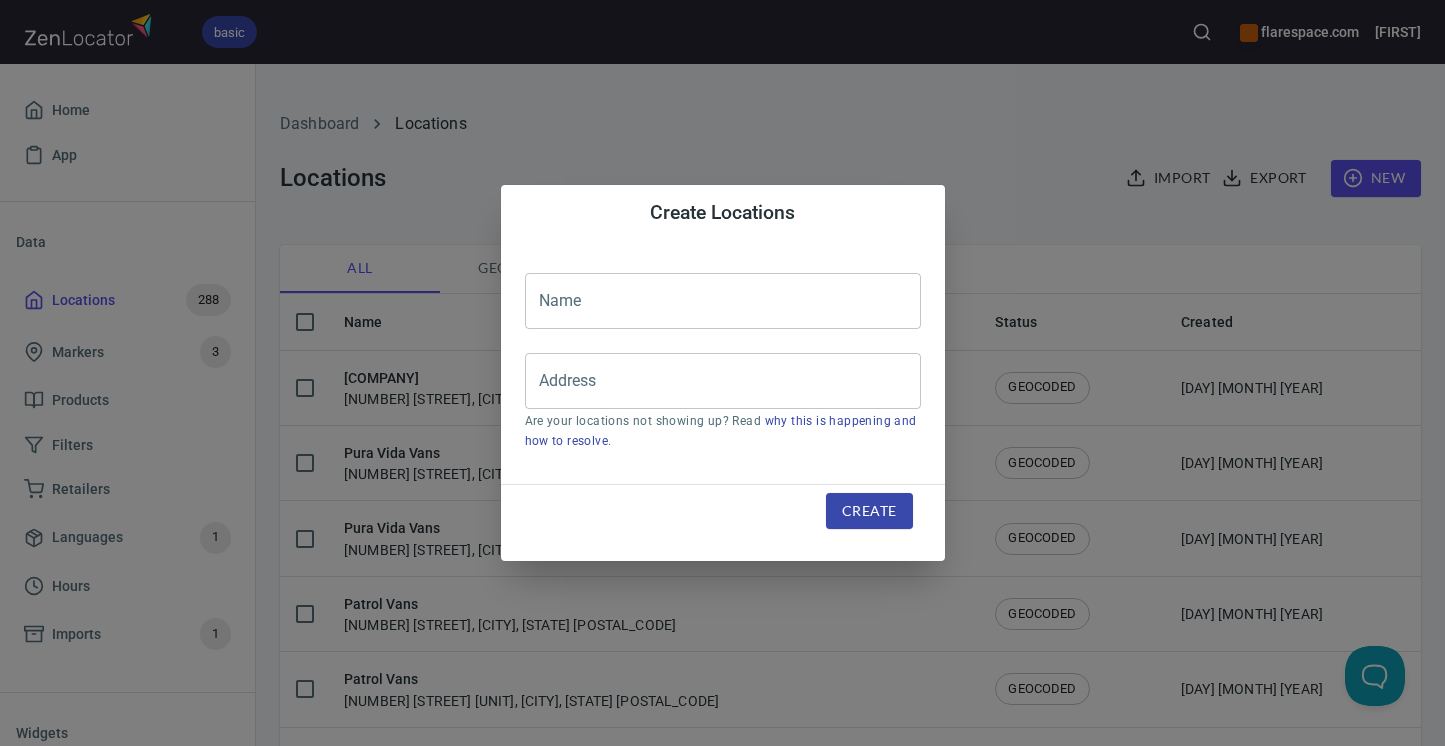 click at bounding box center (723, 301) 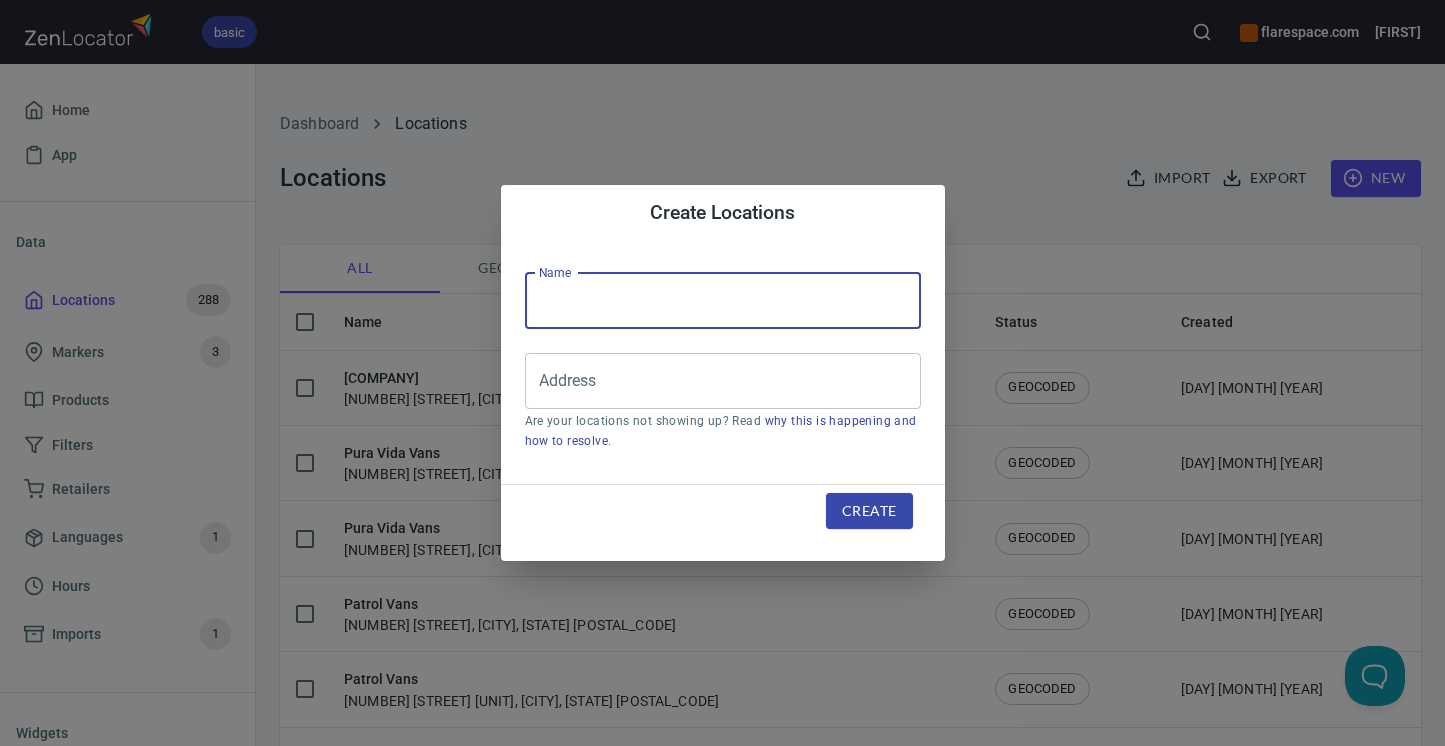 paste on "[COMPANY] - [COMPANY] [COMPANY]" 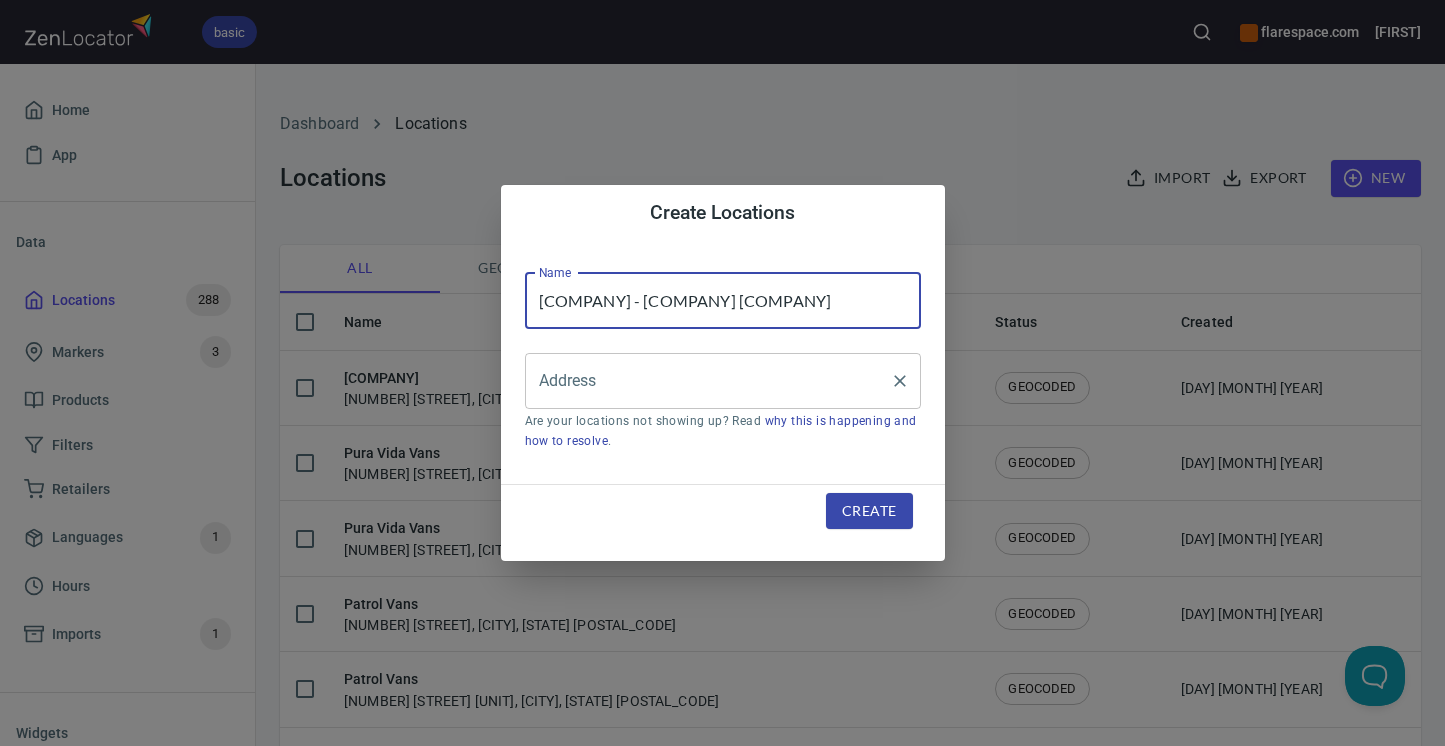 type on "[COMPANY] - [COMPANY] [COMPANY]" 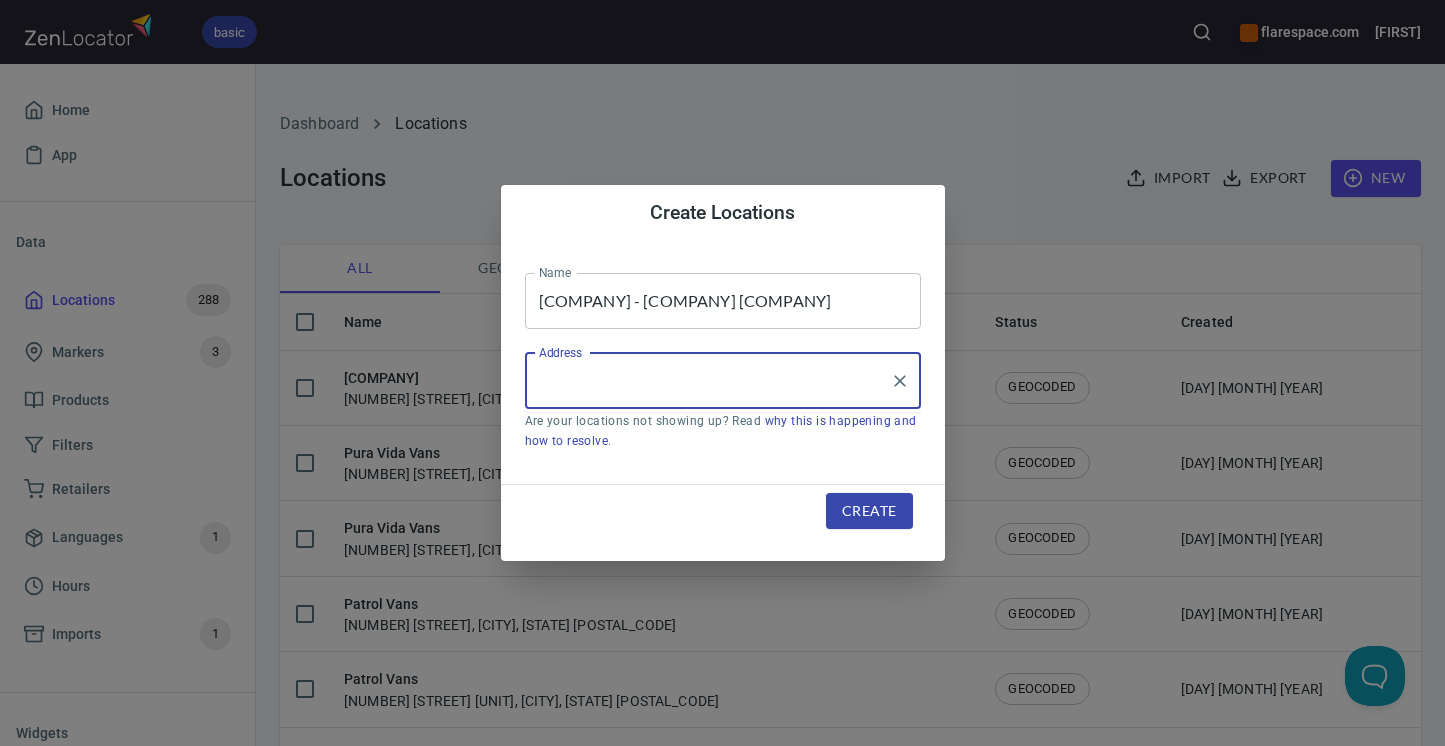 click on "Address" at bounding box center [708, 381] 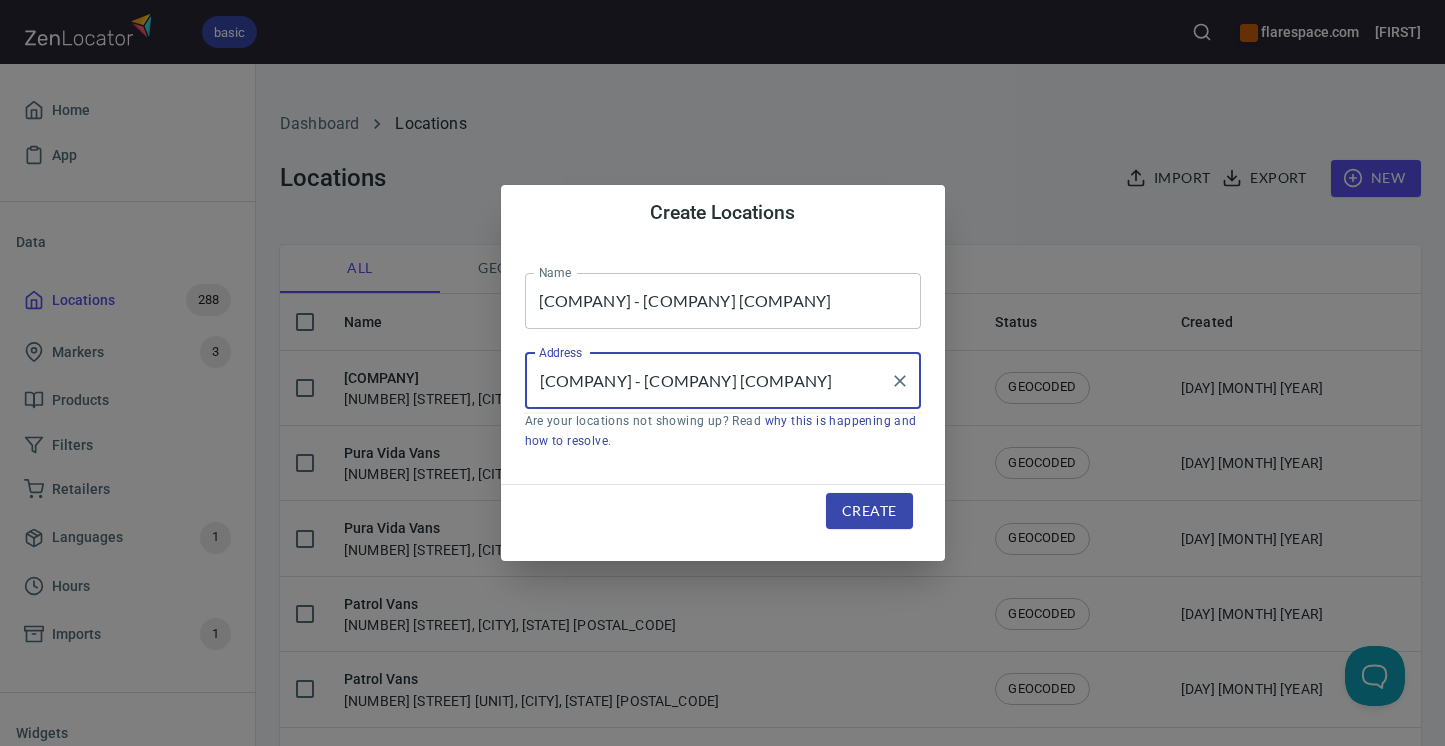 type on "[COMPANY] - [COMPANY] [COMPANY]" 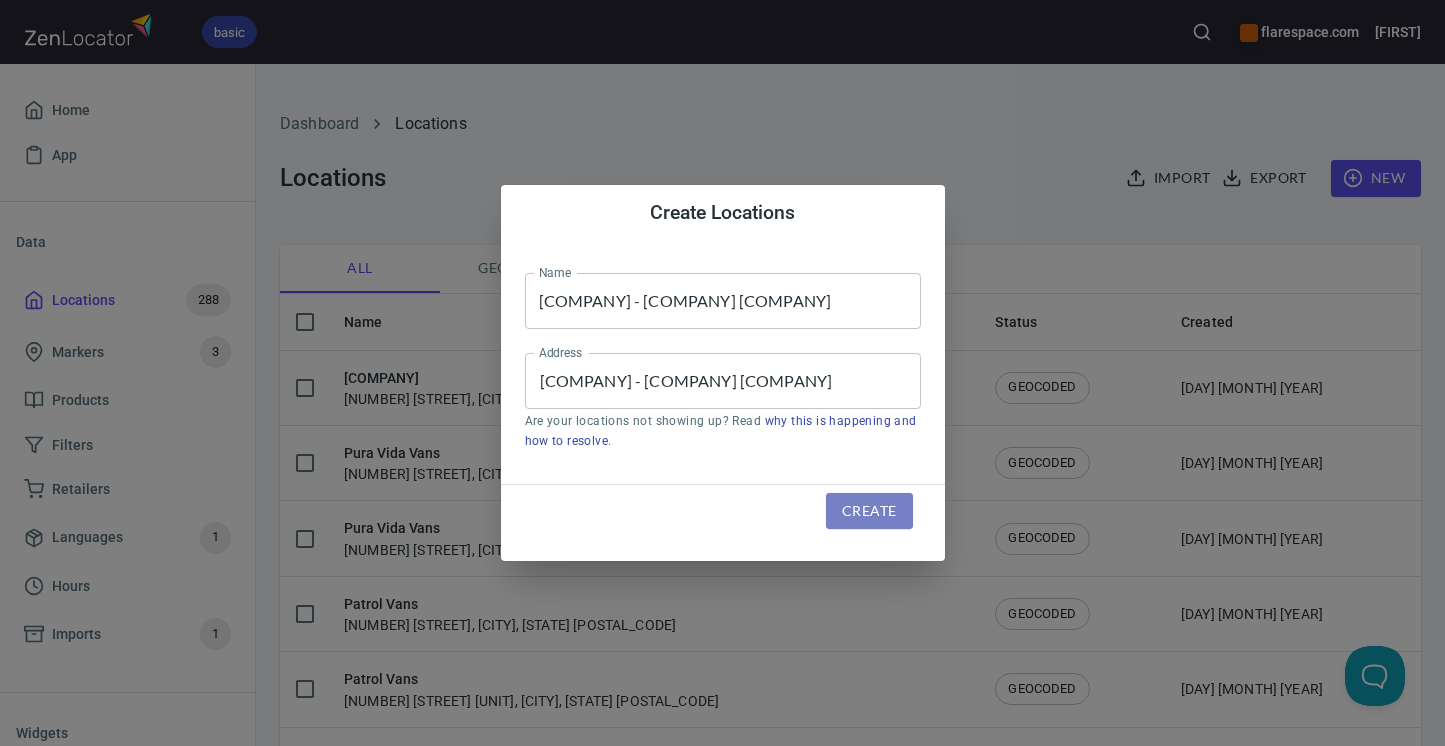 click on "Create" at bounding box center [869, 511] 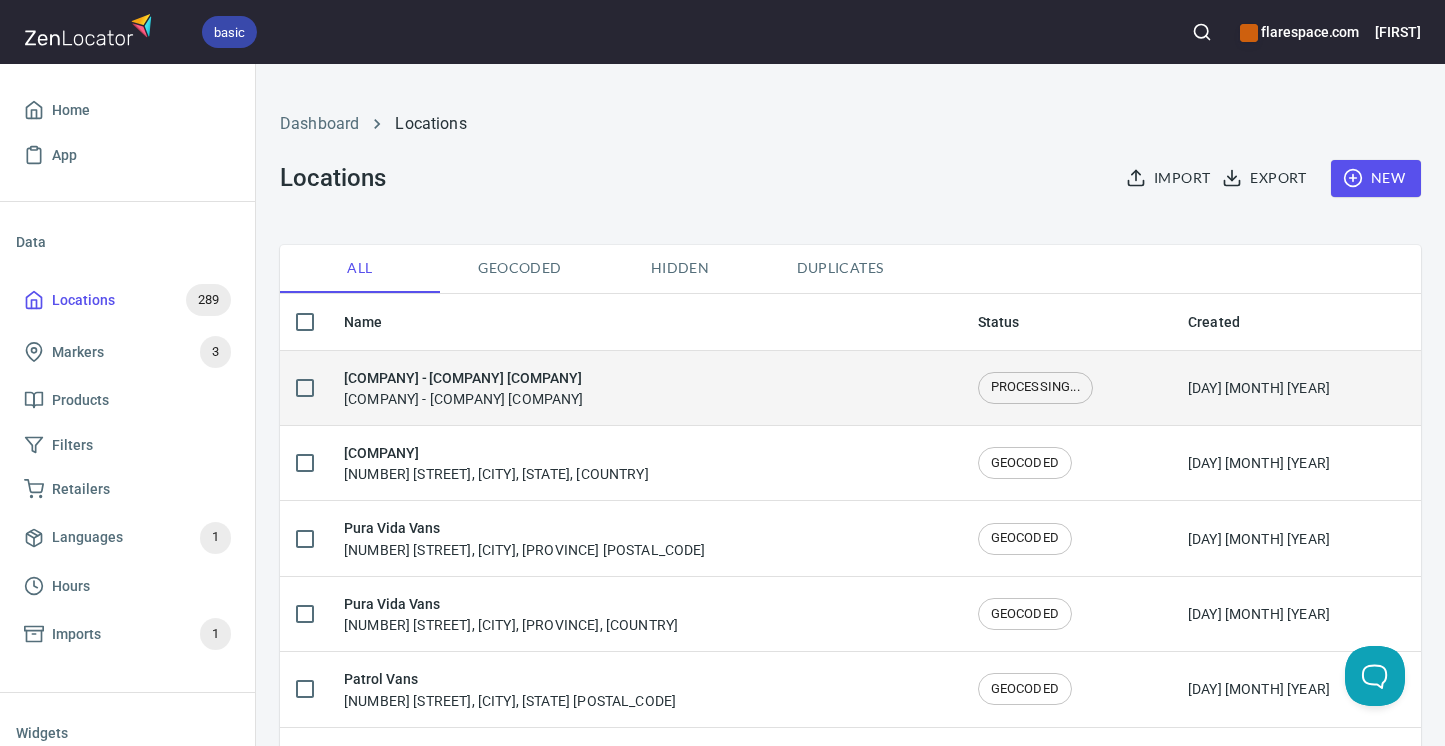 click on "[COMPANY] - [COMPANY] [COMPANY] [COMPANY] - [COMPANY] [COMPANY]" at bounding box center (464, 388) 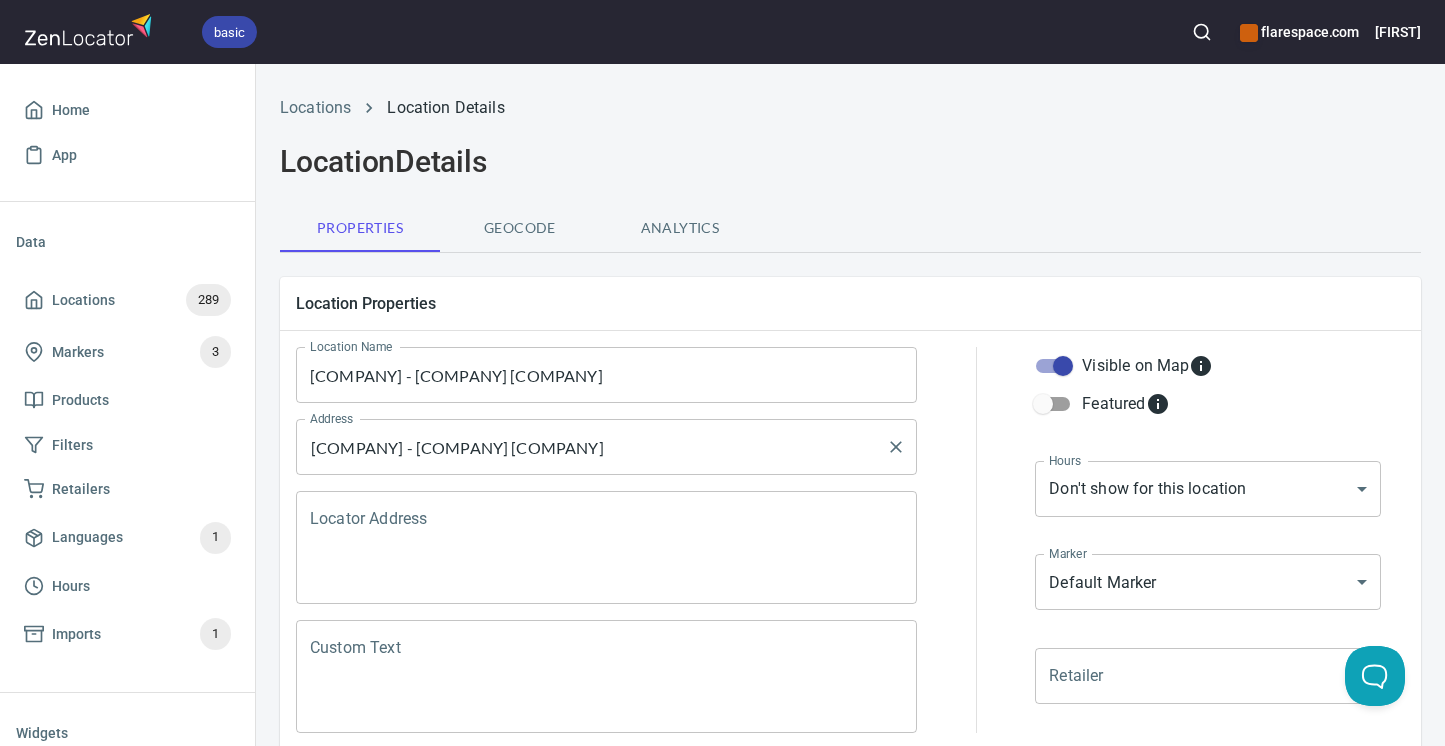 click on "[COMPANY] - [COMPANY] [COMPANY]" at bounding box center [591, 447] 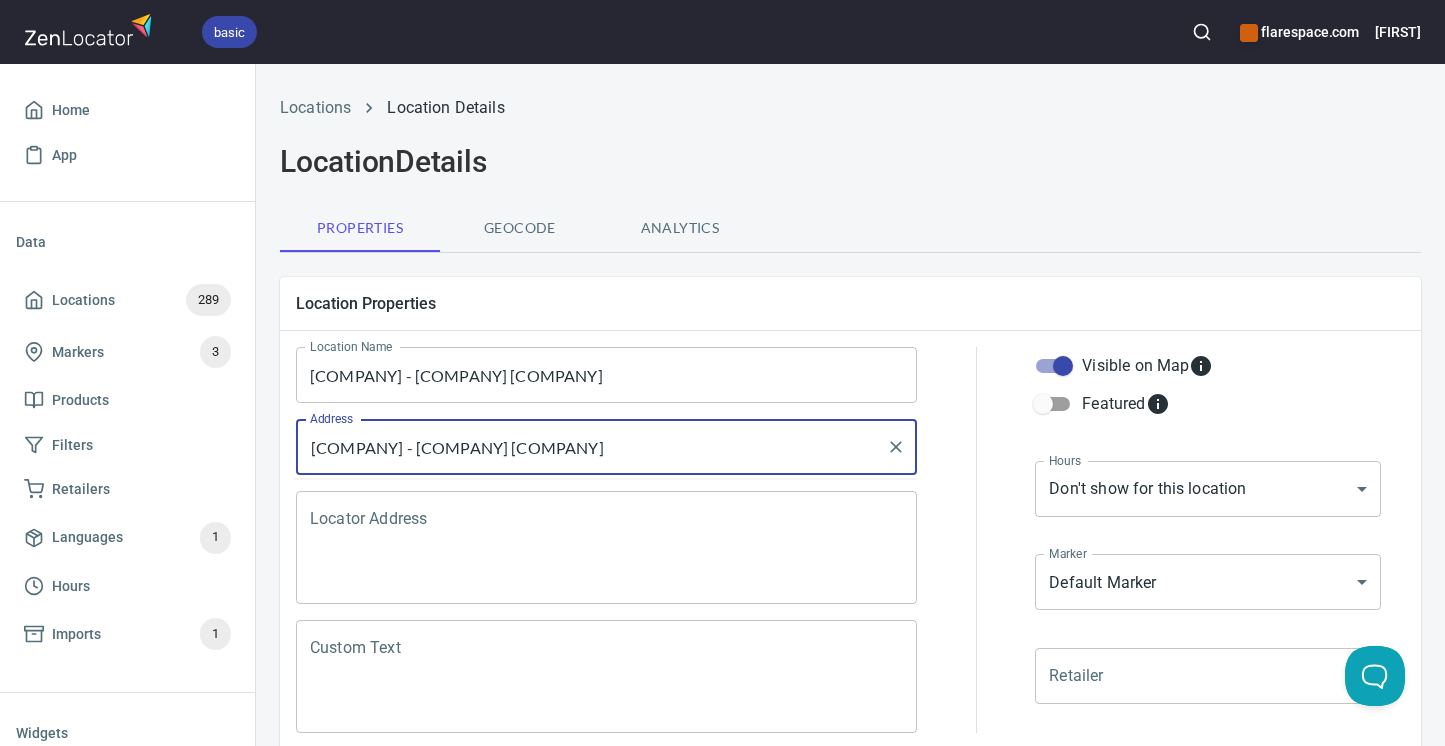 click on "[COMPANY] - [COMPANY] [COMPANY]" at bounding box center (591, 447) 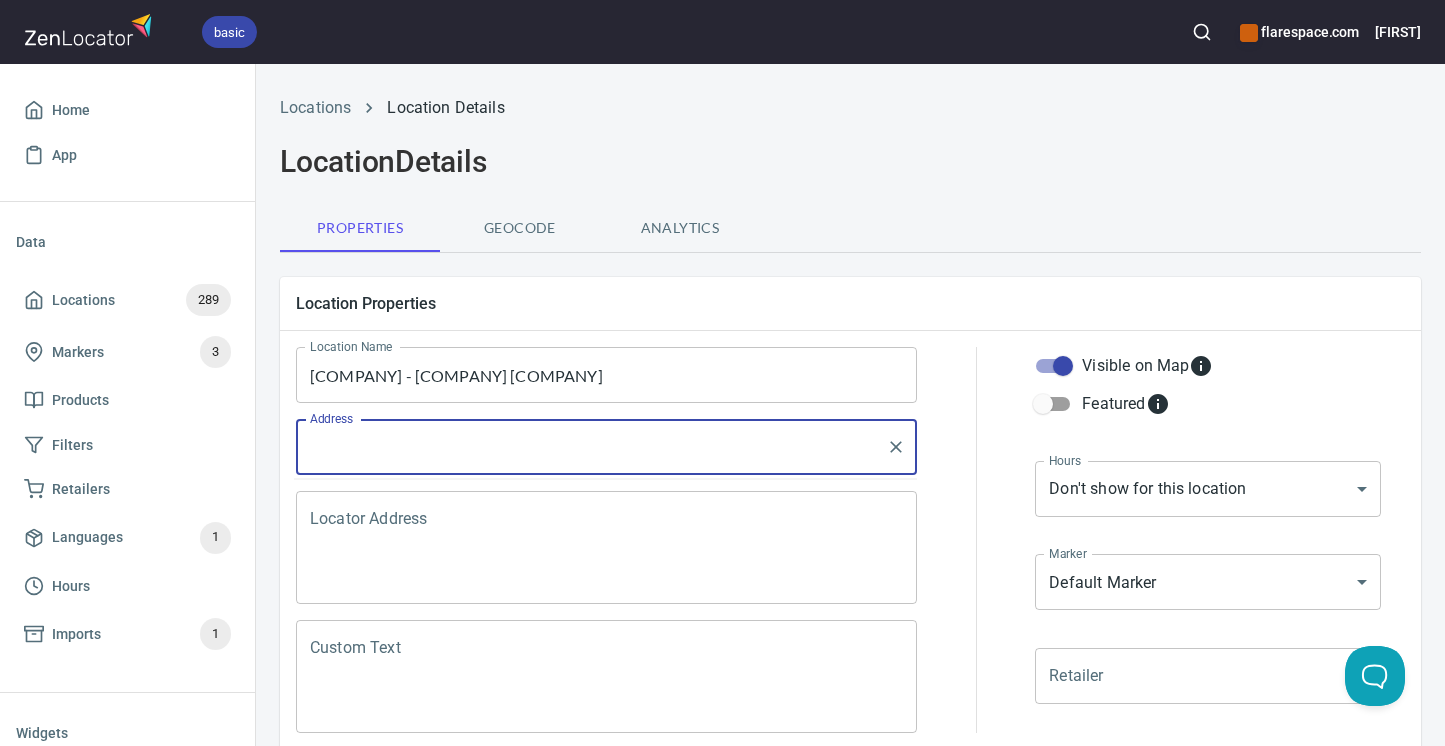 paste on "[NUMBER] [STREET], [CITY], [STATE] [POSTAL_CODE], [COUNTRY]" 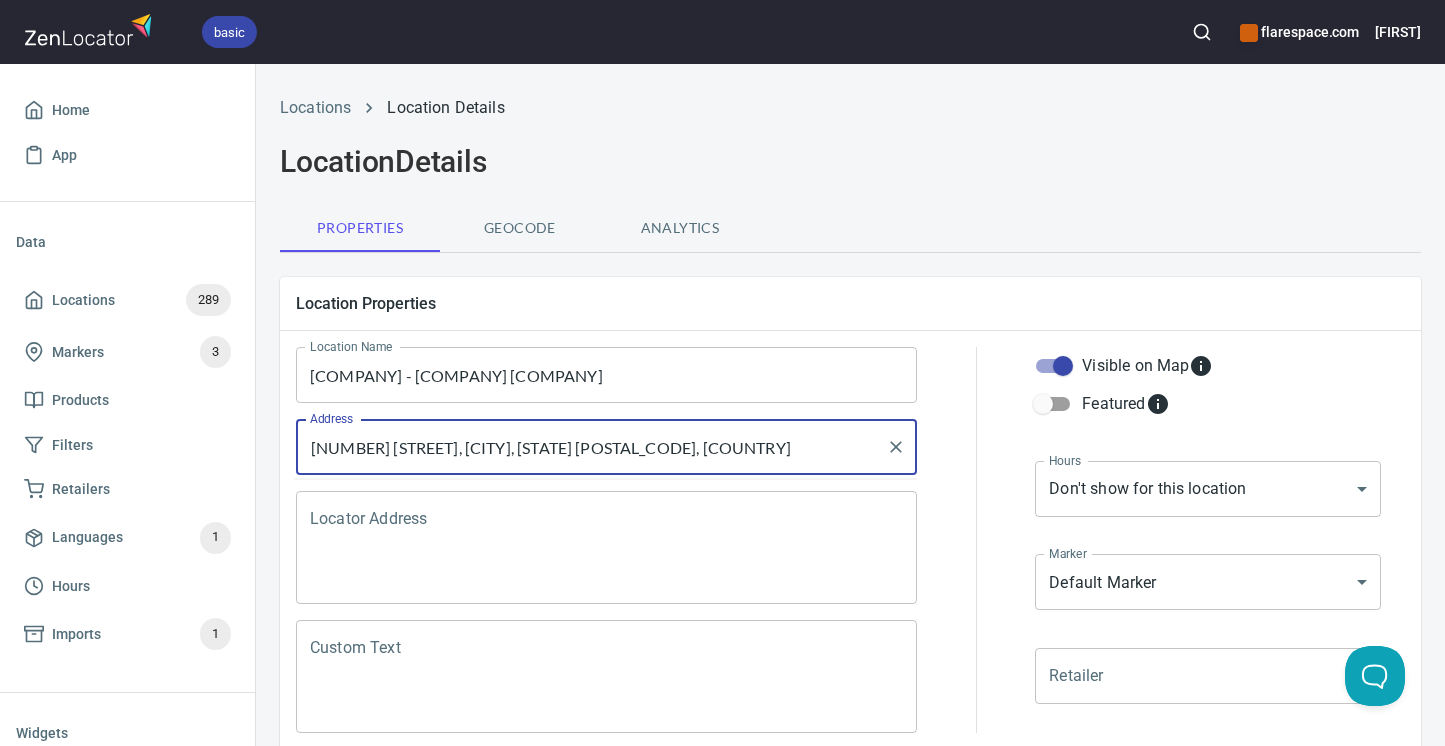 type on "[NUMBER] [STREET], [CITY], [STATE] [POSTAL_CODE], [COUNTRY]" 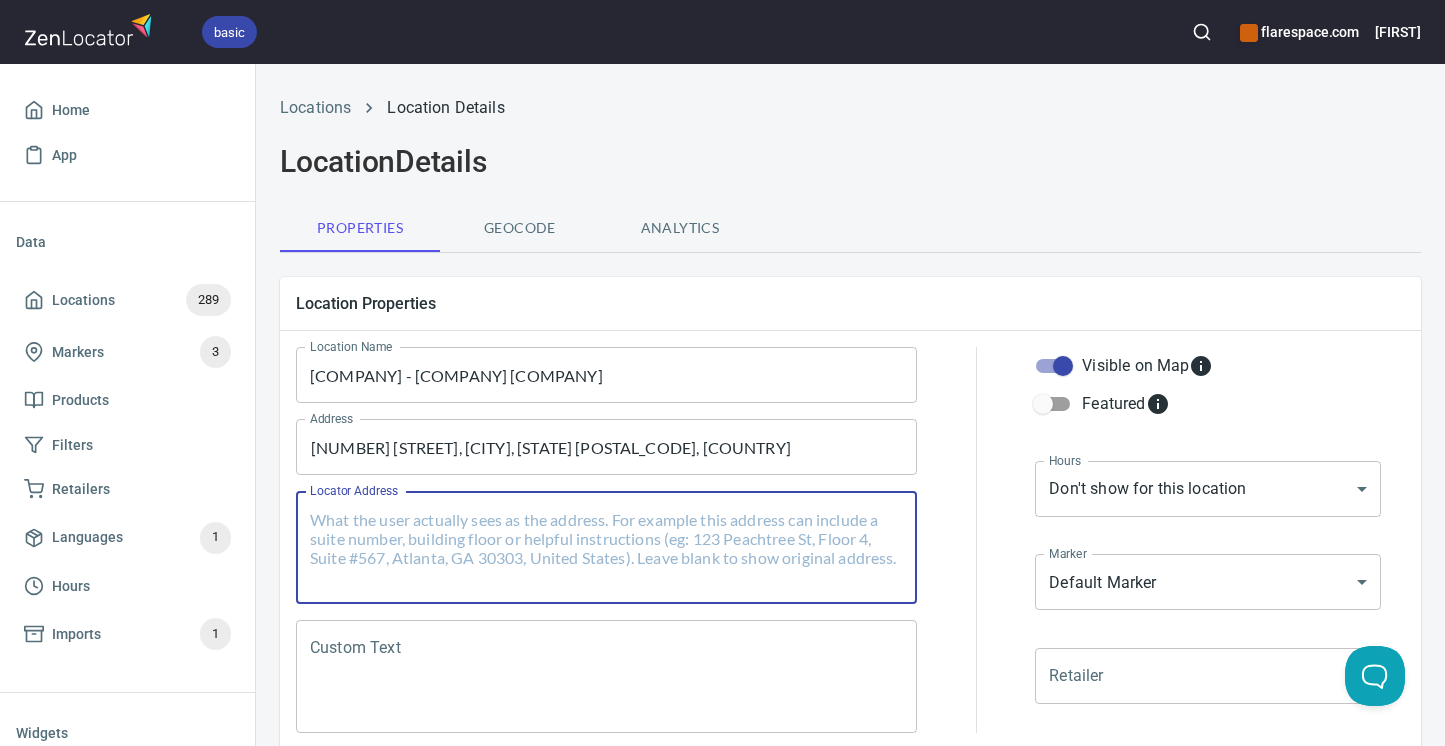 paste on "[NUMBER] [STREET], [CITY], [STATE] [POSTAL_CODE], [COUNTRY]" 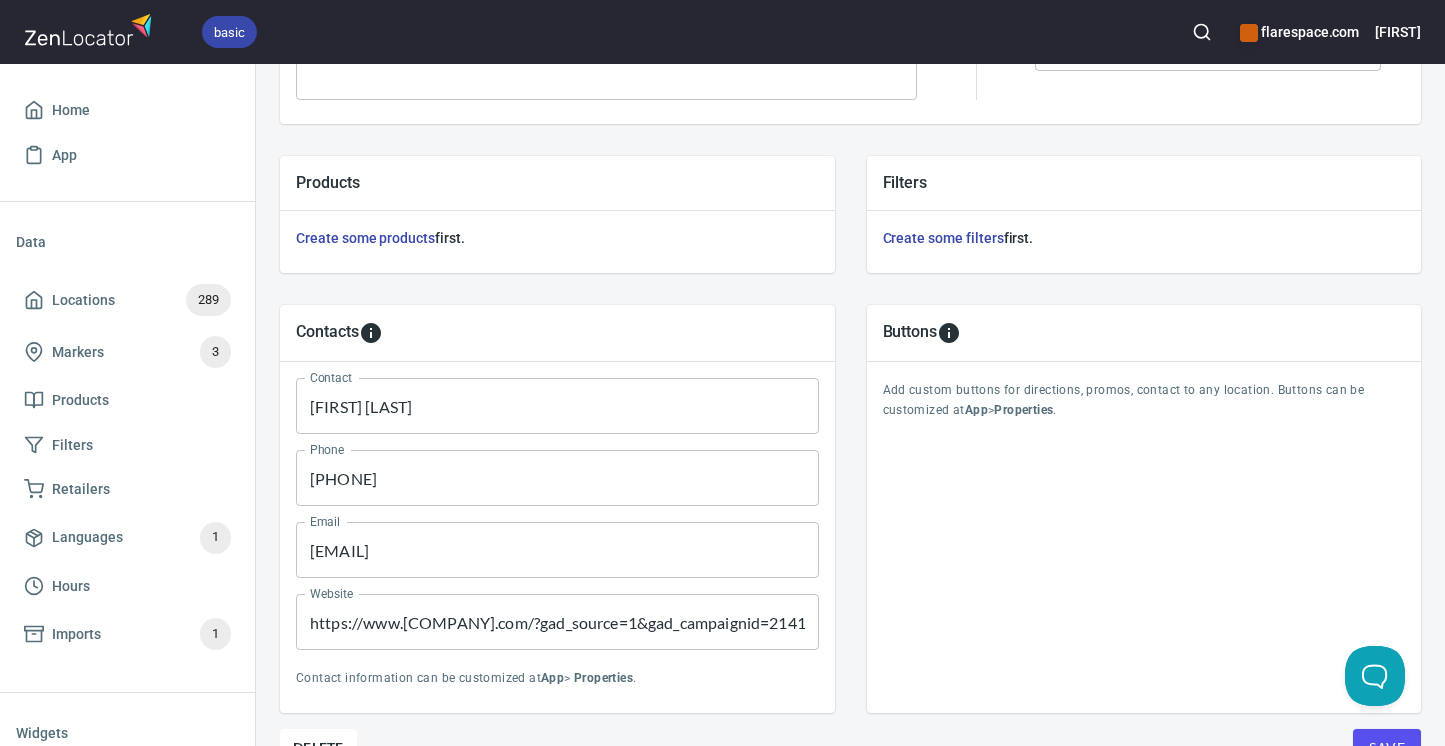 scroll, scrollTop: 641, scrollLeft: 0, axis: vertical 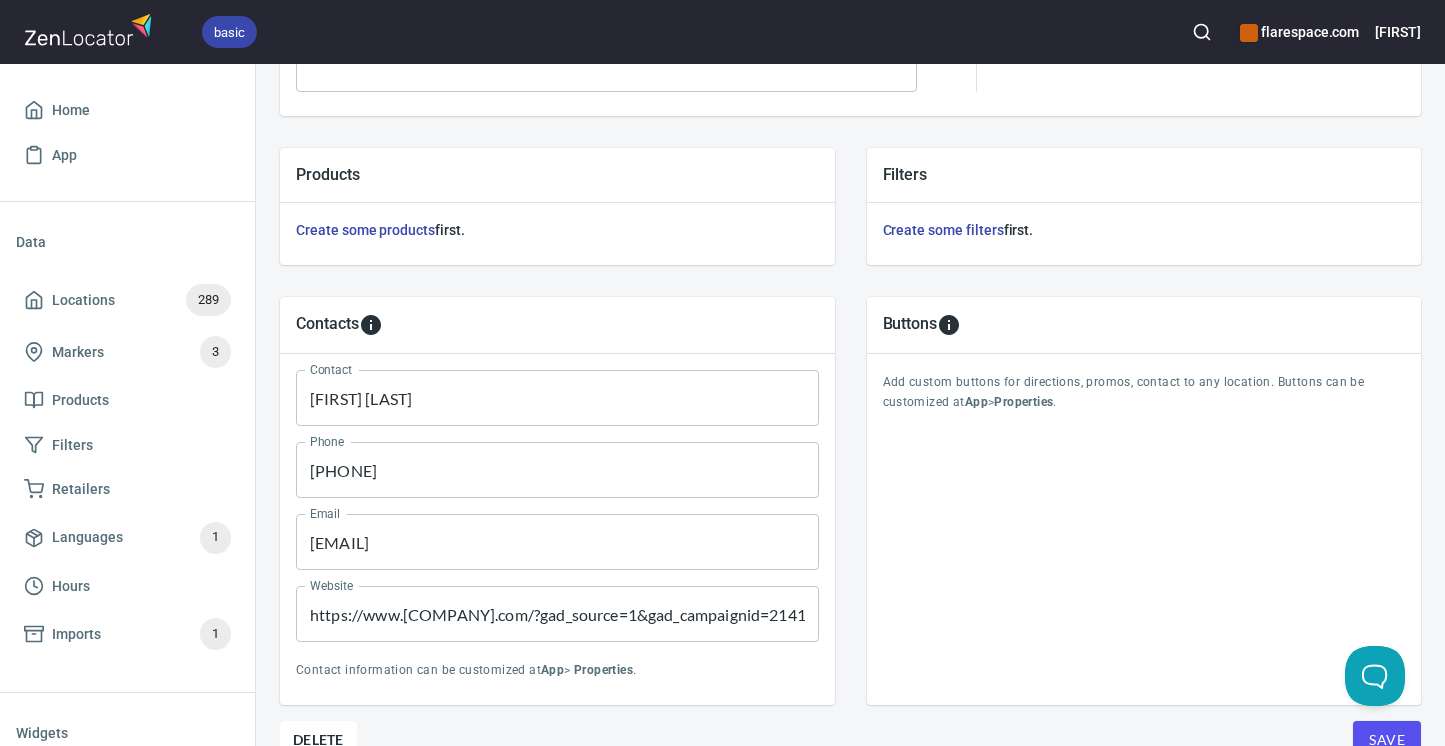 type on "[NUMBER] [STREET], [CITY], [STATE] [POSTAL_CODE], [COUNTRY]" 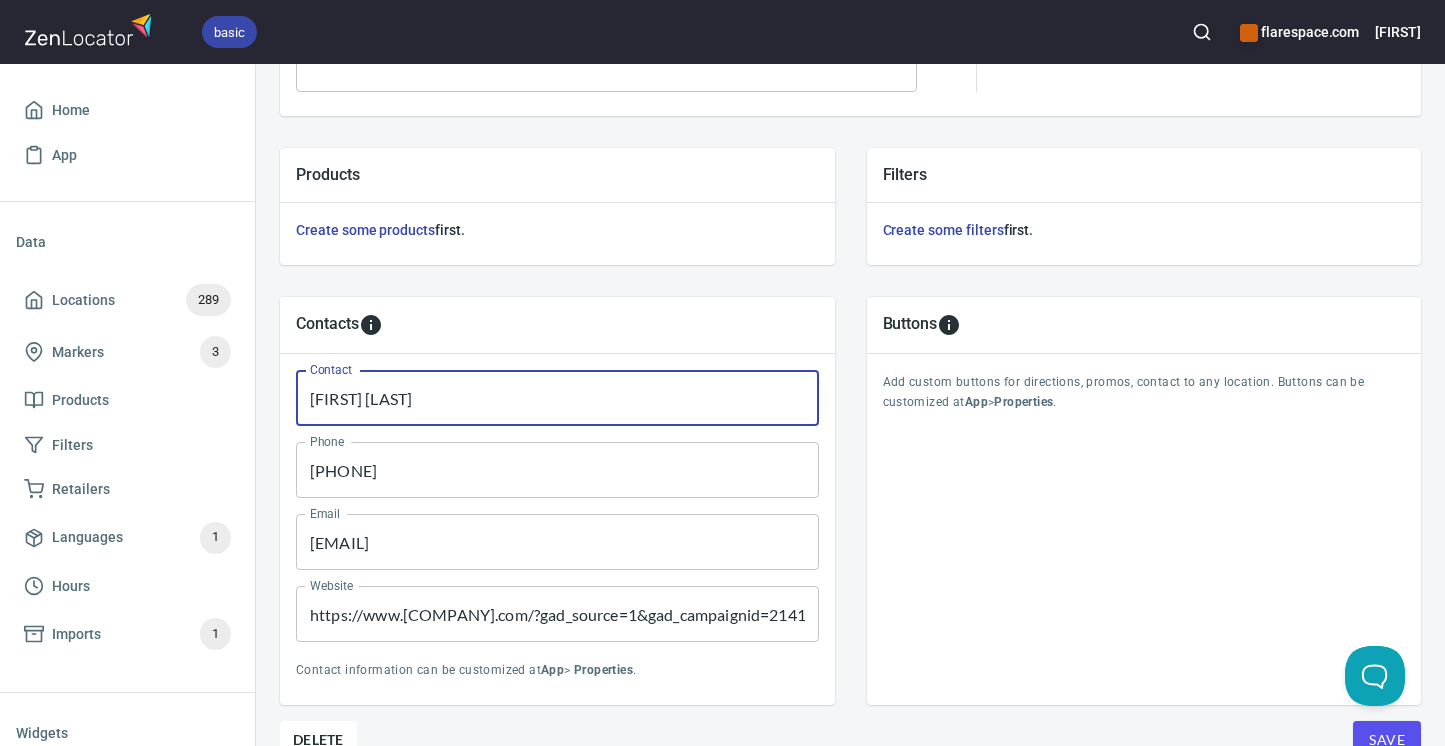 click on "[FIRST] [LAST]" at bounding box center [557, 398] 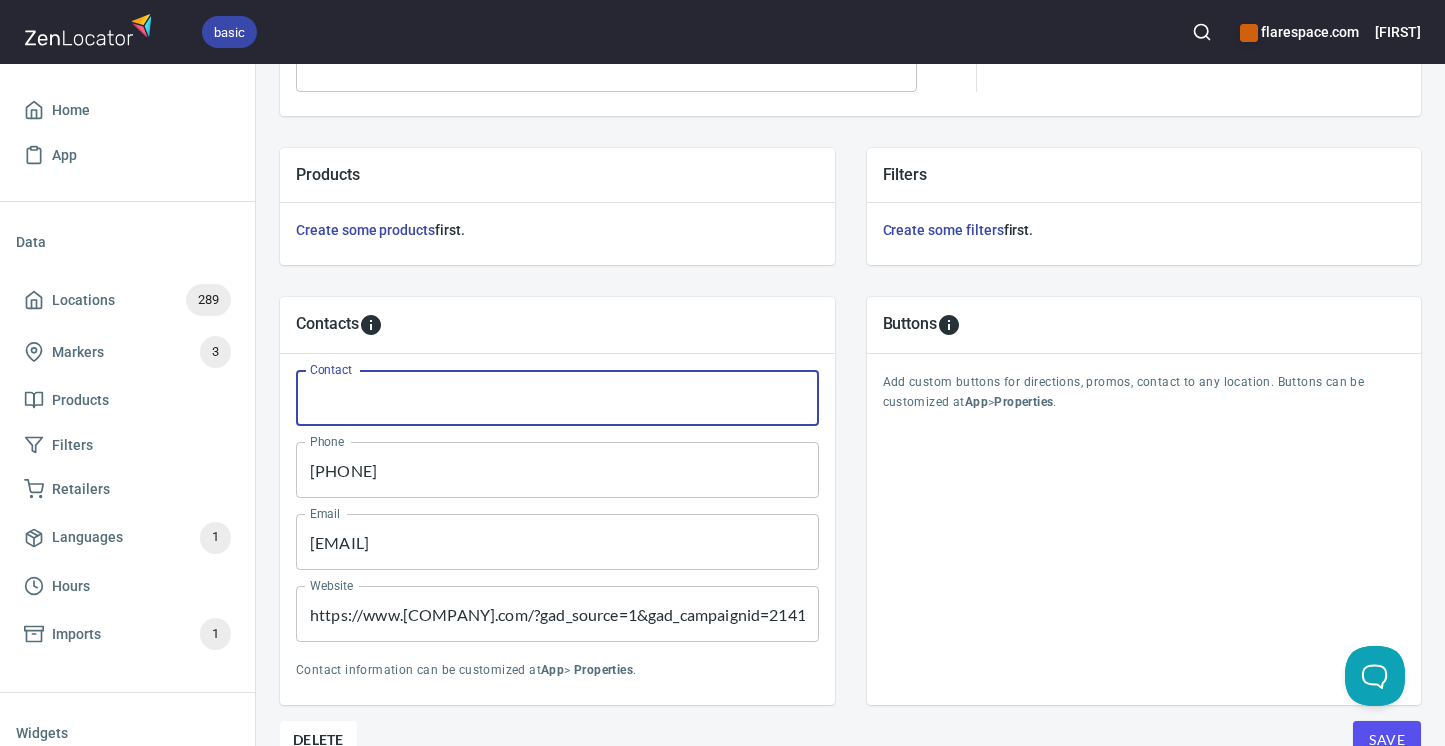 type 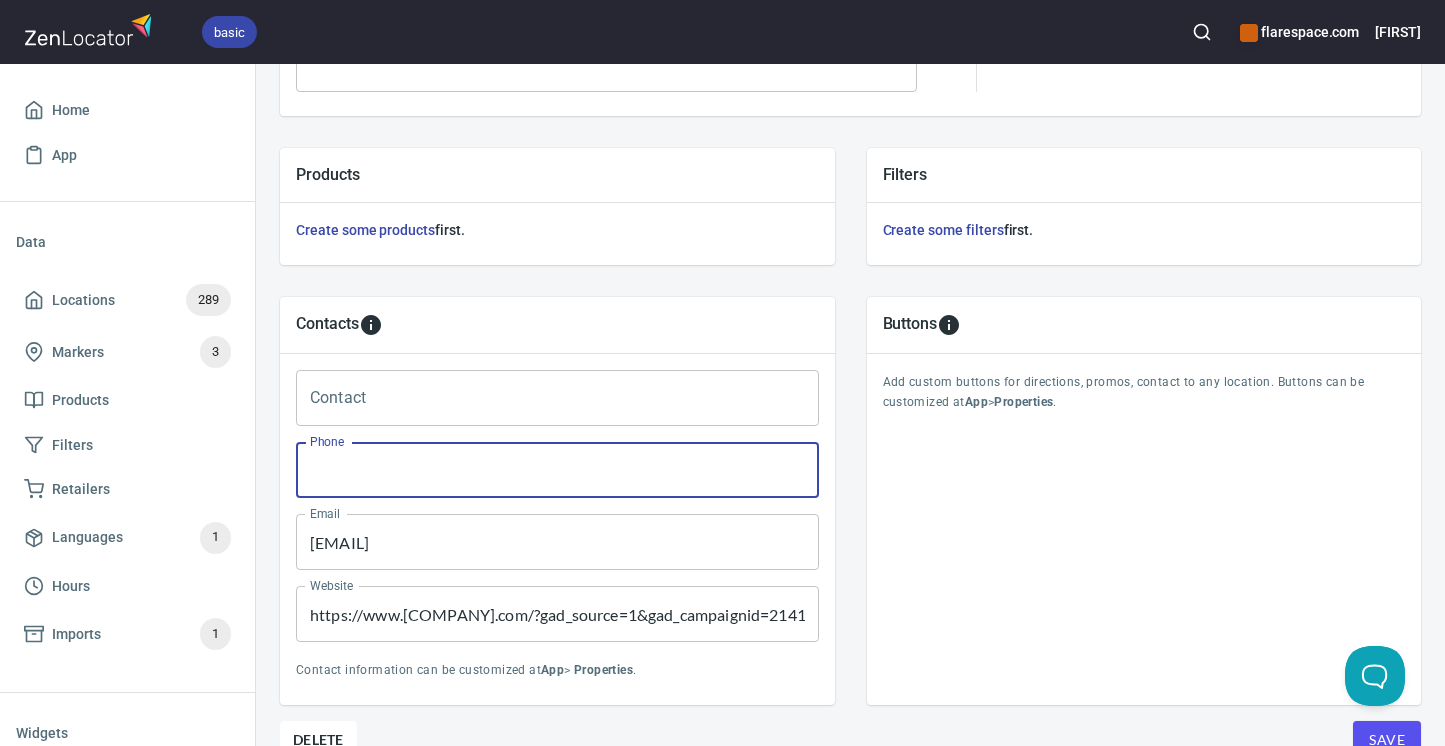 type 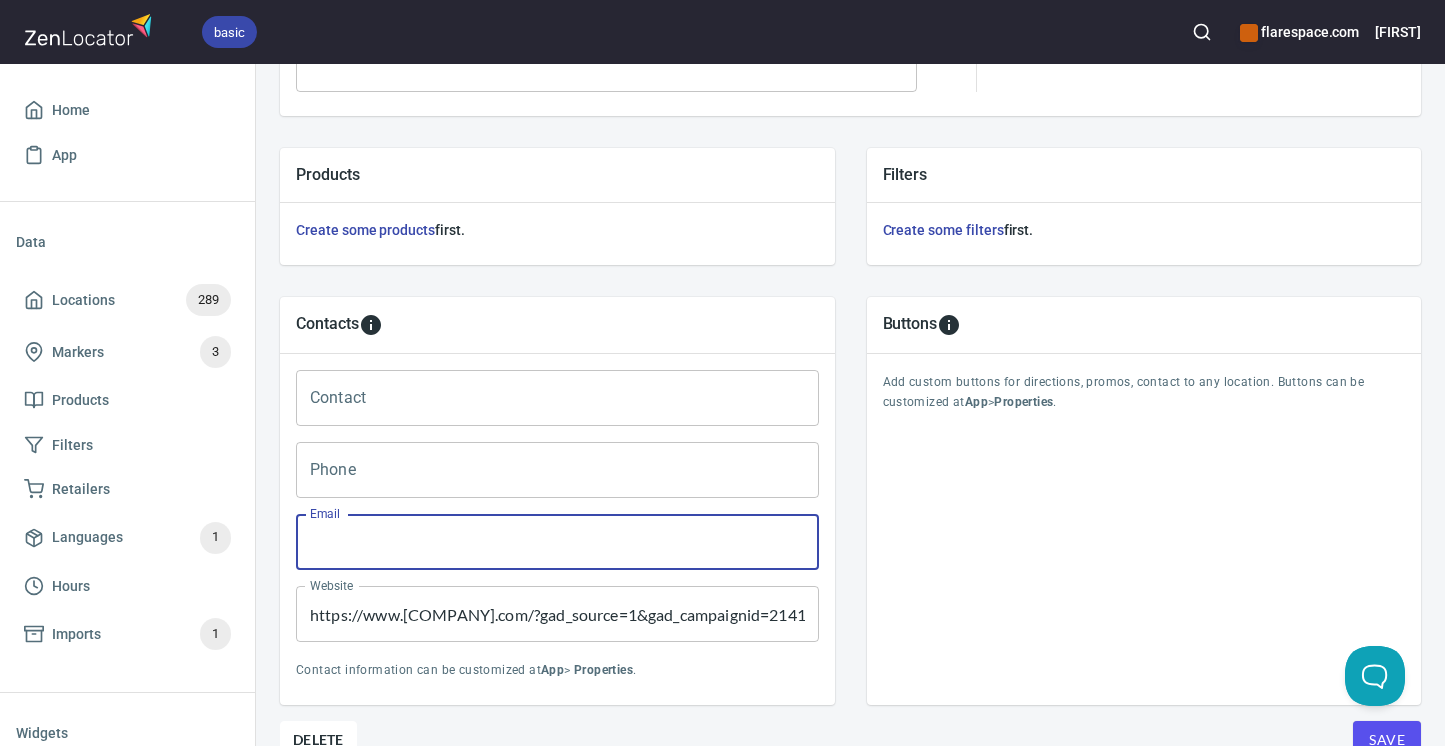 type 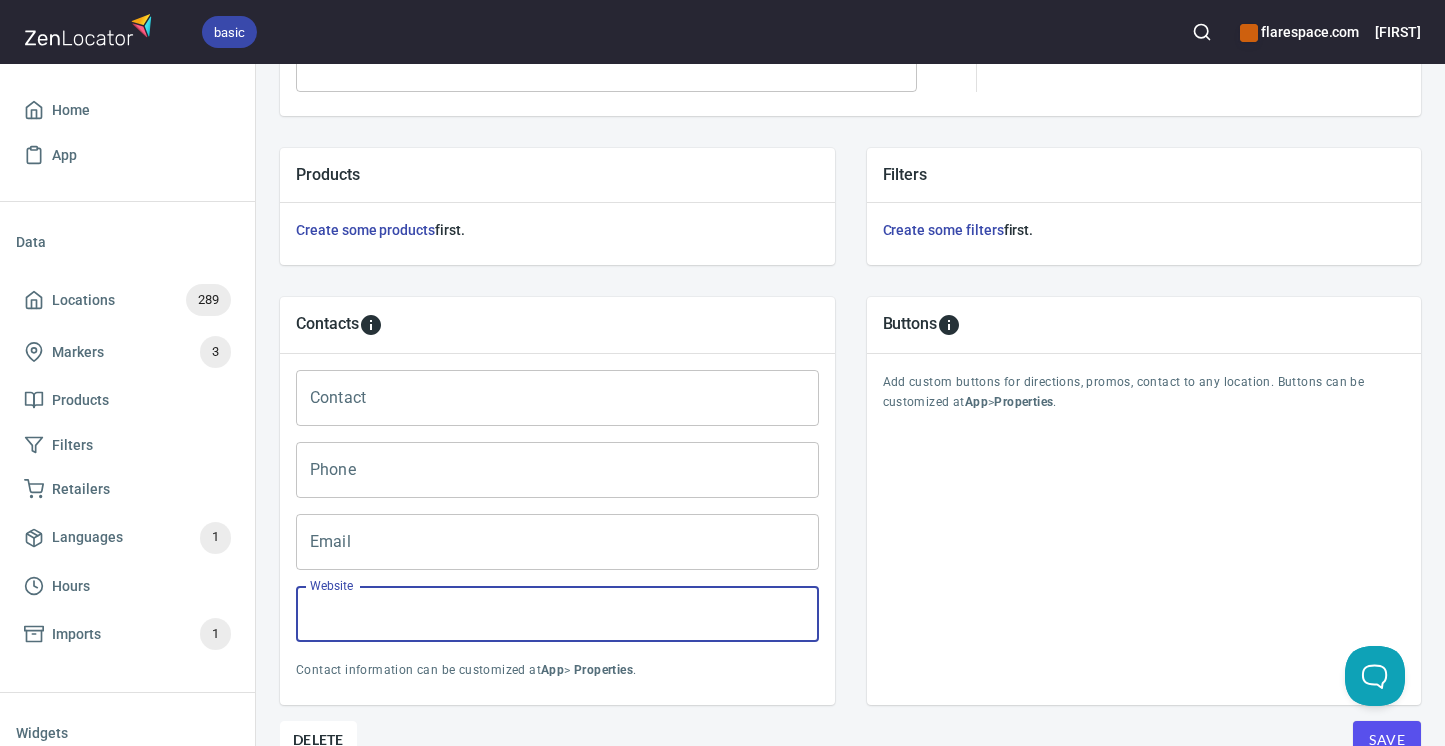 paste on "https://www.thrivecraftedvans.com/" 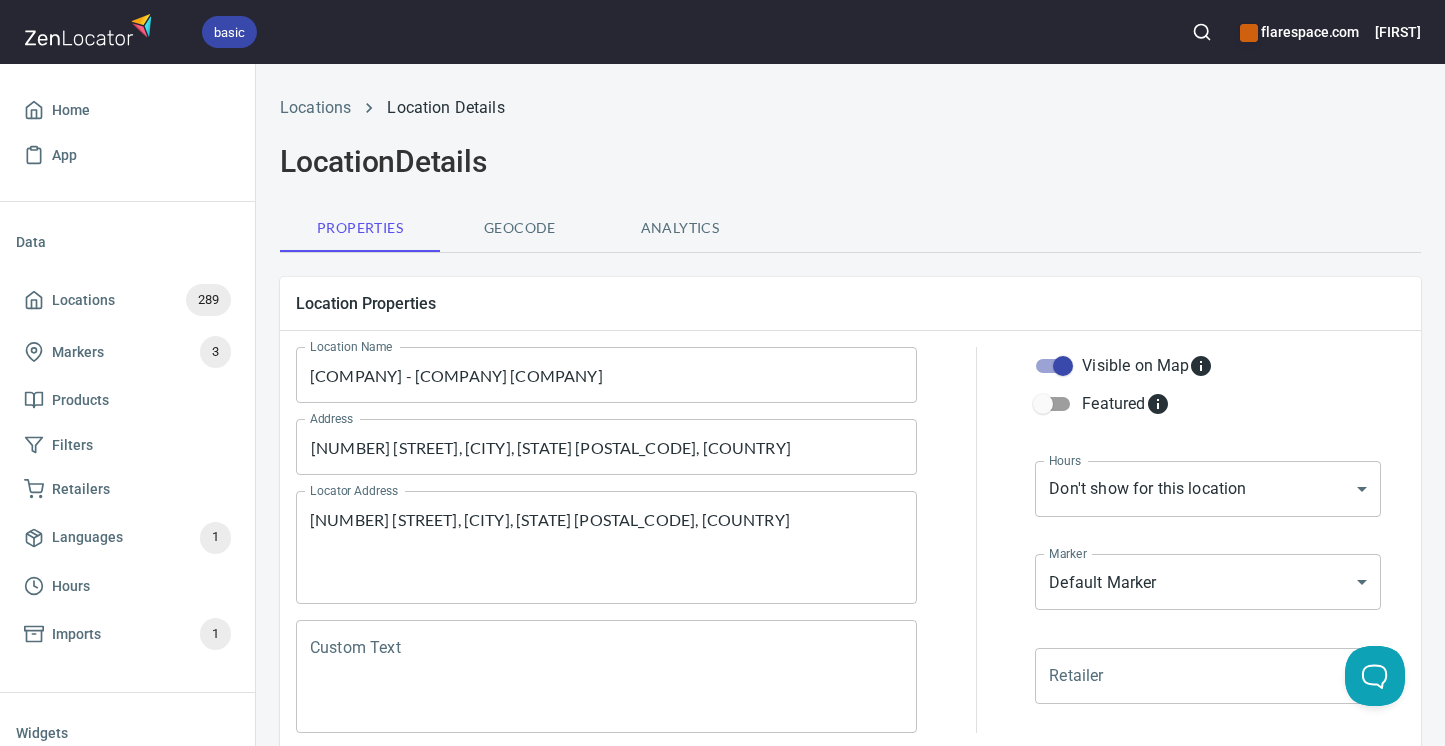 scroll, scrollTop: 742, scrollLeft: 0, axis: vertical 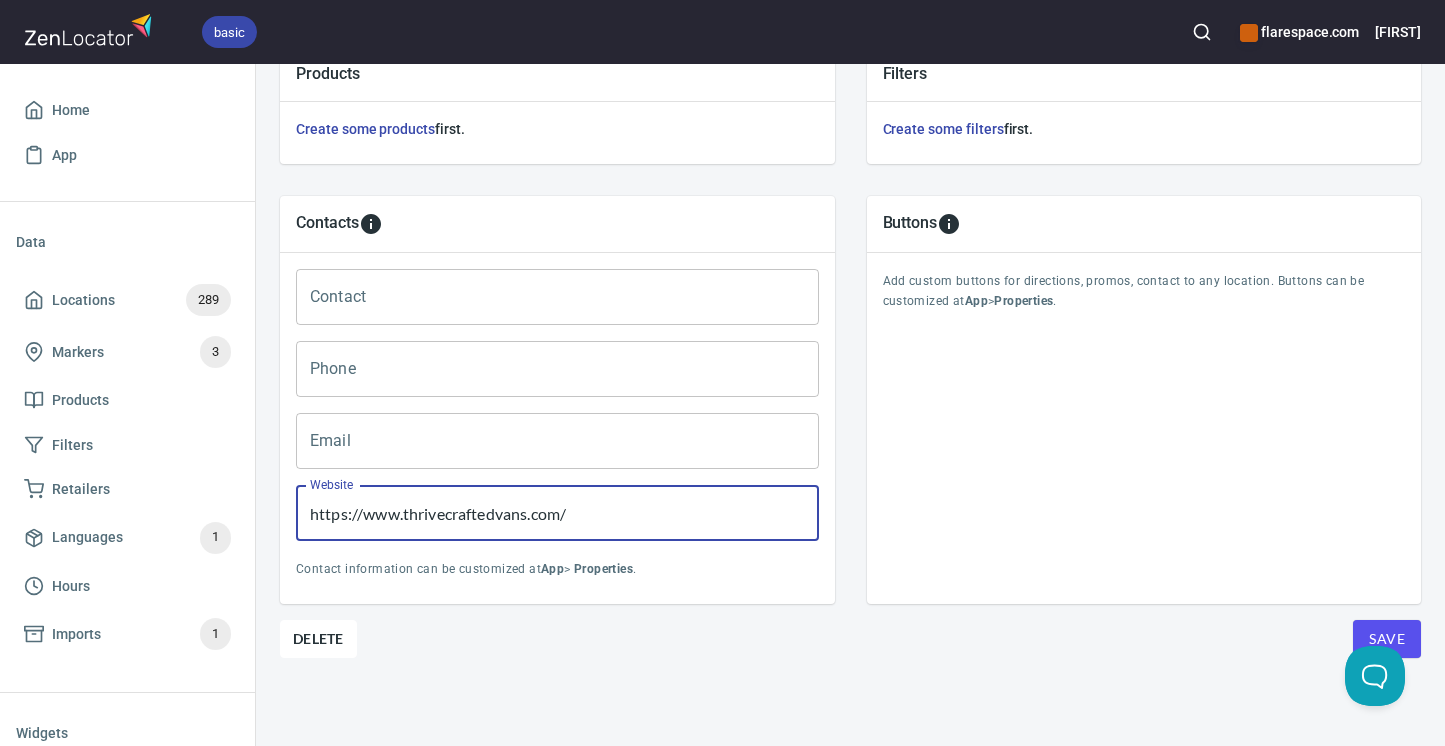 type on "https://www.thrivecraftedvans.com/" 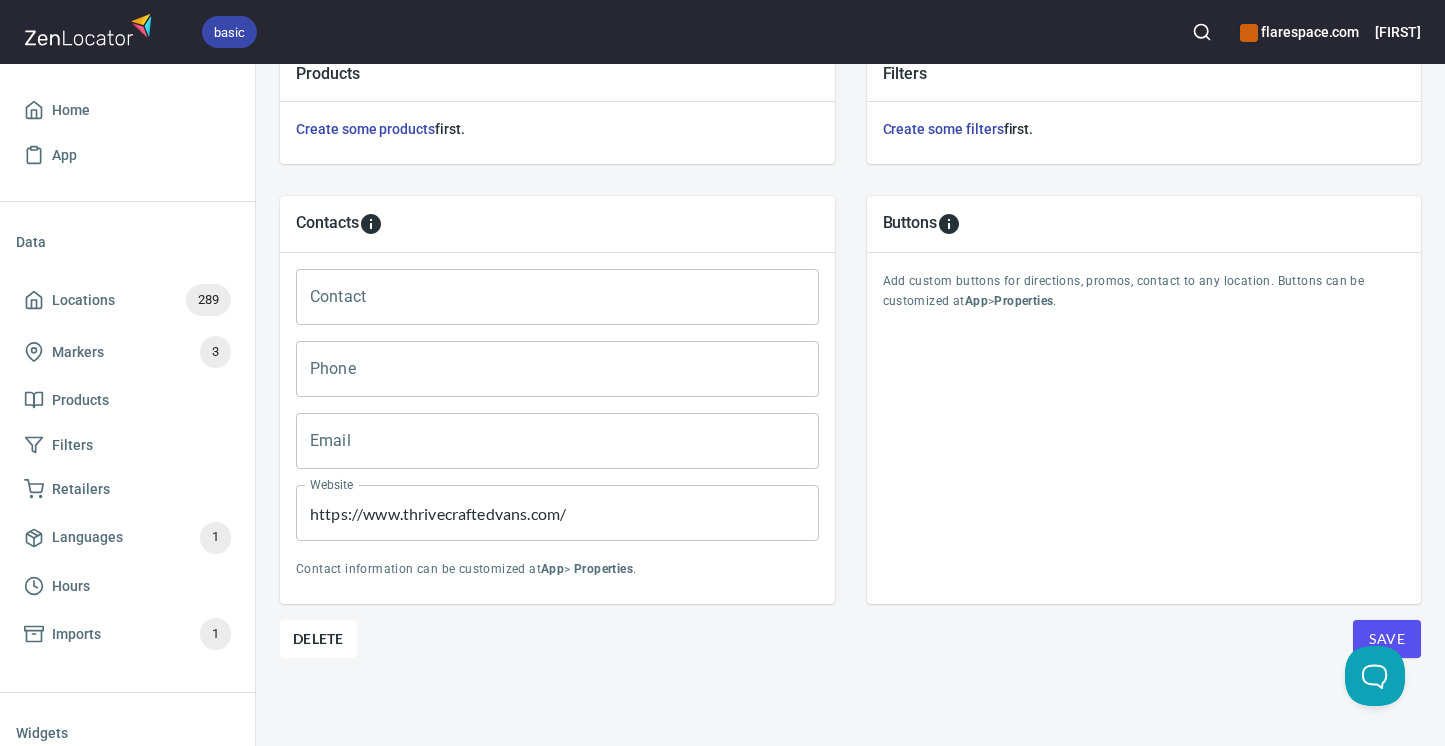 scroll, scrollTop: 0, scrollLeft: 0, axis: both 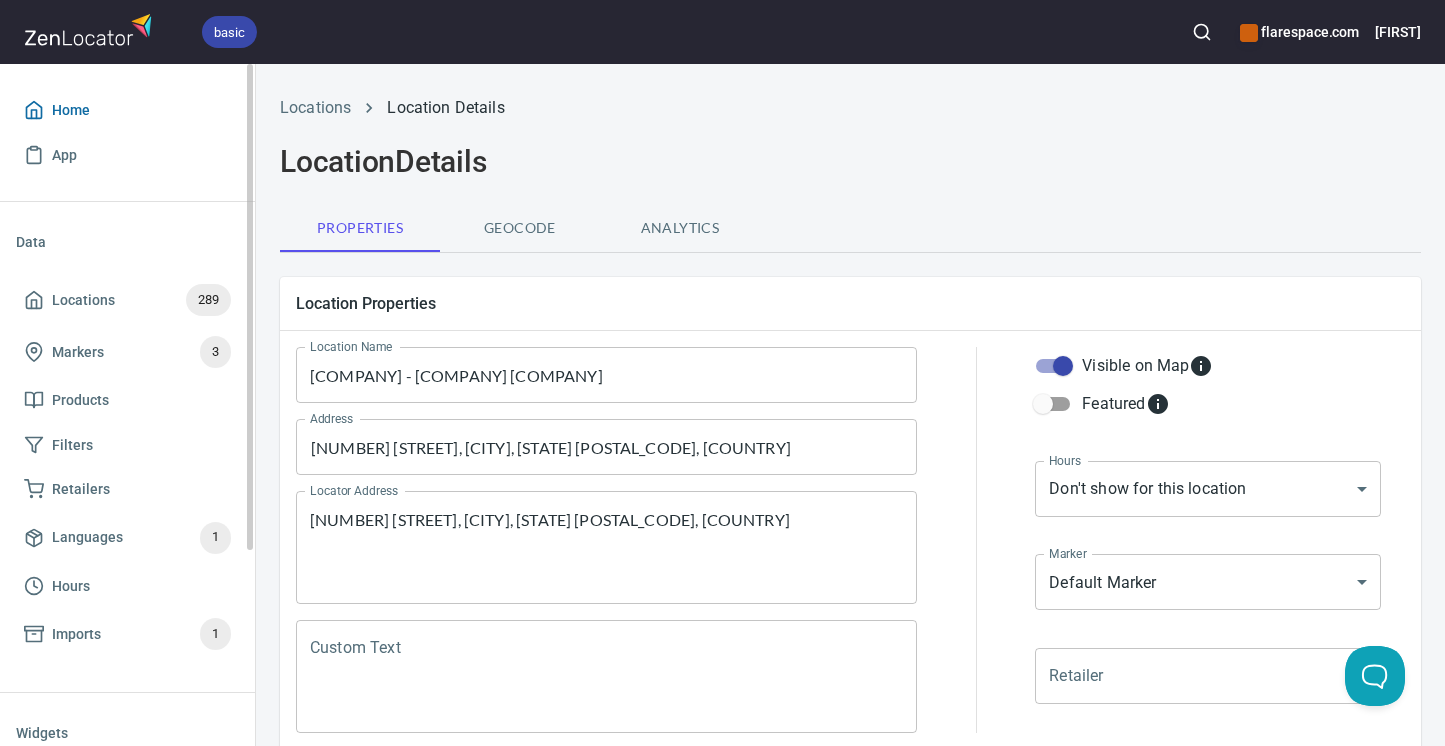 click on "Home" at bounding box center [71, 110] 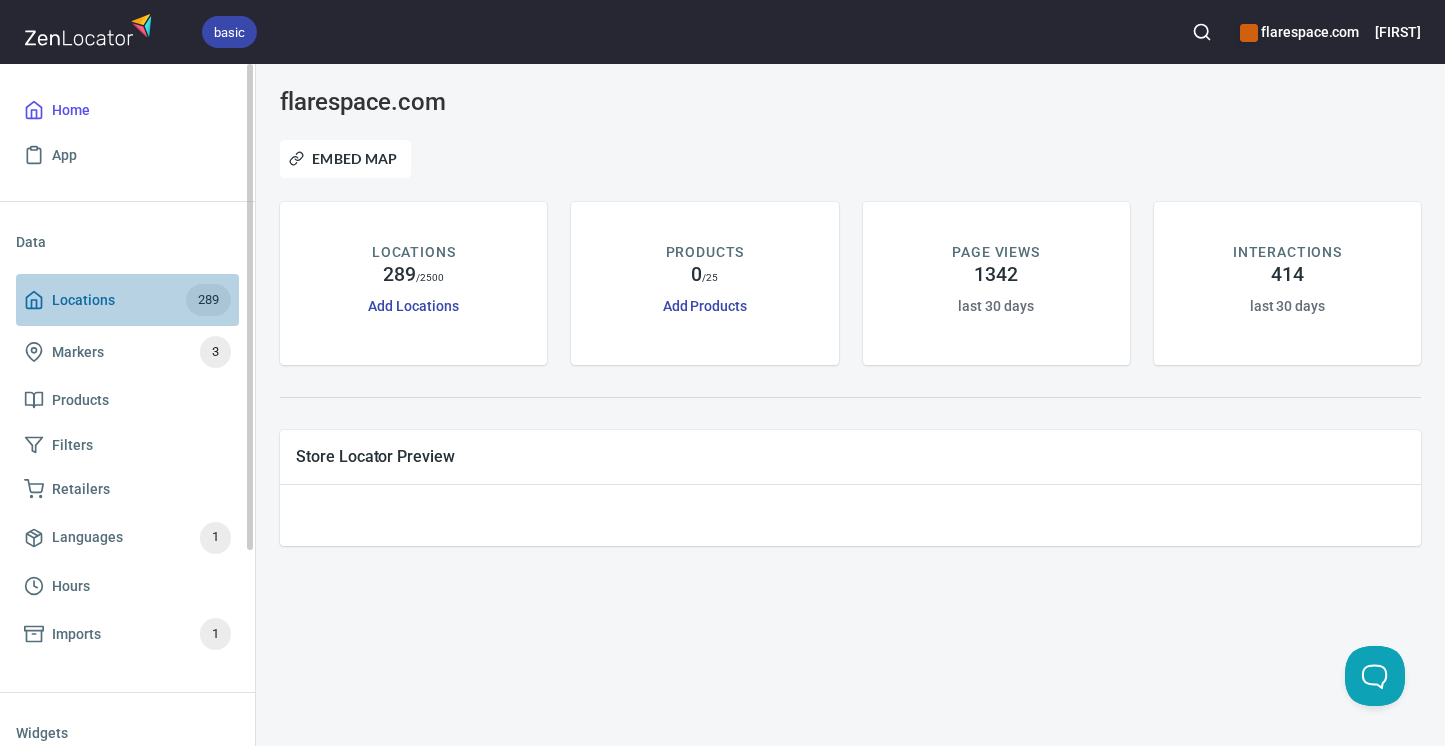click on "Locations" at bounding box center [83, 300] 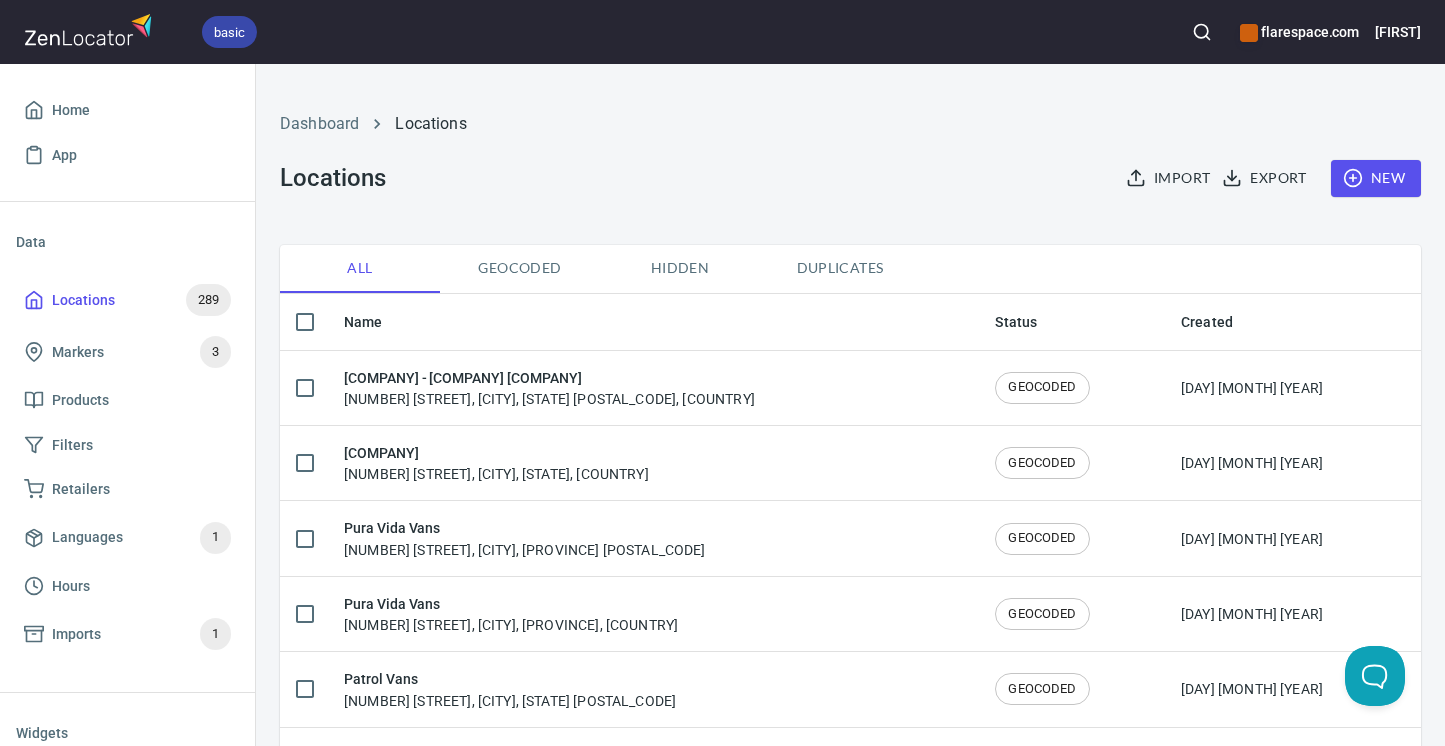click on "New" at bounding box center [1376, 178] 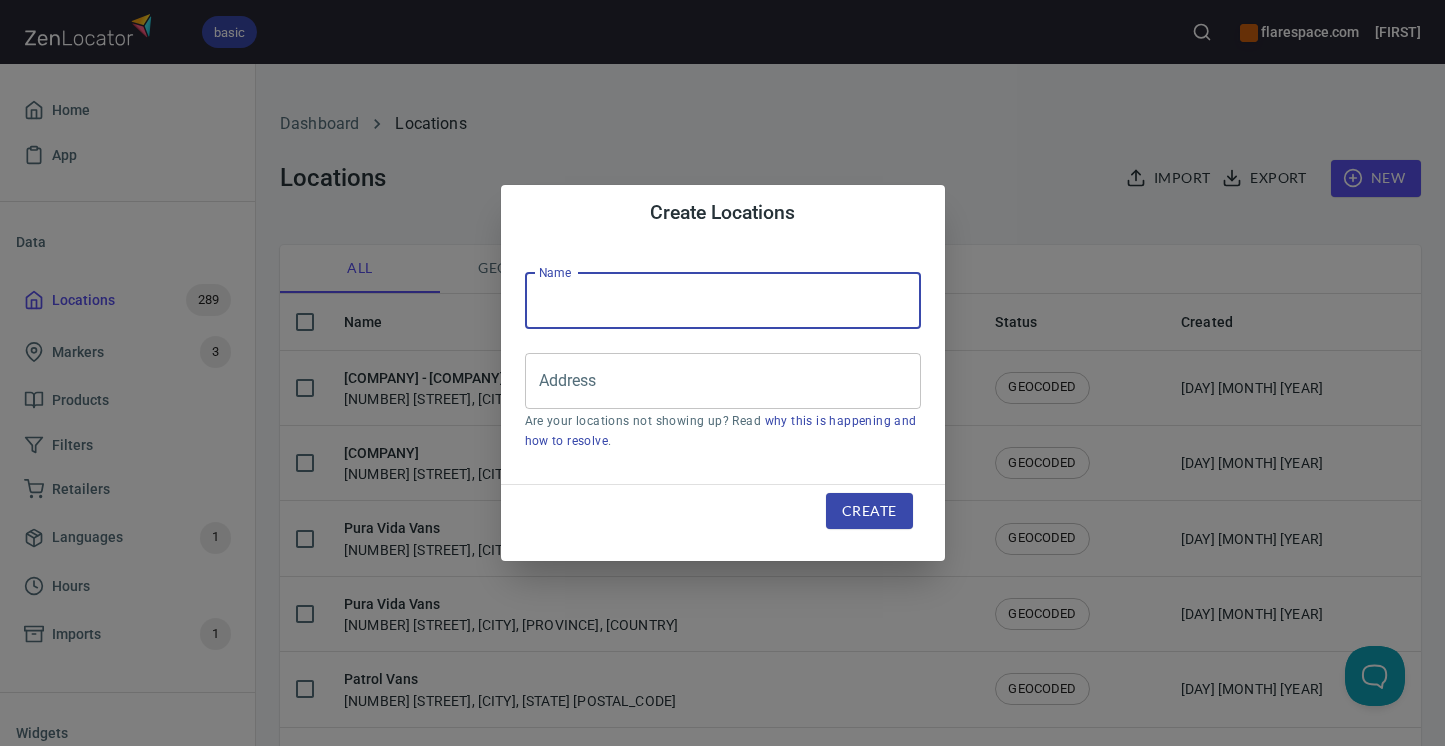 paste on "[COMPANY]." 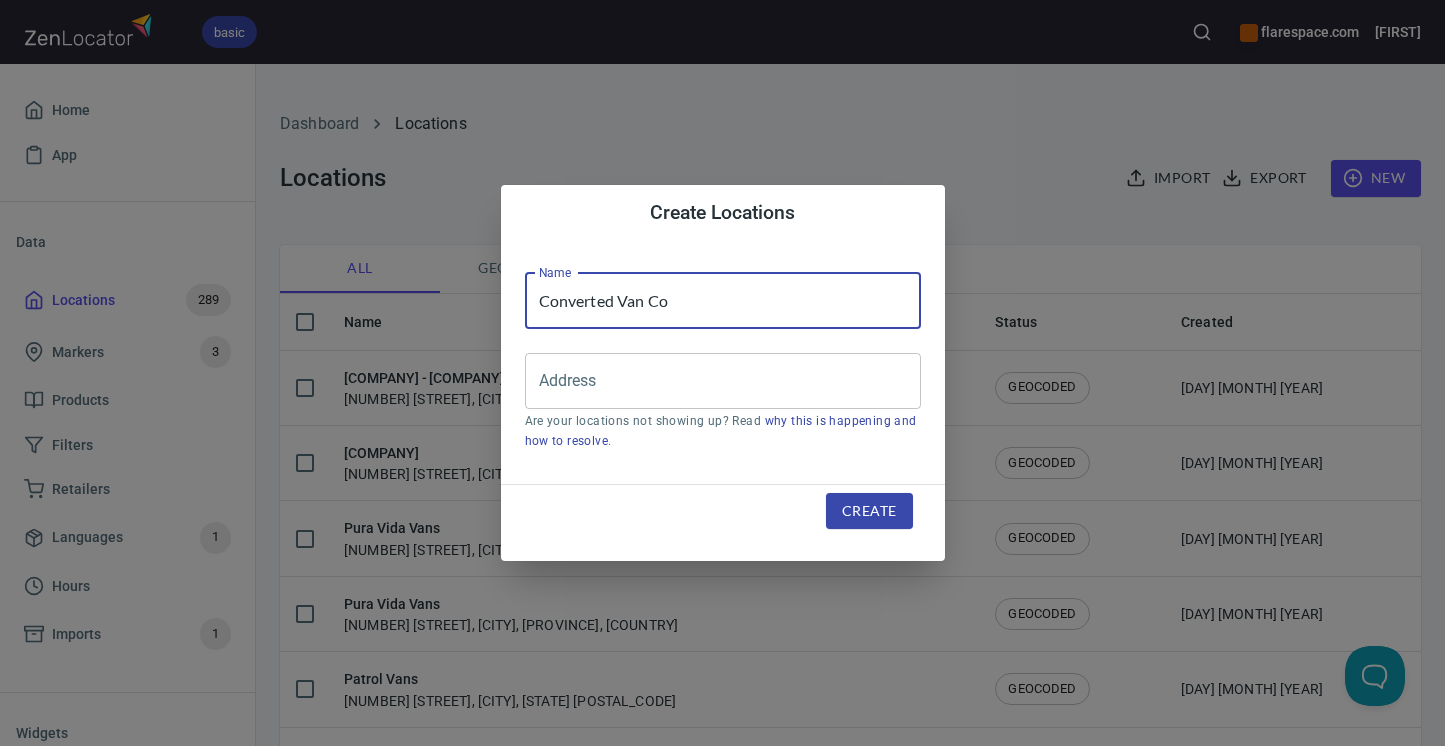 type on "Converted Van Co" 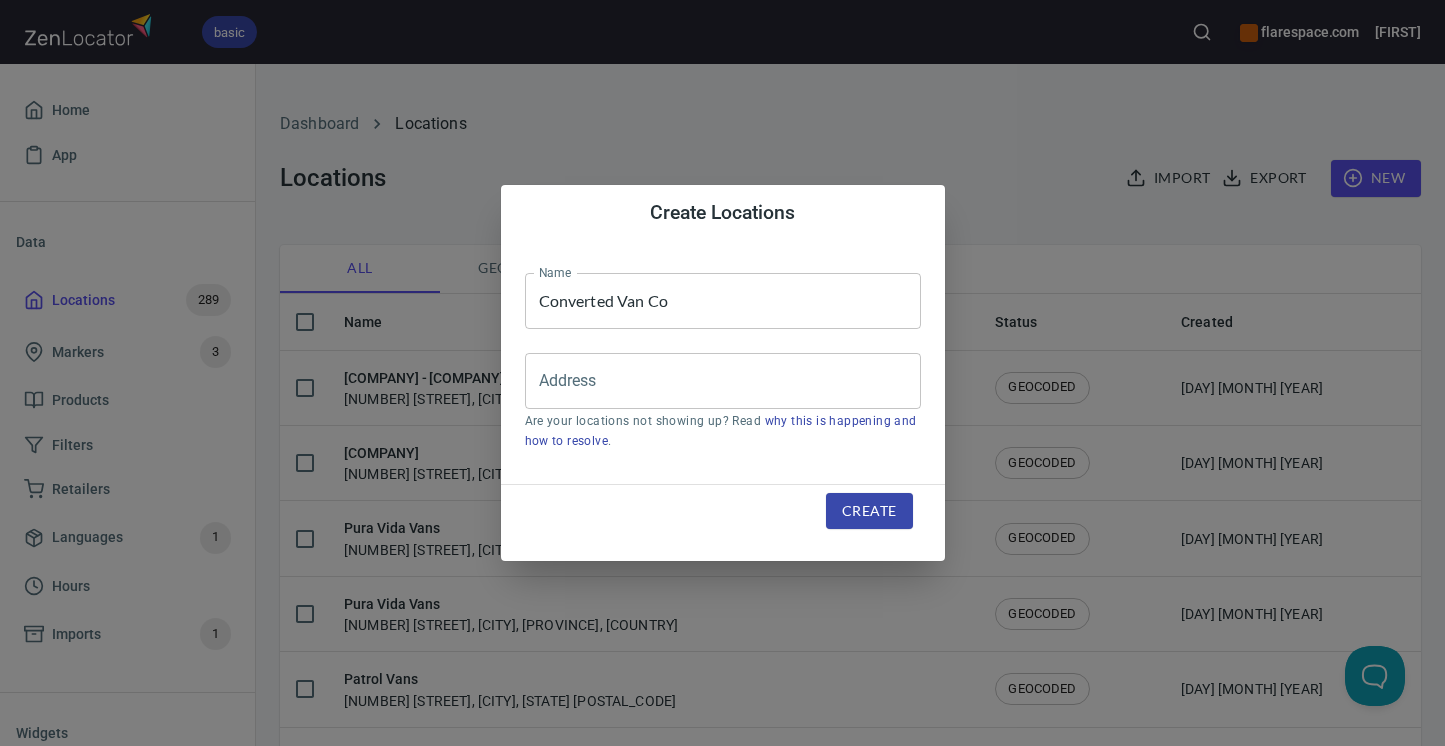drag, startPoint x: 575, startPoint y: 308, endPoint x: 403, endPoint y: 9, distance: 344.94202 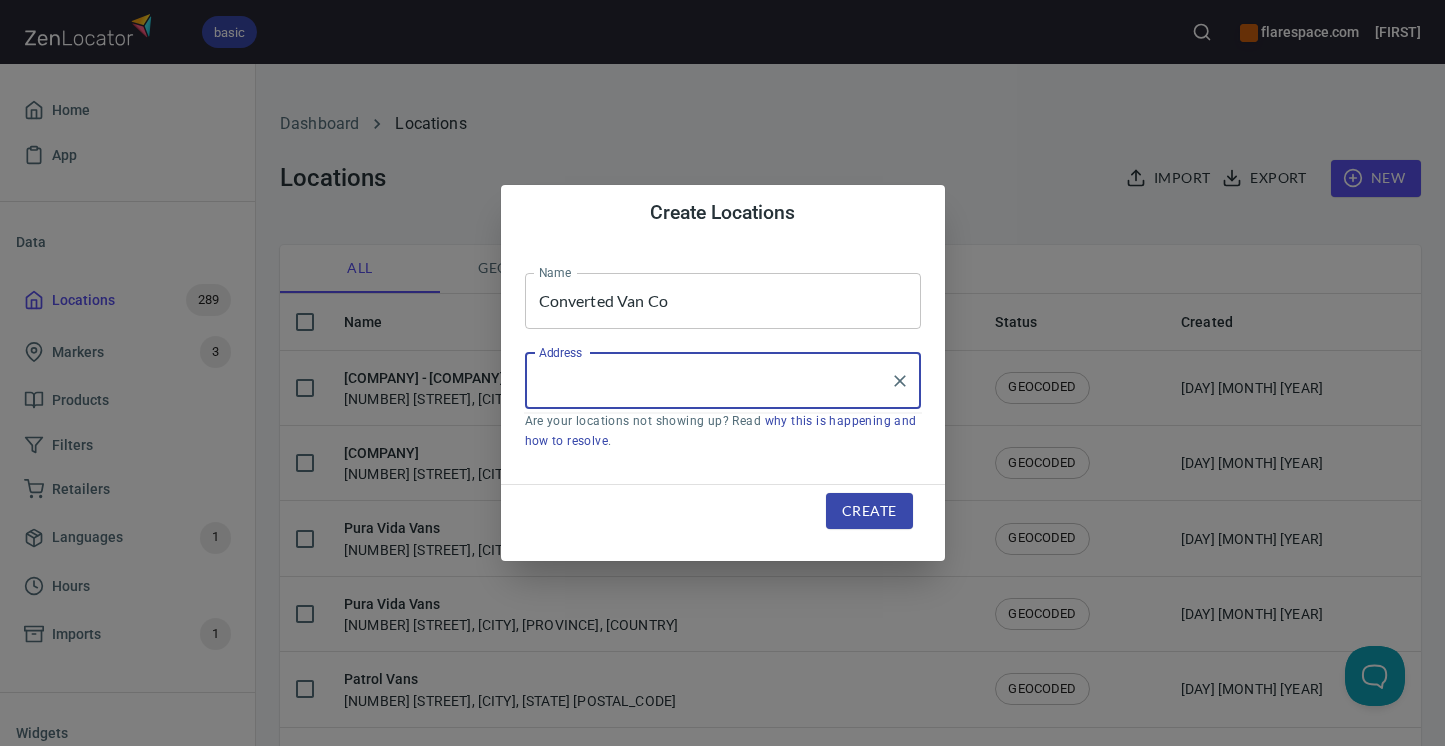 click on "Address" at bounding box center [708, 381] 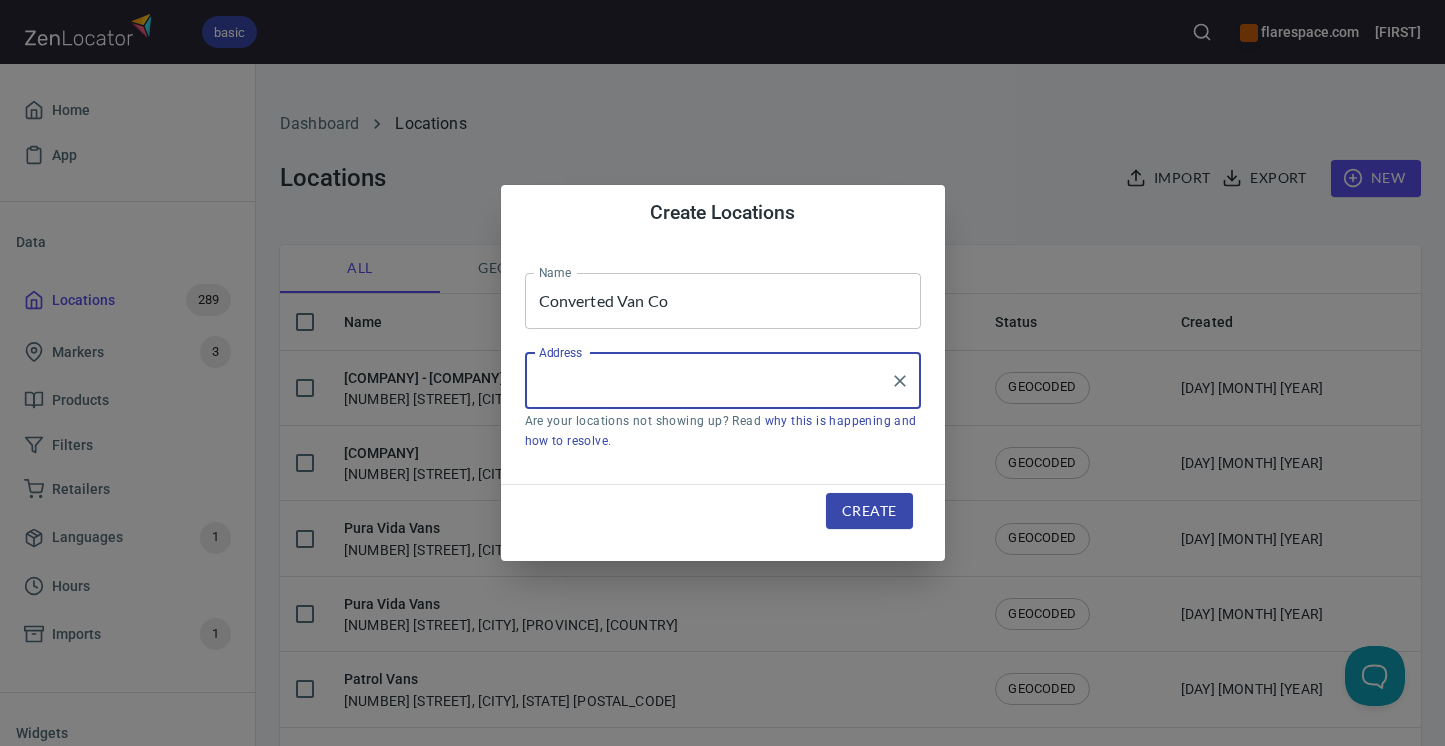 paste on "[NUMBER] [STREET], [CITY], [STATE], [COUNTRY]" 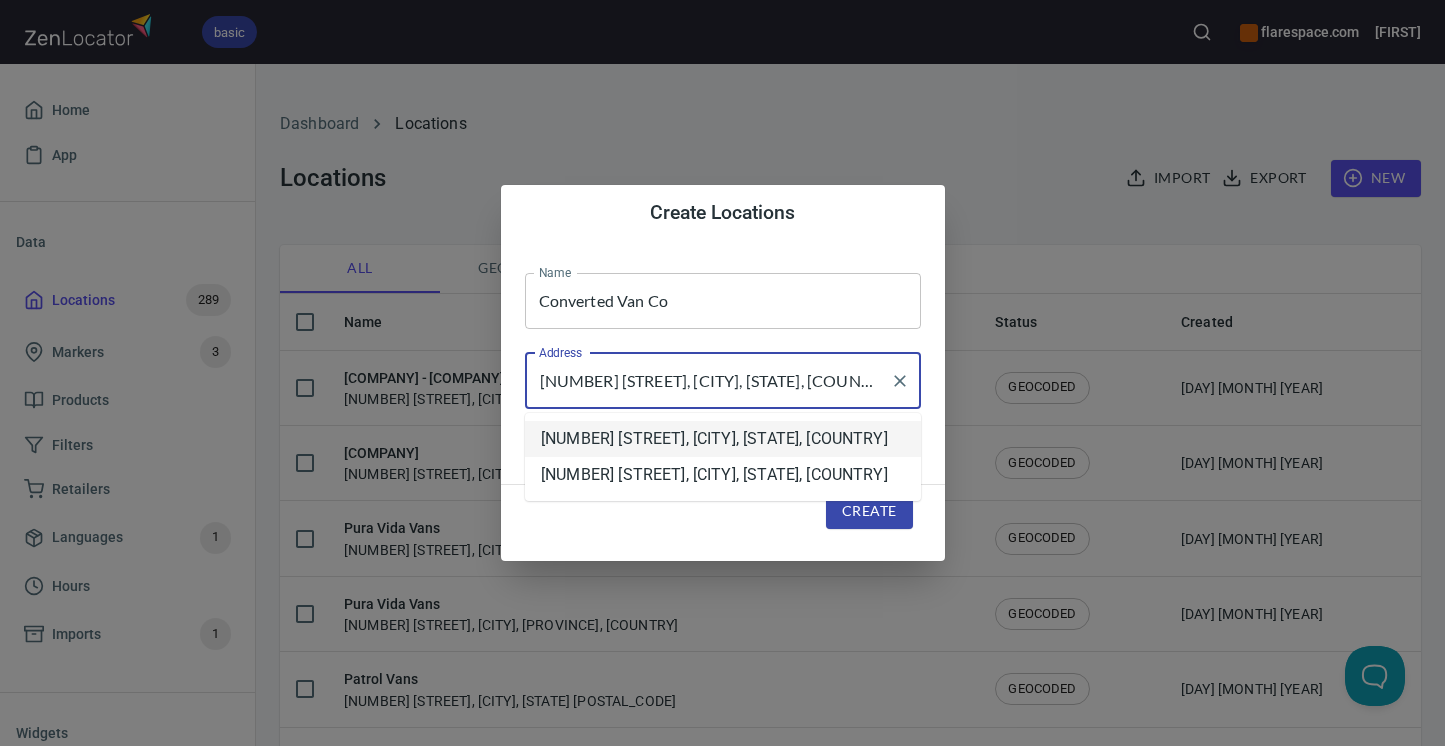 click on "[NUMBER] [STREET], [CITY], [STATE], [COUNTRY]" at bounding box center [723, 439] 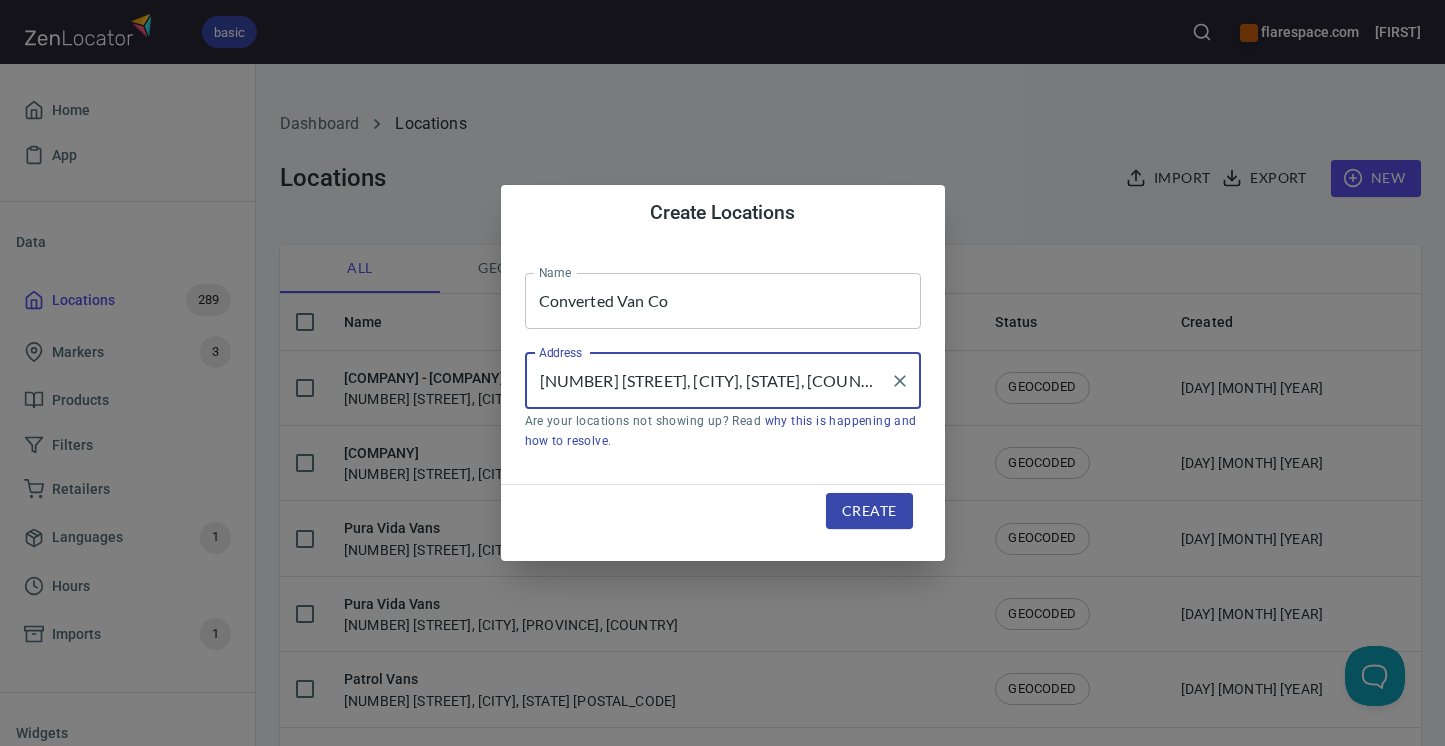type on "[NUMBER] [STREET], [CITY], [STATE], [COUNTRY]" 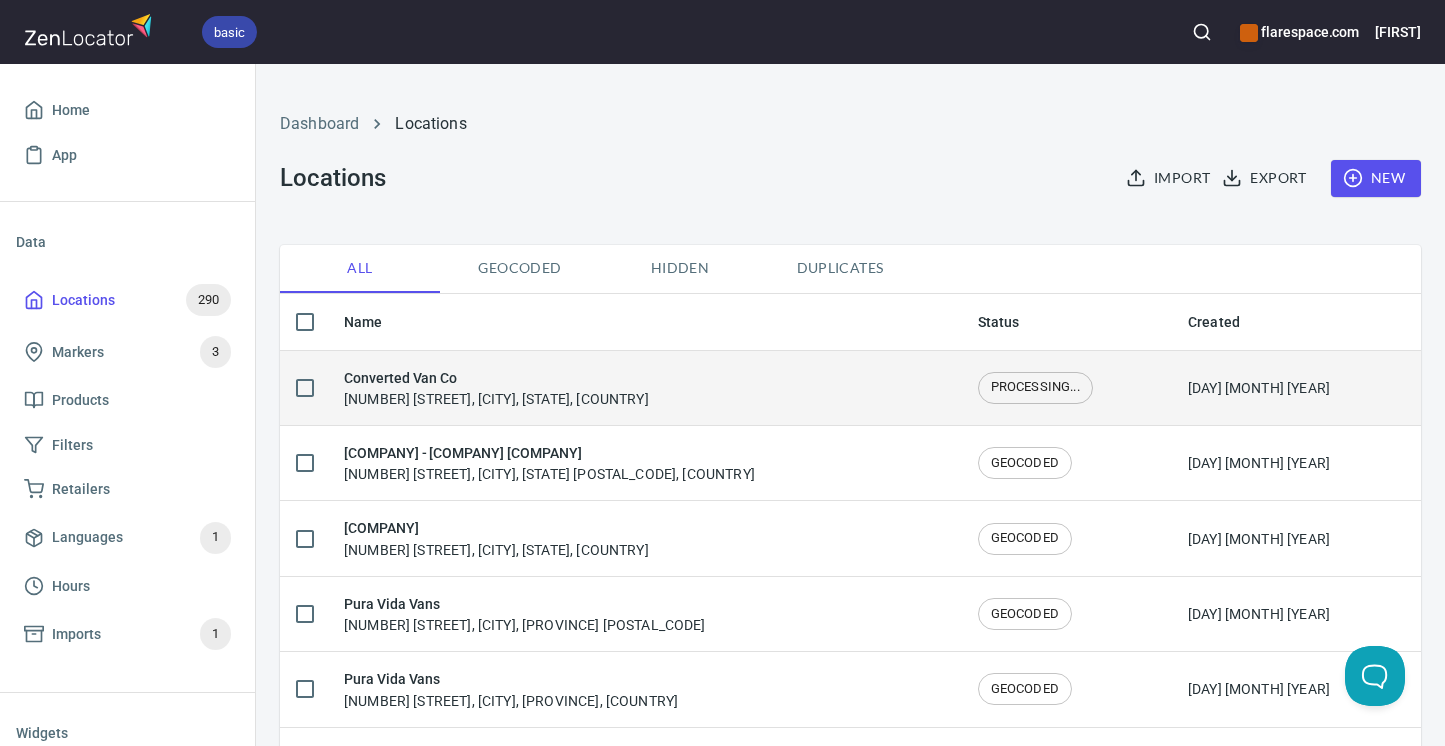 click on "[COMPANY] [NUMBER] [STREET], [CITY], [STATE], [COUNTRY]" at bounding box center [496, 388] 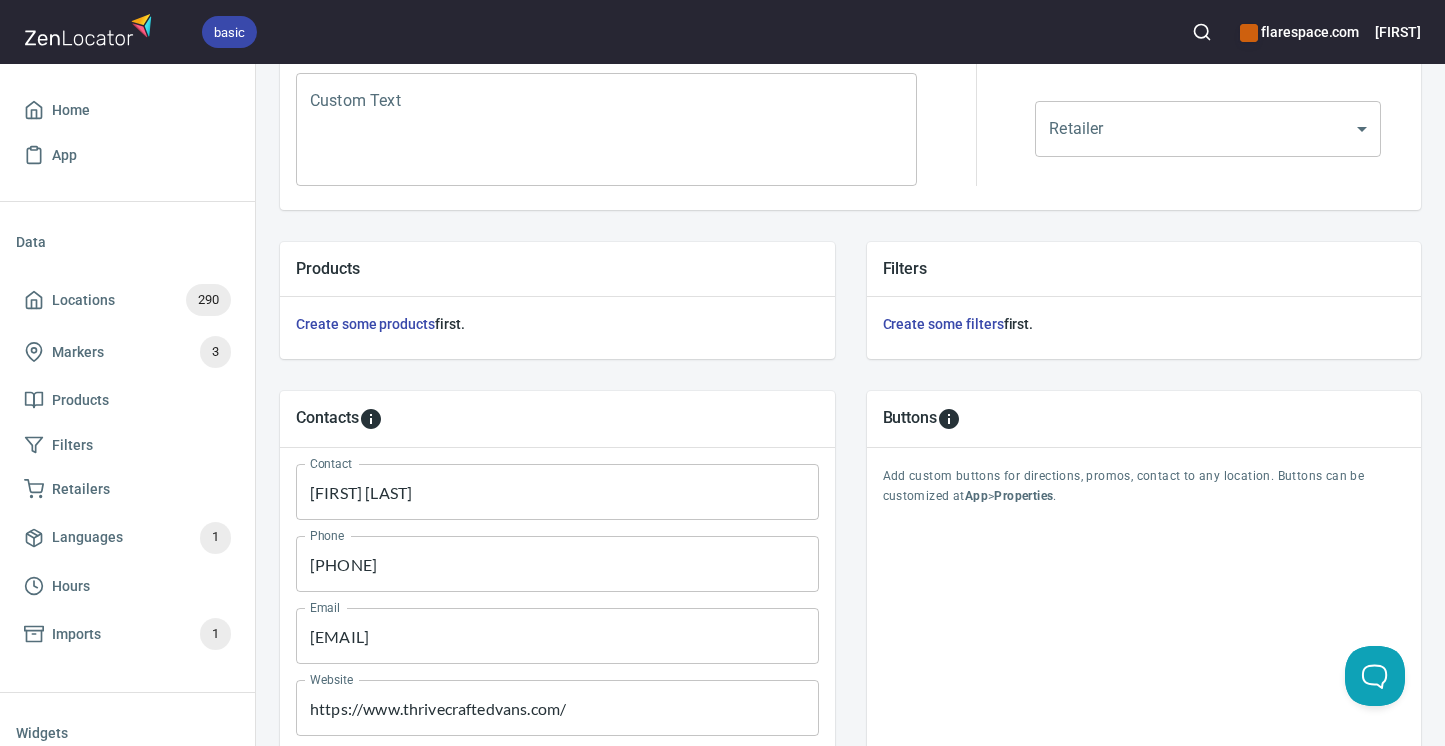 scroll, scrollTop: 555, scrollLeft: 0, axis: vertical 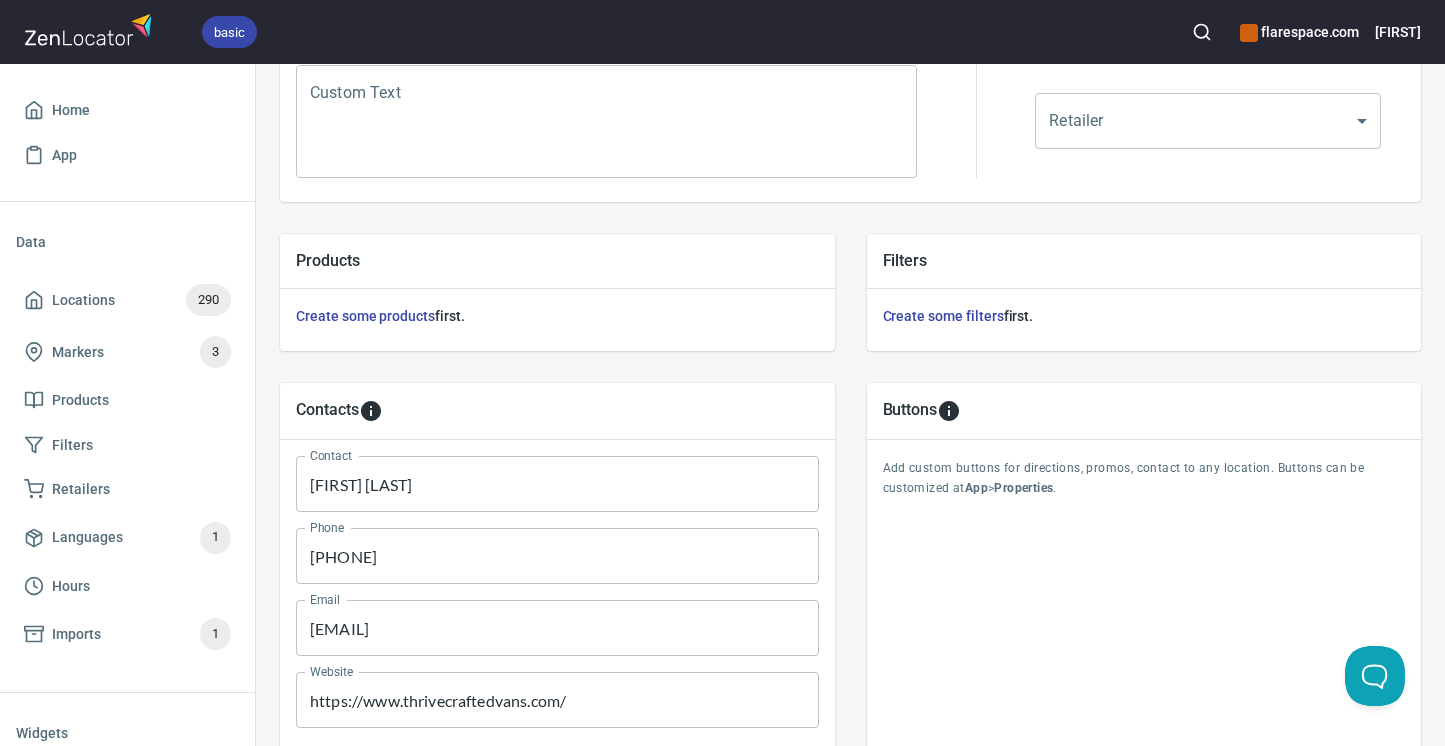 click on "[FIRST] [LAST]" at bounding box center (557, 484) 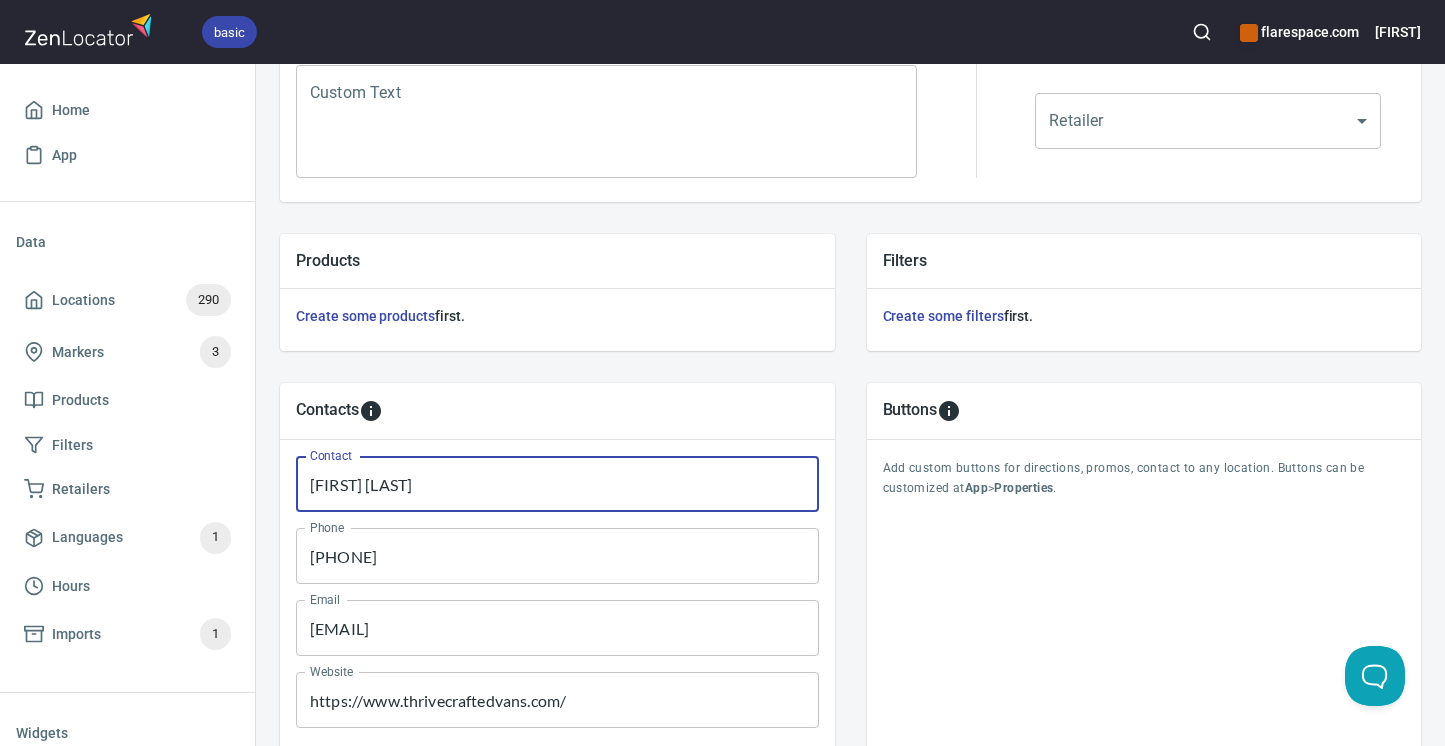 click on "[FIRST] [LAST]" at bounding box center [557, 484] 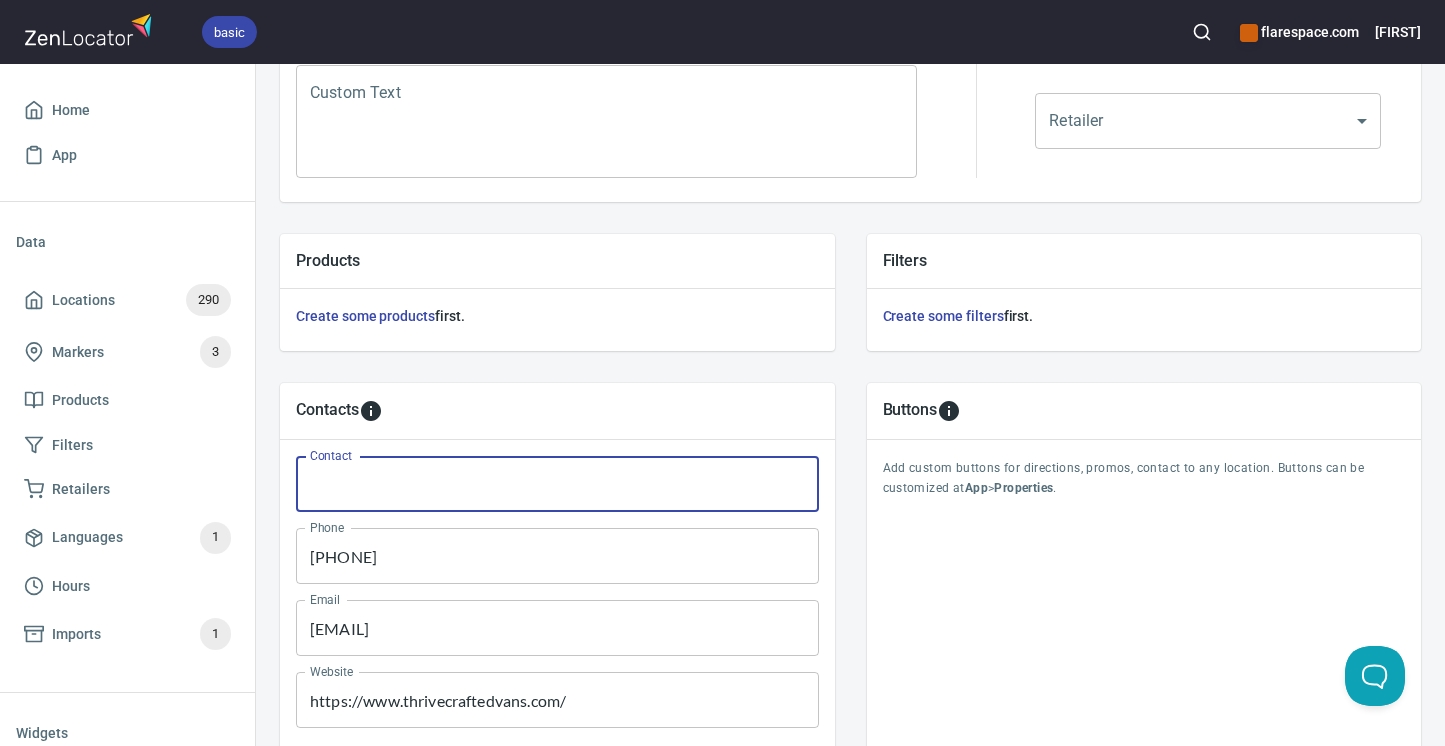 type 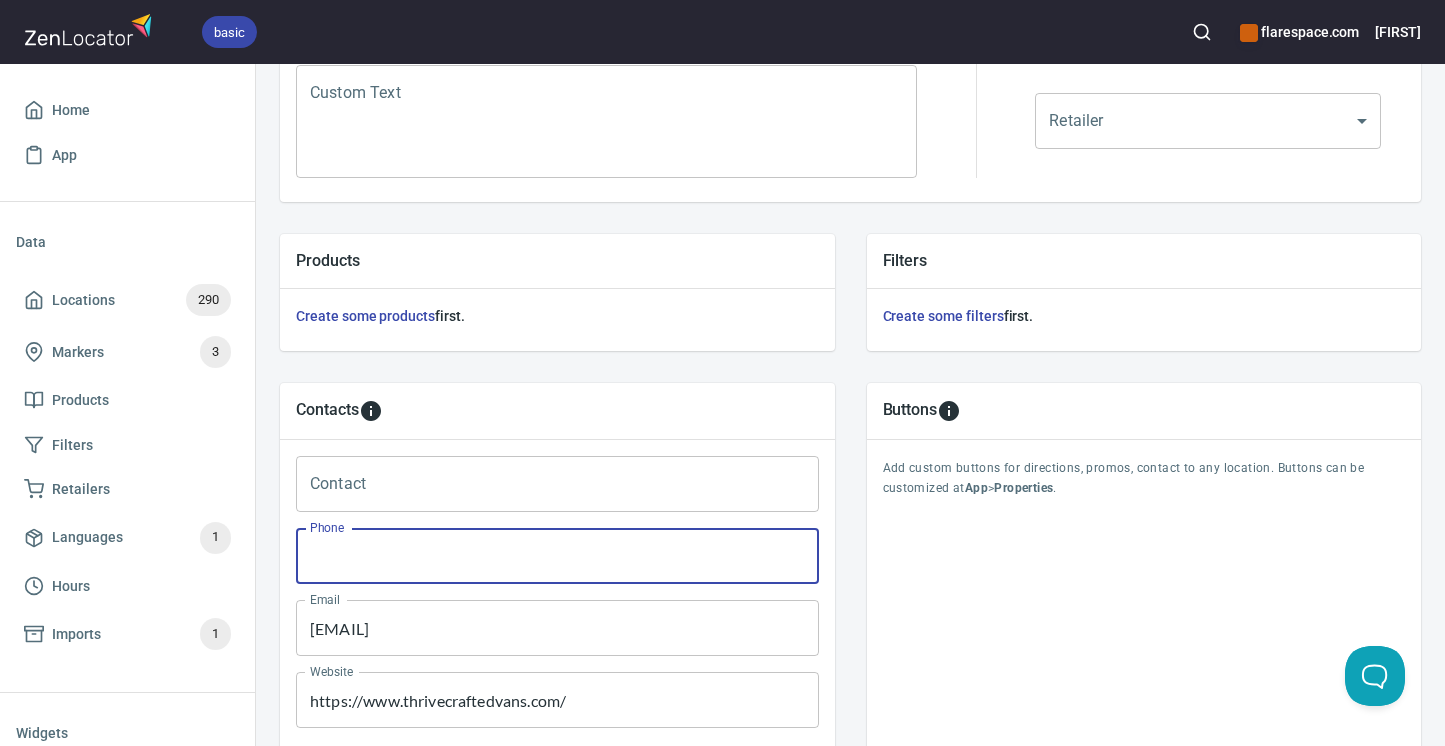 type 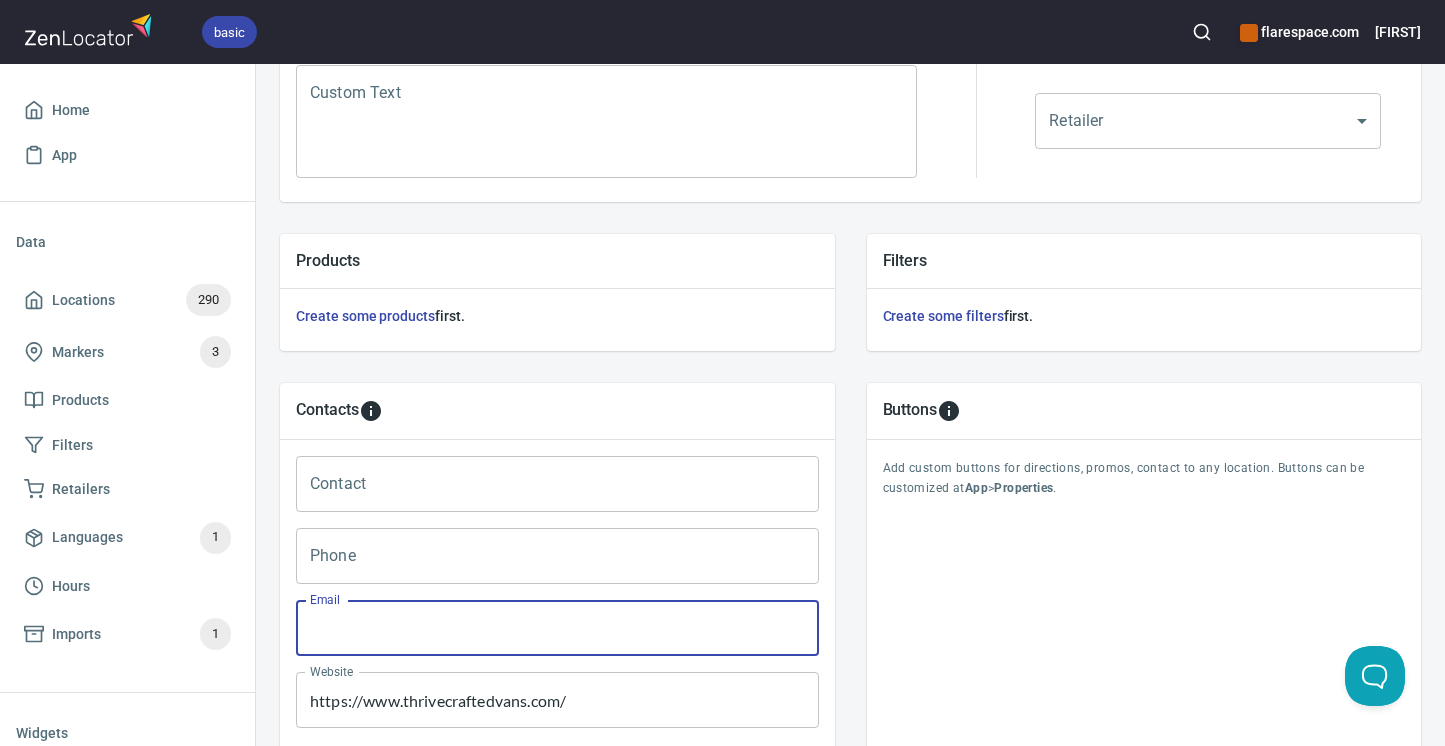 type 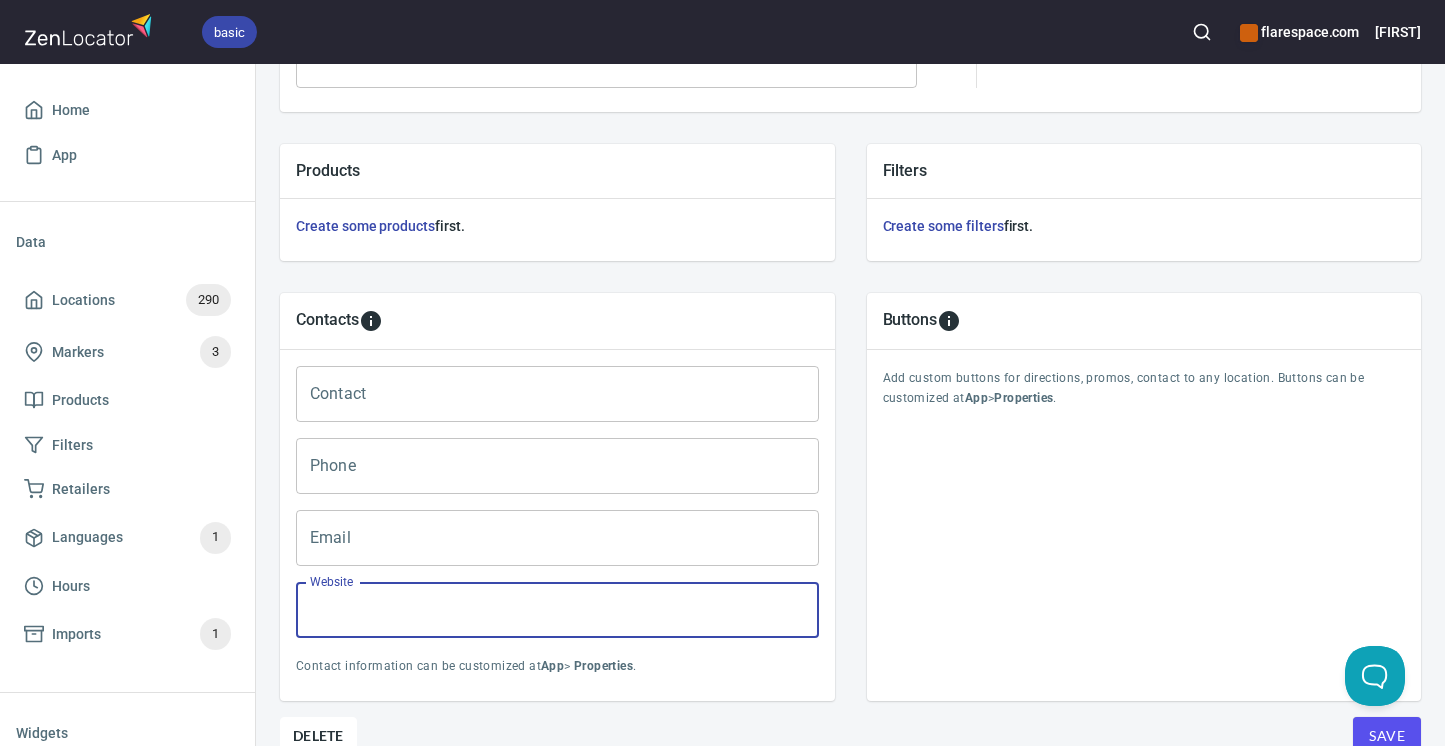 scroll, scrollTop: 742, scrollLeft: 0, axis: vertical 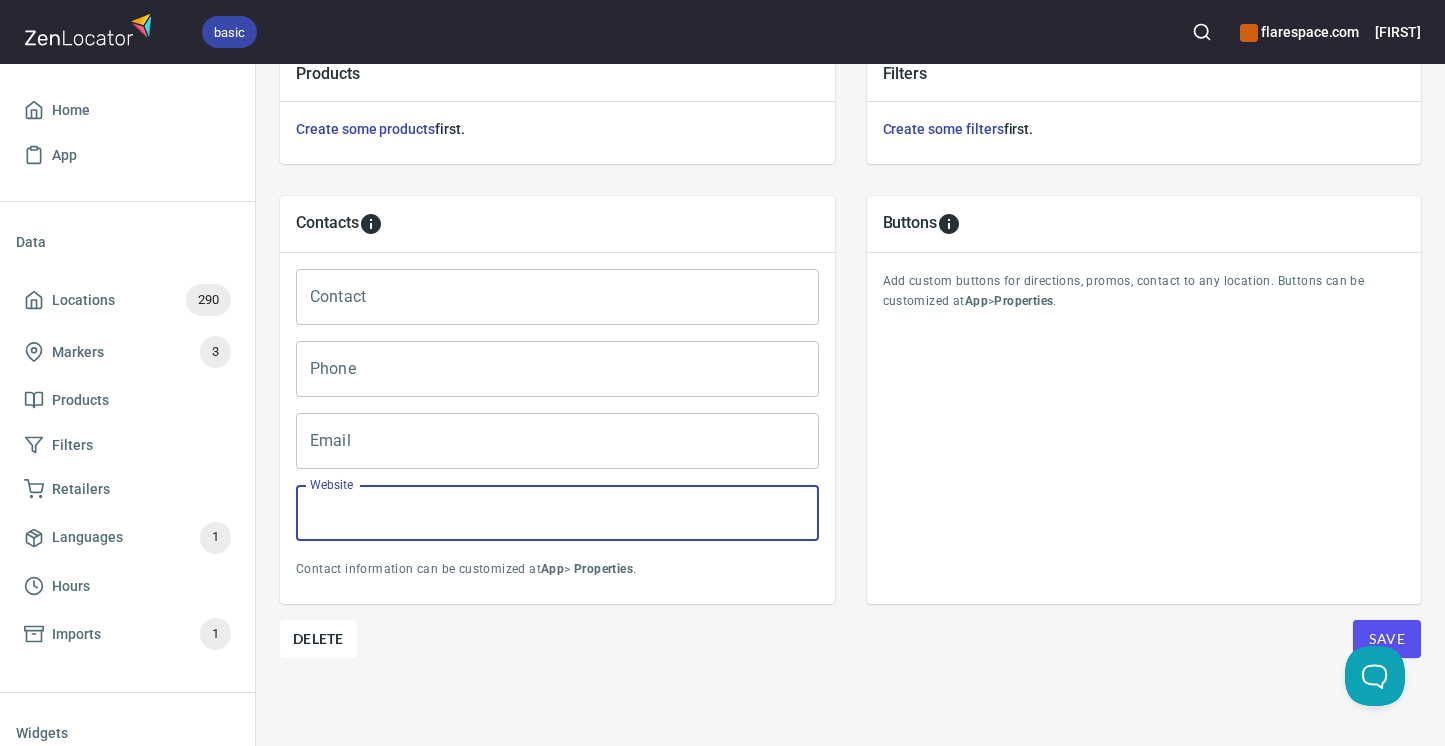 paste on "https://convertedvan.co/?srsltid=AfmBOool-AzkaW8B897DmXqUdJXWLD9iTgj0EWuiw15WnAtbo7DbN52L" 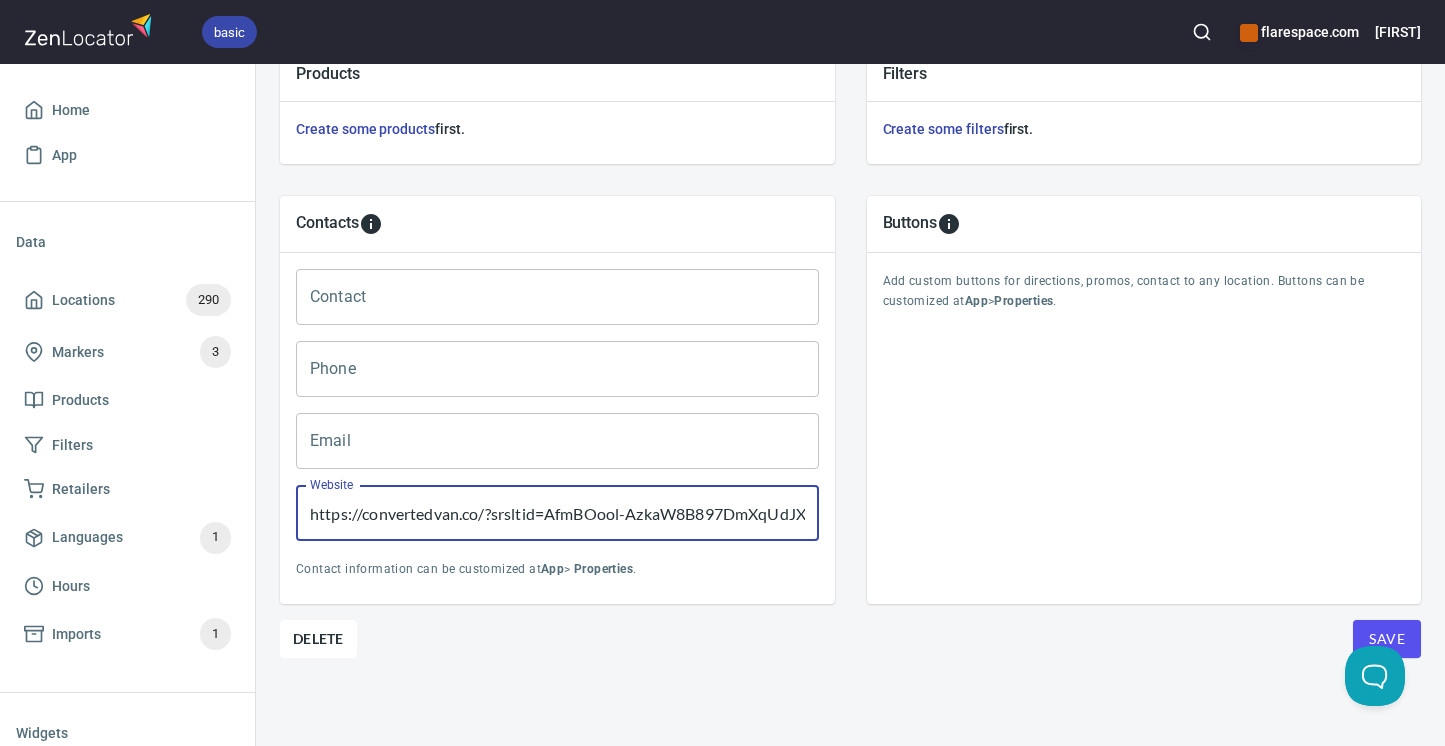 scroll, scrollTop: 0, scrollLeft: 289, axis: horizontal 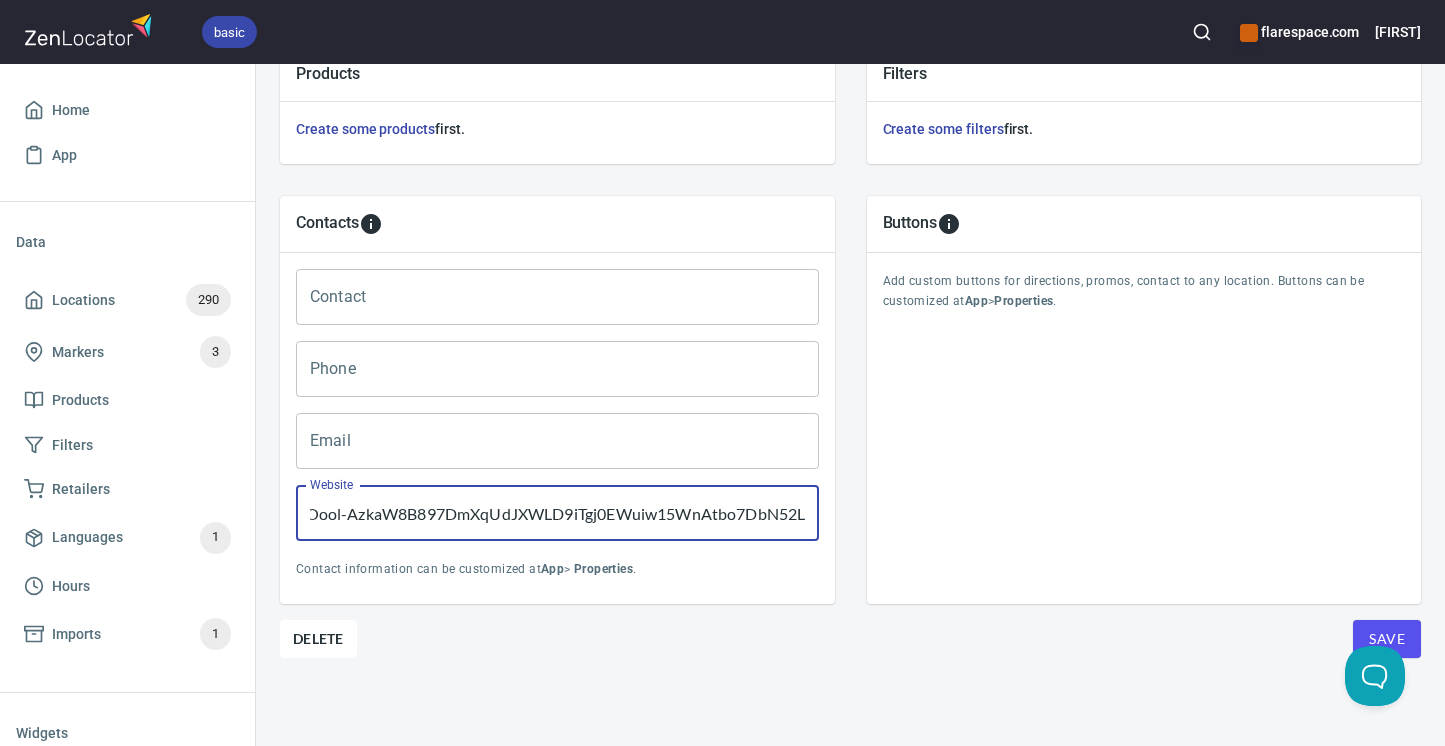 type on "https://convertedvan.co/?srsltid=AfmBOool-AzkaW8B897DmXqUdJXWLD9iTgj0EWuiw15WnAtbo7DbN52L" 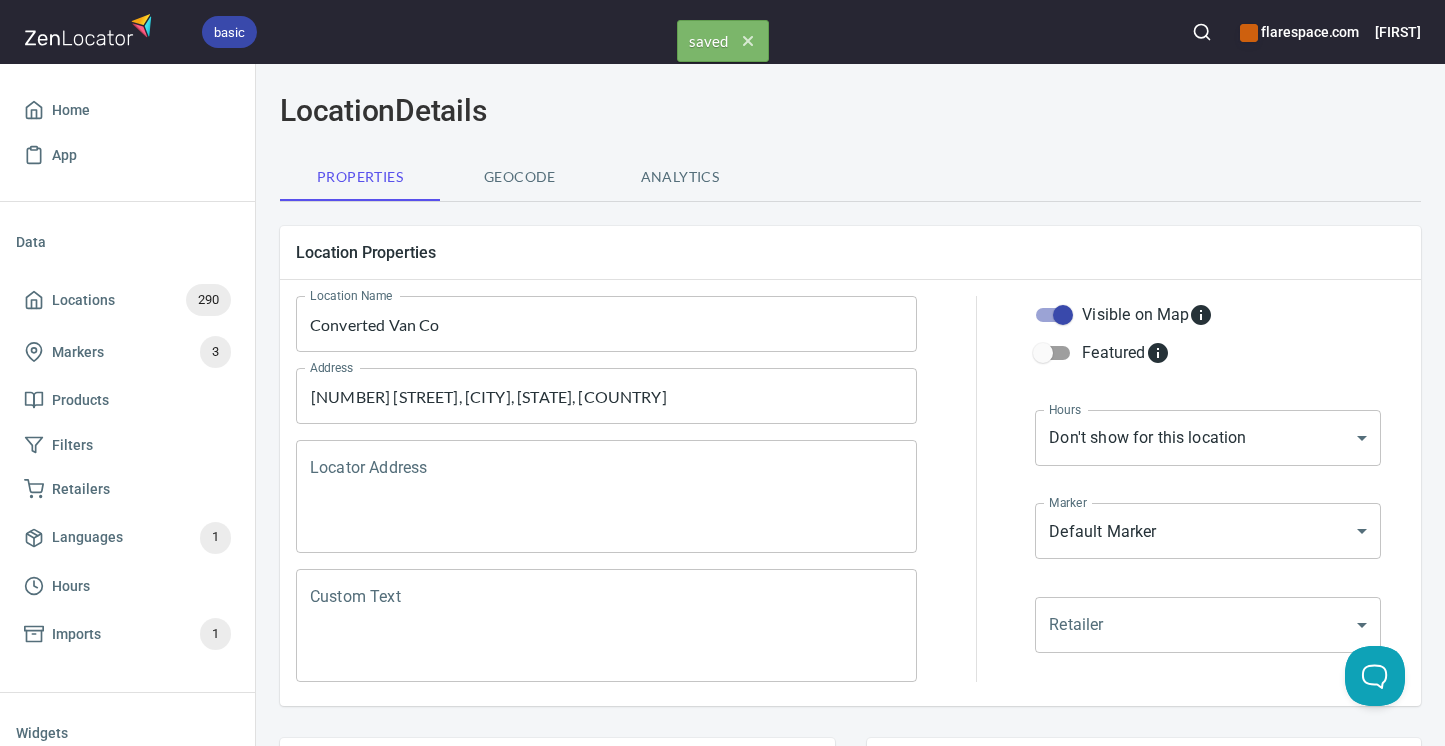 scroll, scrollTop: 0, scrollLeft: 0, axis: both 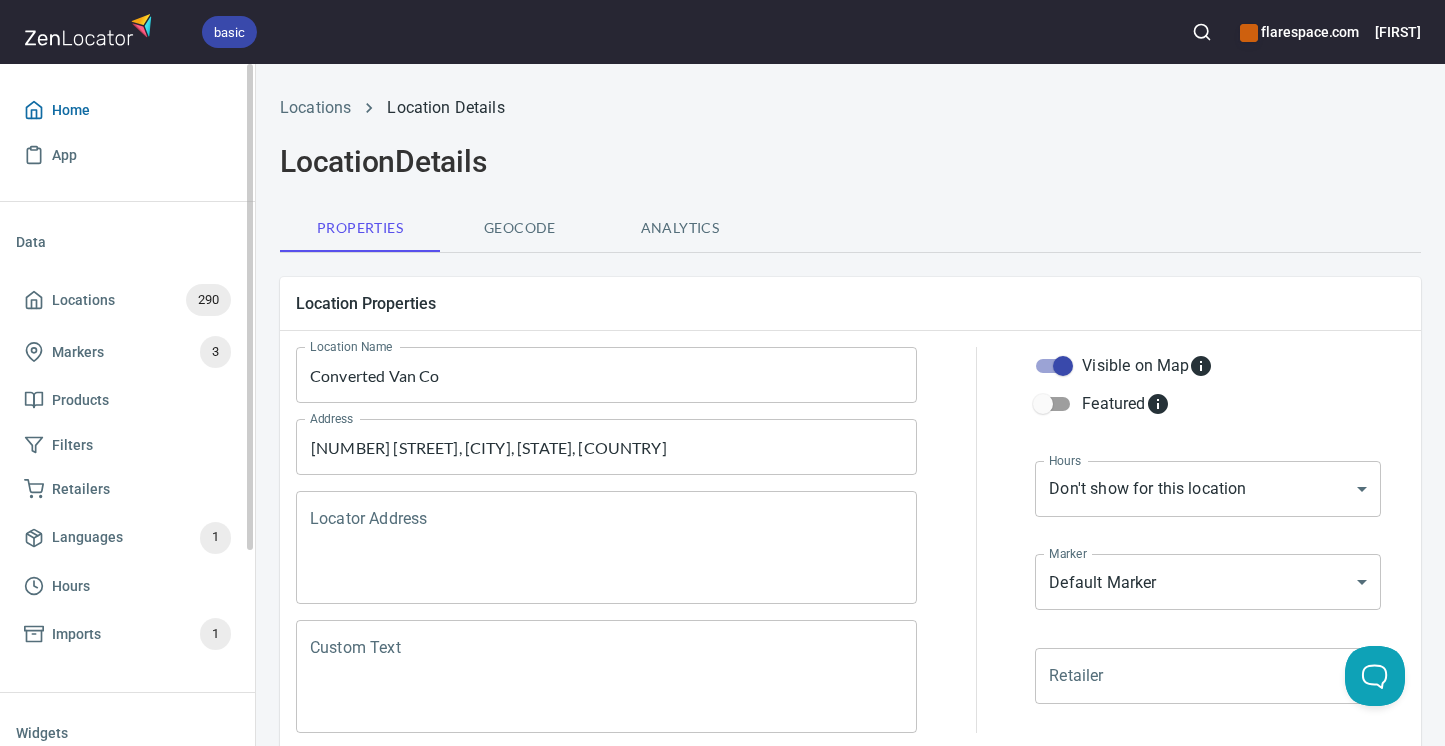 click on "Home" at bounding box center (127, 110) 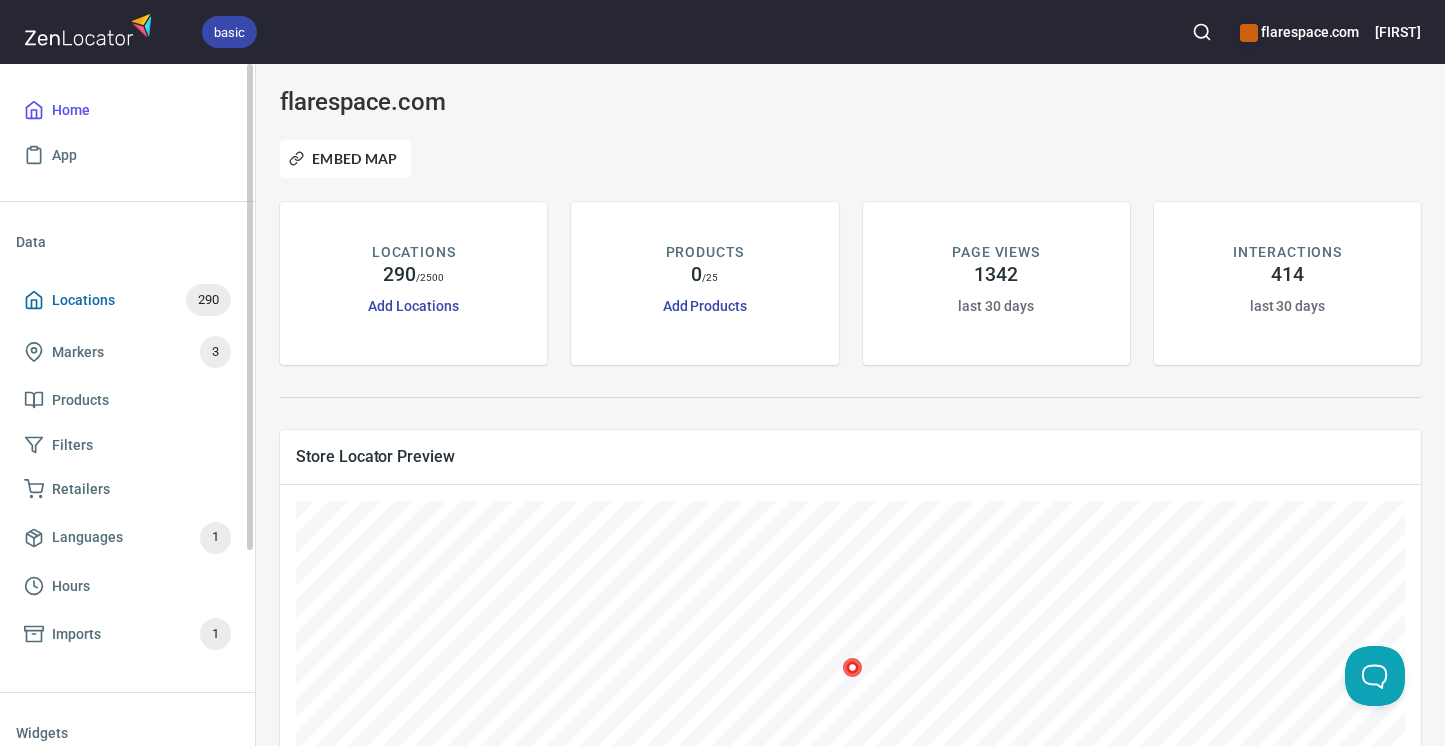 click on "Locations" at bounding box center [83, 300] 